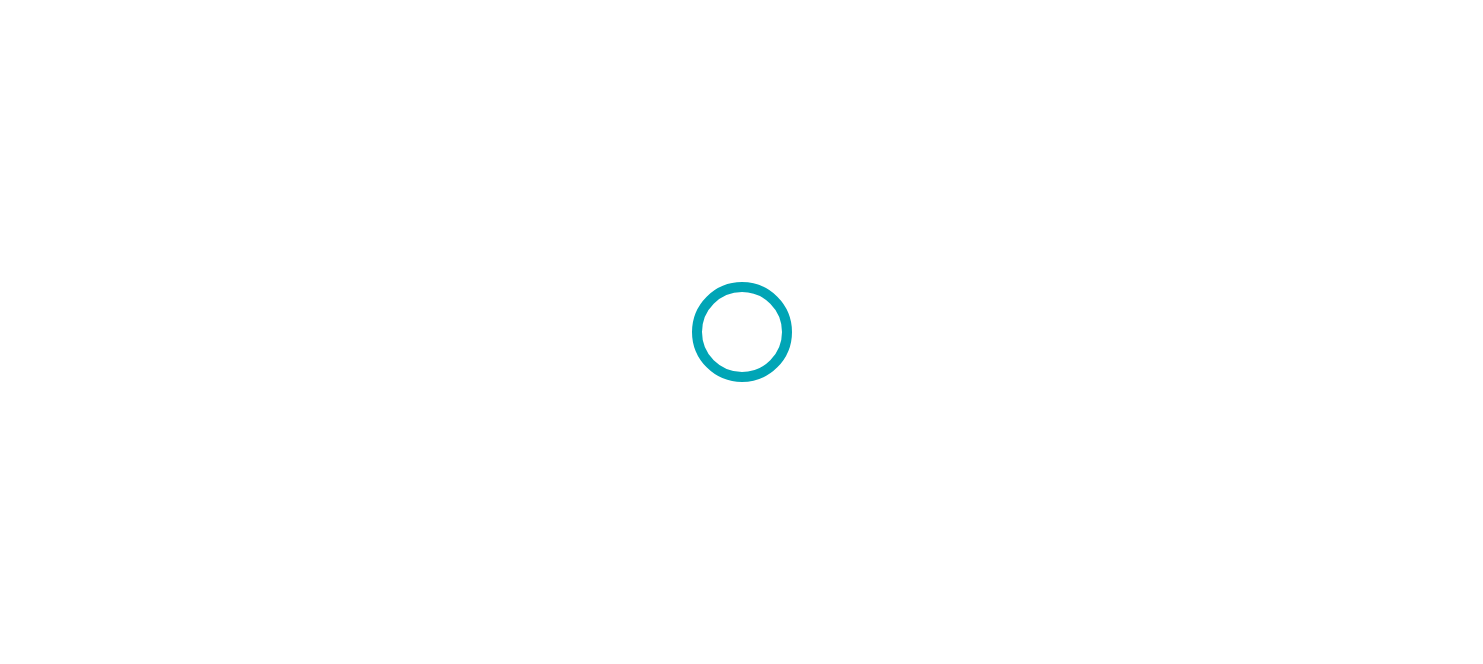scroll, scrollTop: 0, scrollLeft: 0, axis: both 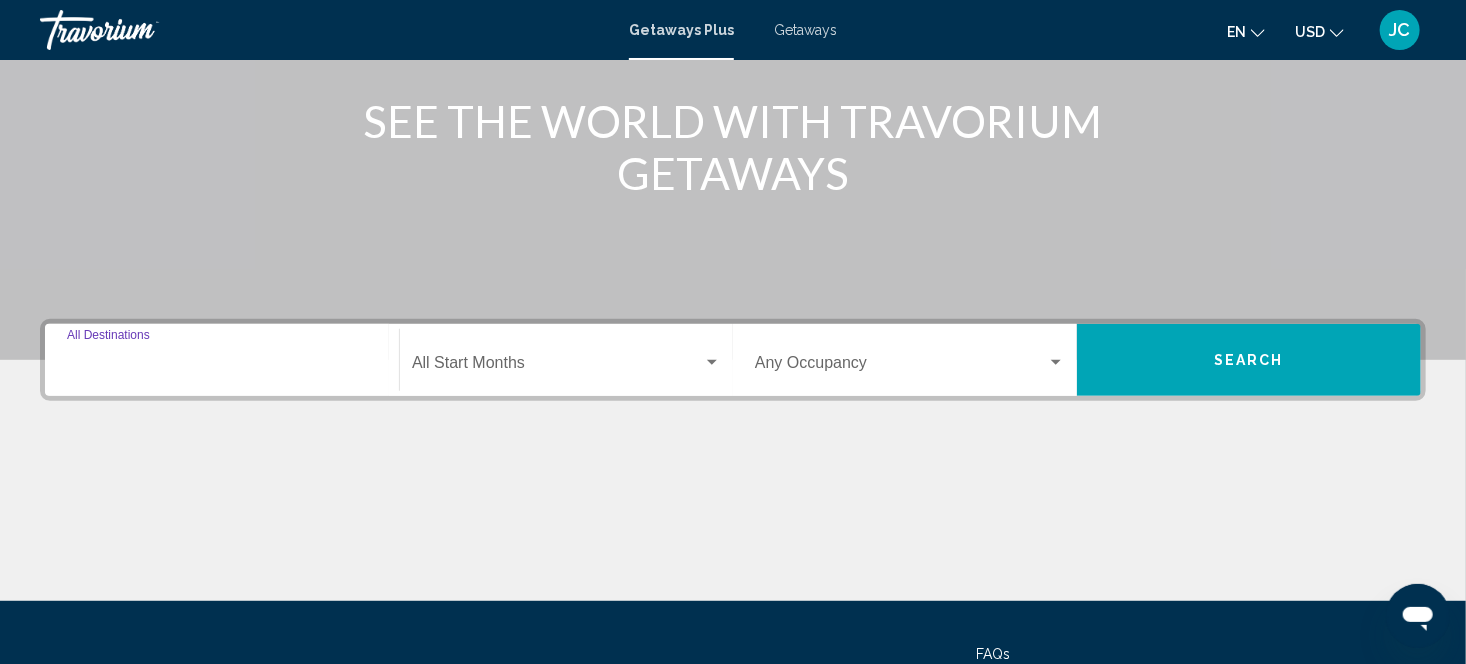 click on "Destination All Destinations" at bounding box center (222, 367) 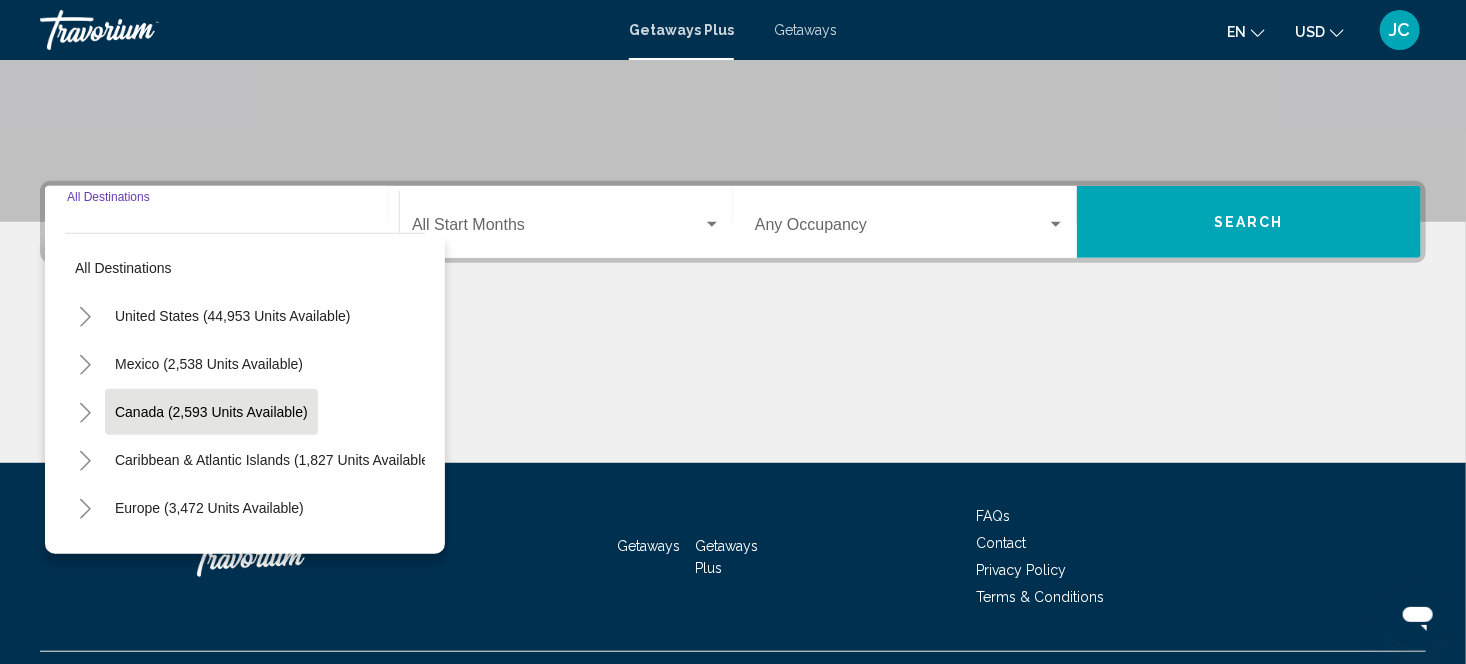 scroll, scrollTop: 421, scrollLeft: 0, axis: vertical 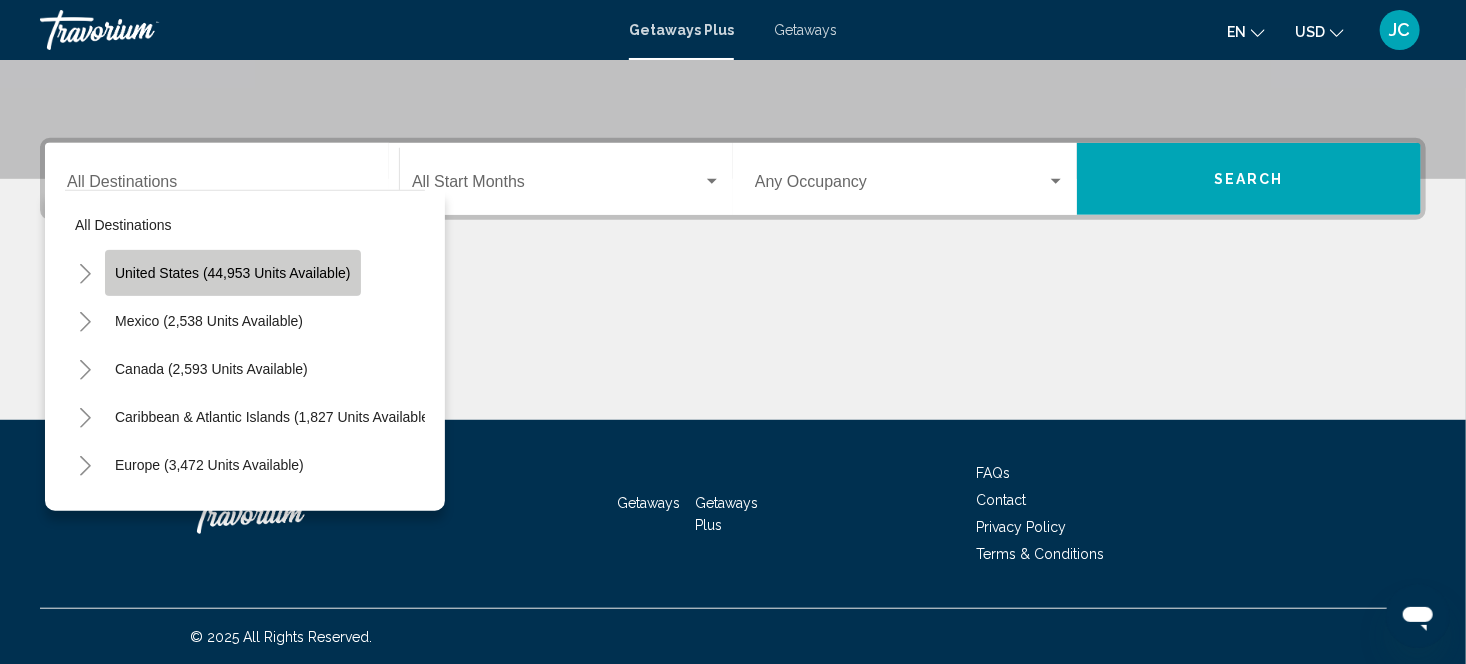 click on "United States (44,953 units available)" 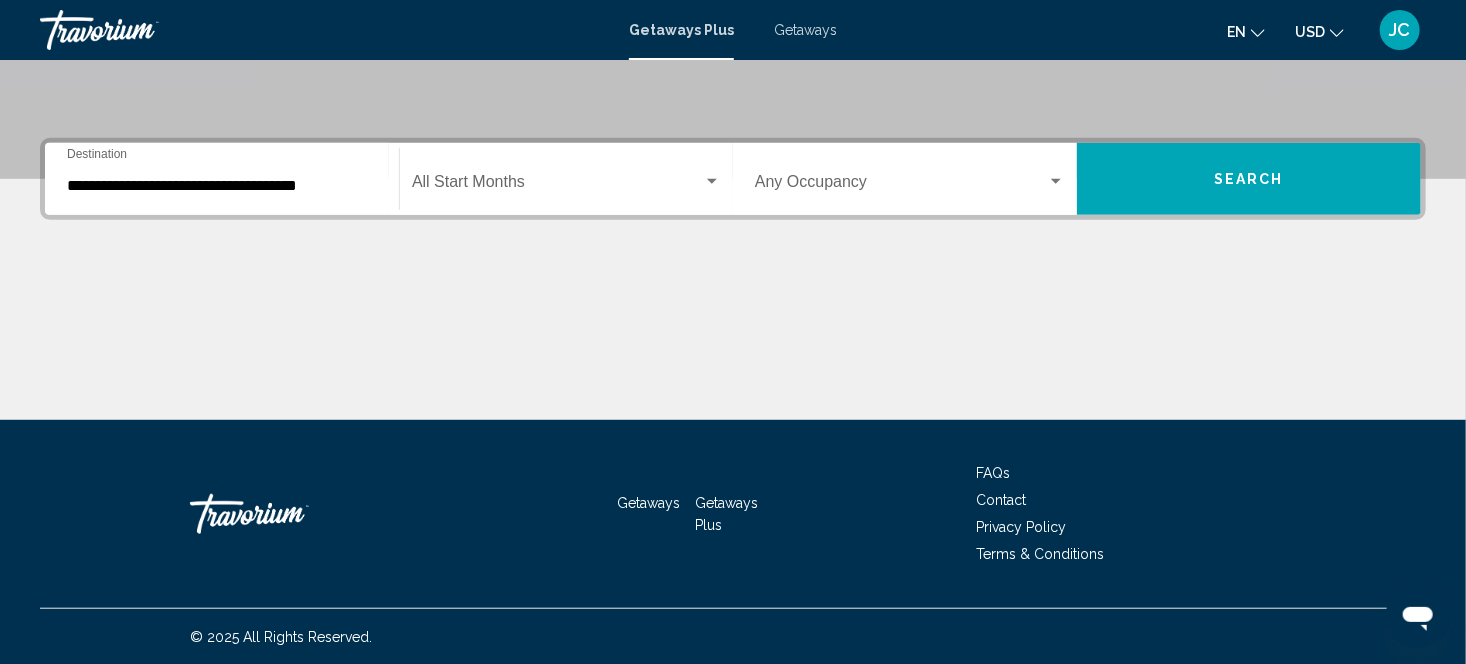 click on "Start Month All Start Months" 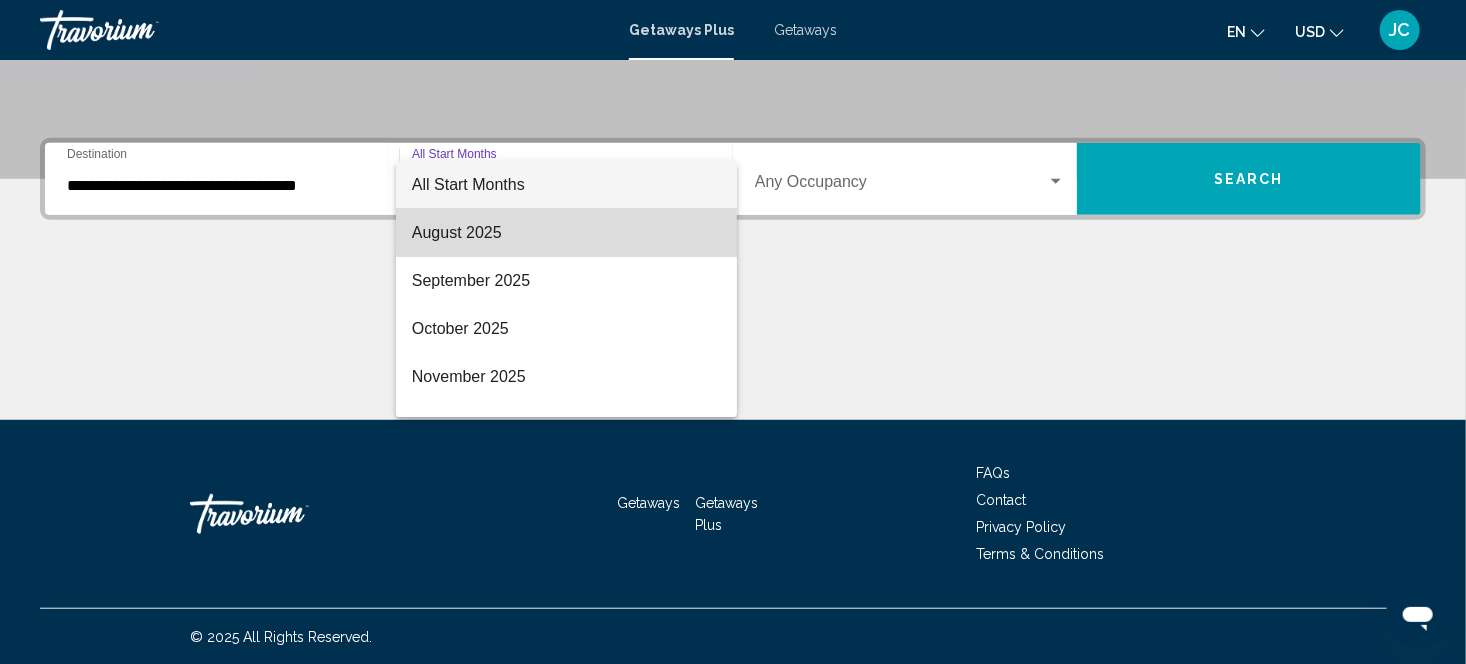 click on "August 2025" at bounding box center [566, 233] 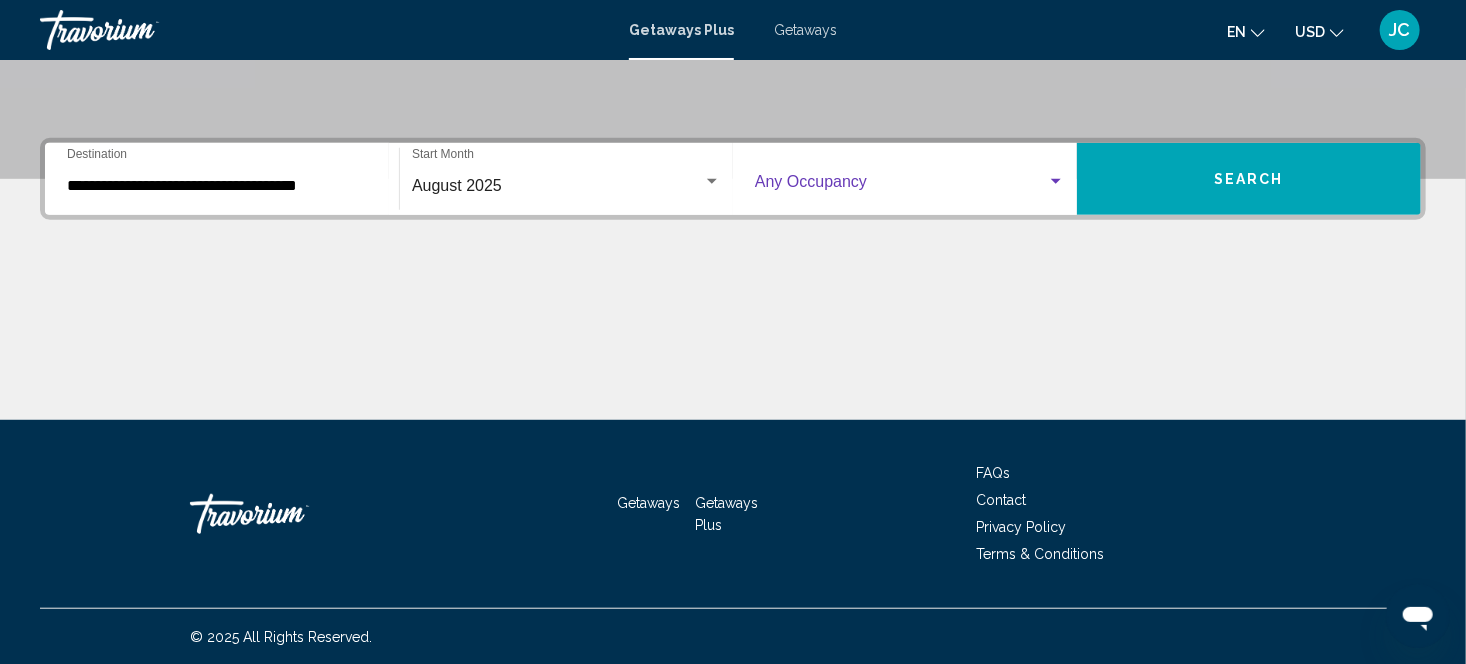 click at bounding box center [1056, 182] 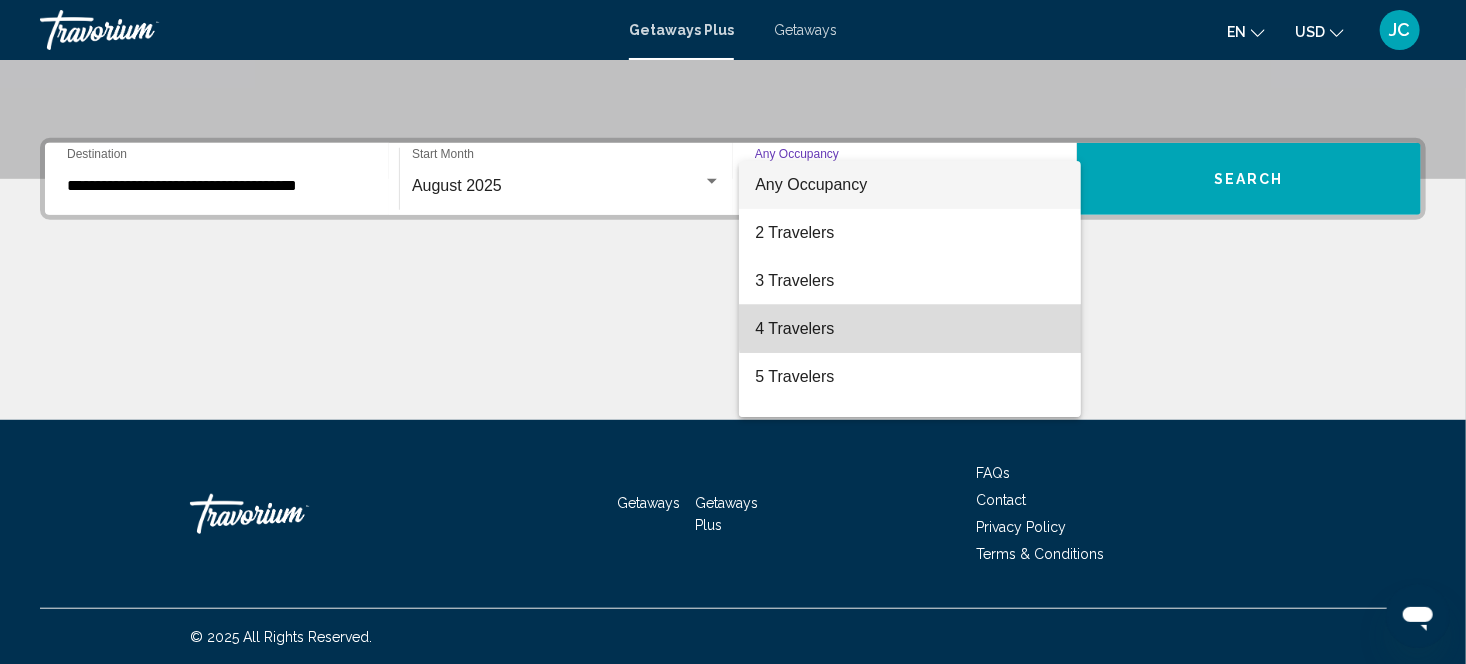 click on "4 Travelers" at bounding box center (910, 329) 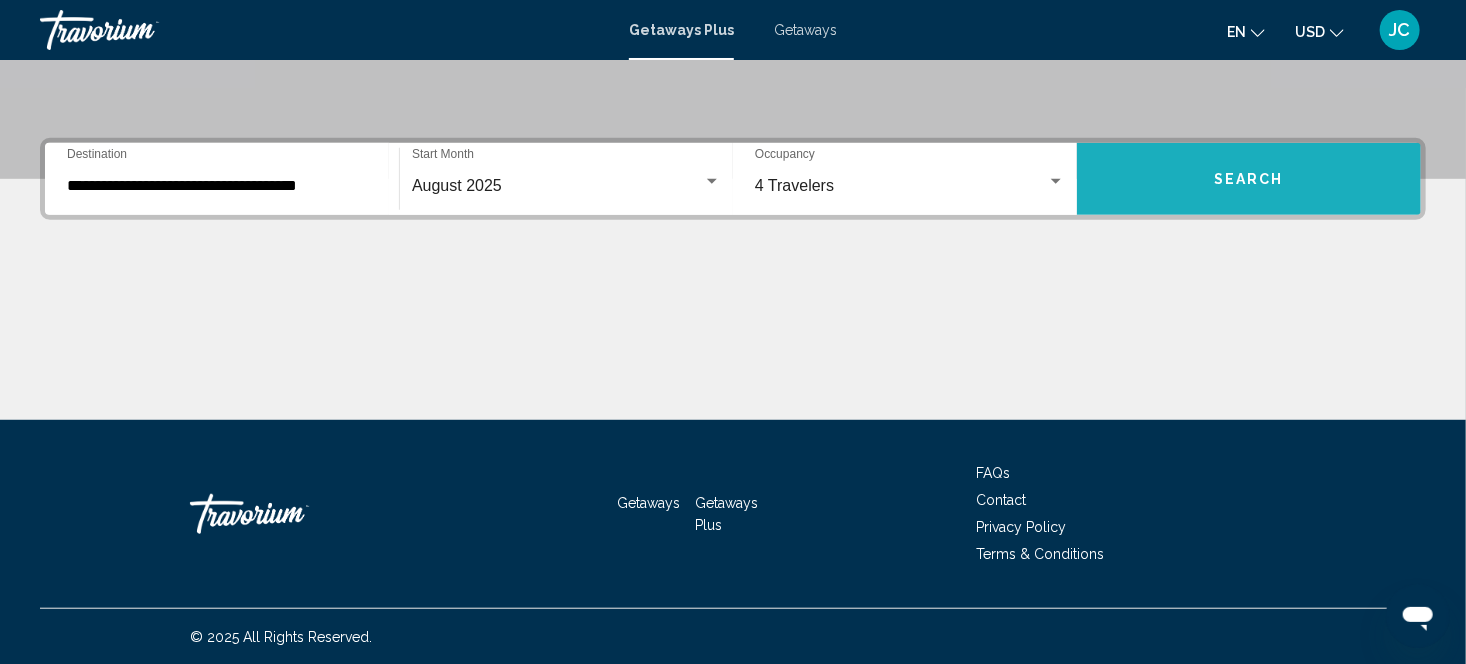 click on "Search" at bounding box center (1249, 179) 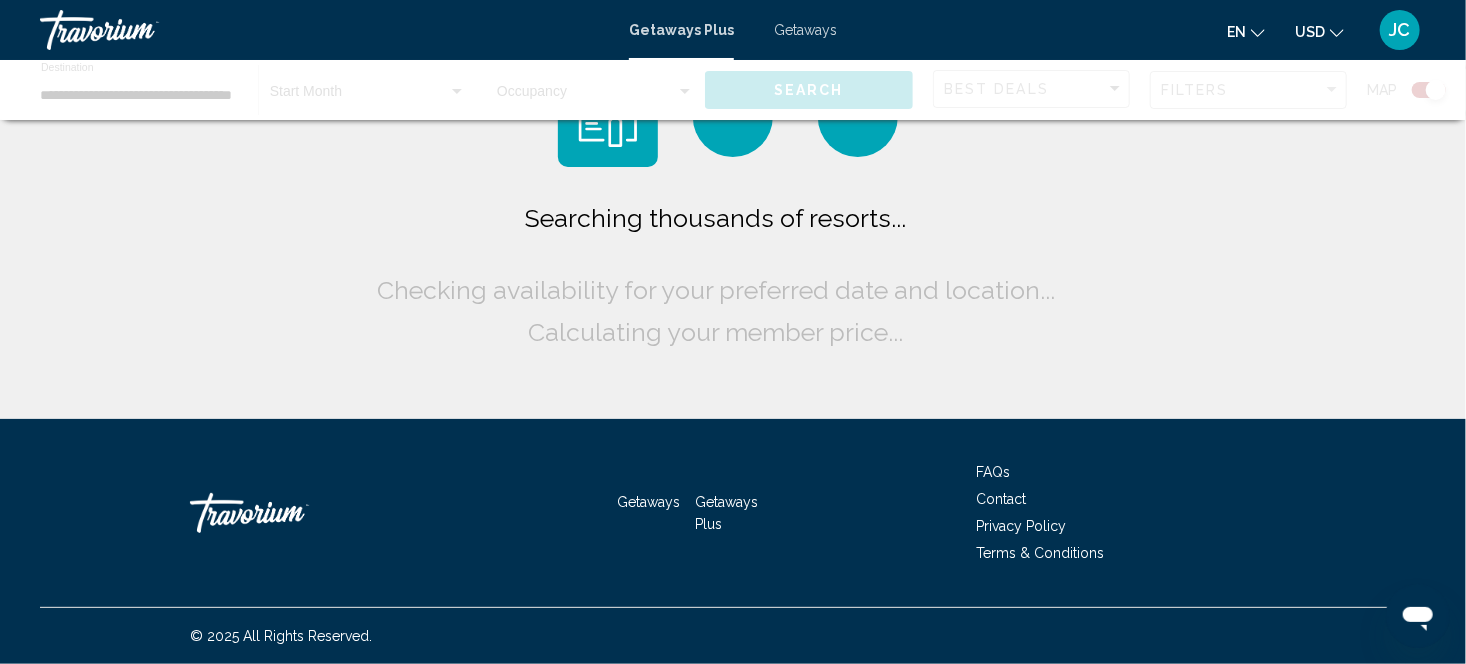 scroll, scrollTop: 0, scrollLeft: 0, axis: both 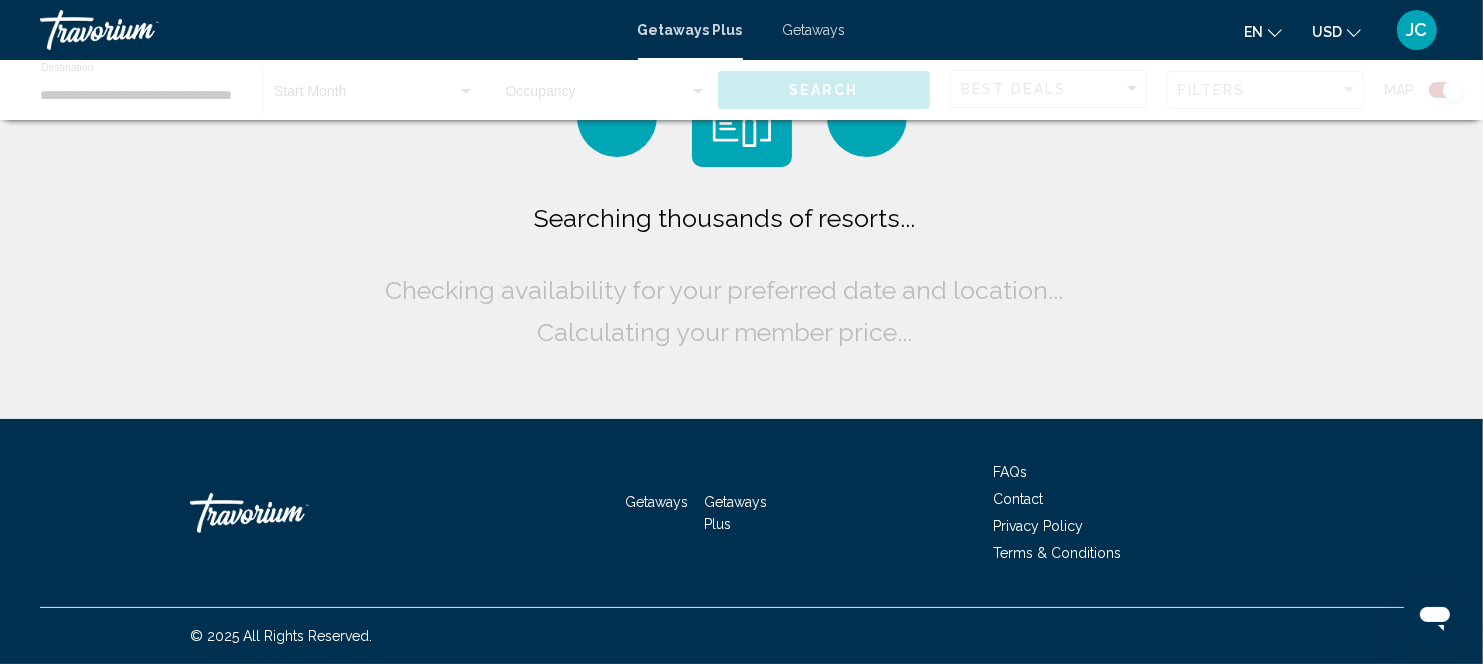 click on "Searching thousands of resorts...
Checking availability for your preferred date and location...
Calculating your member price..." 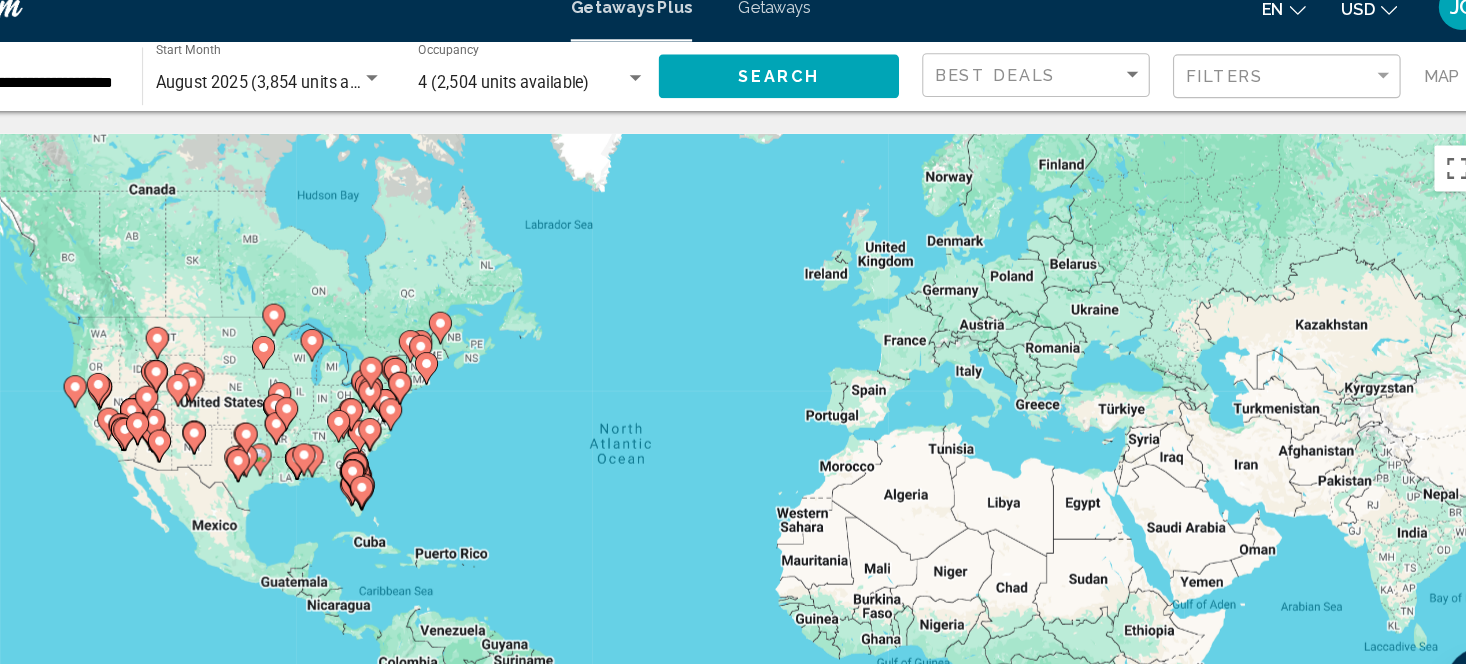 click at bounding box center (448, 450) 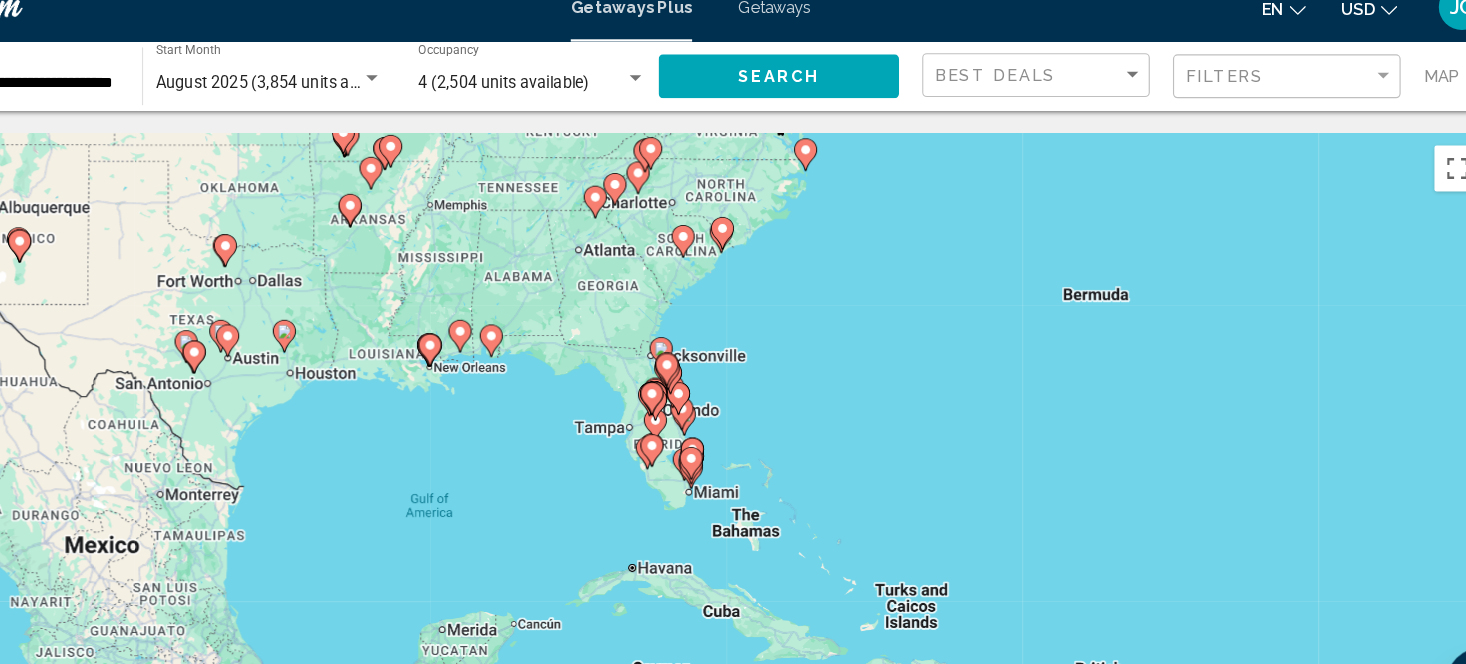 click on "To activate drag with keyboard, press Alt + Enter. Once in keyboard drag state, use the arrow keys to move the marker. To complete the drag, press the Enter key. To cancel, press Escape." at bounding box center (733, 440) 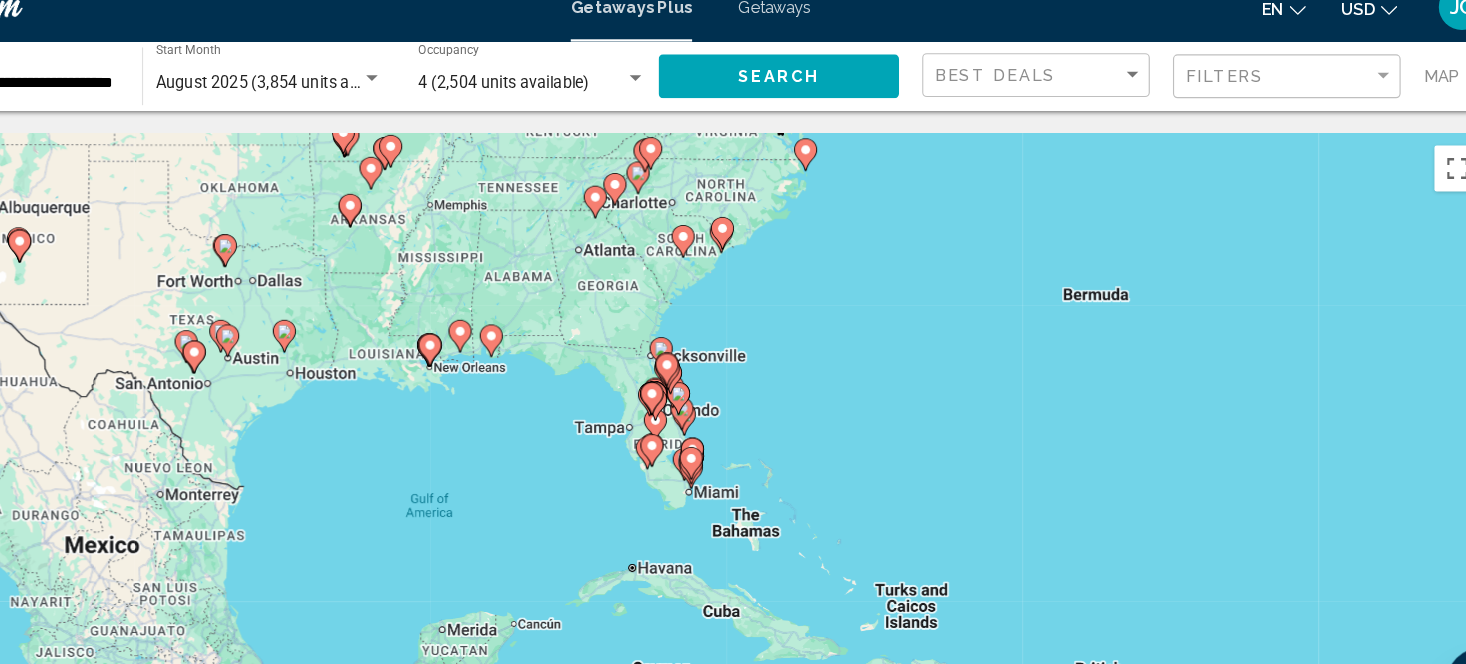 click 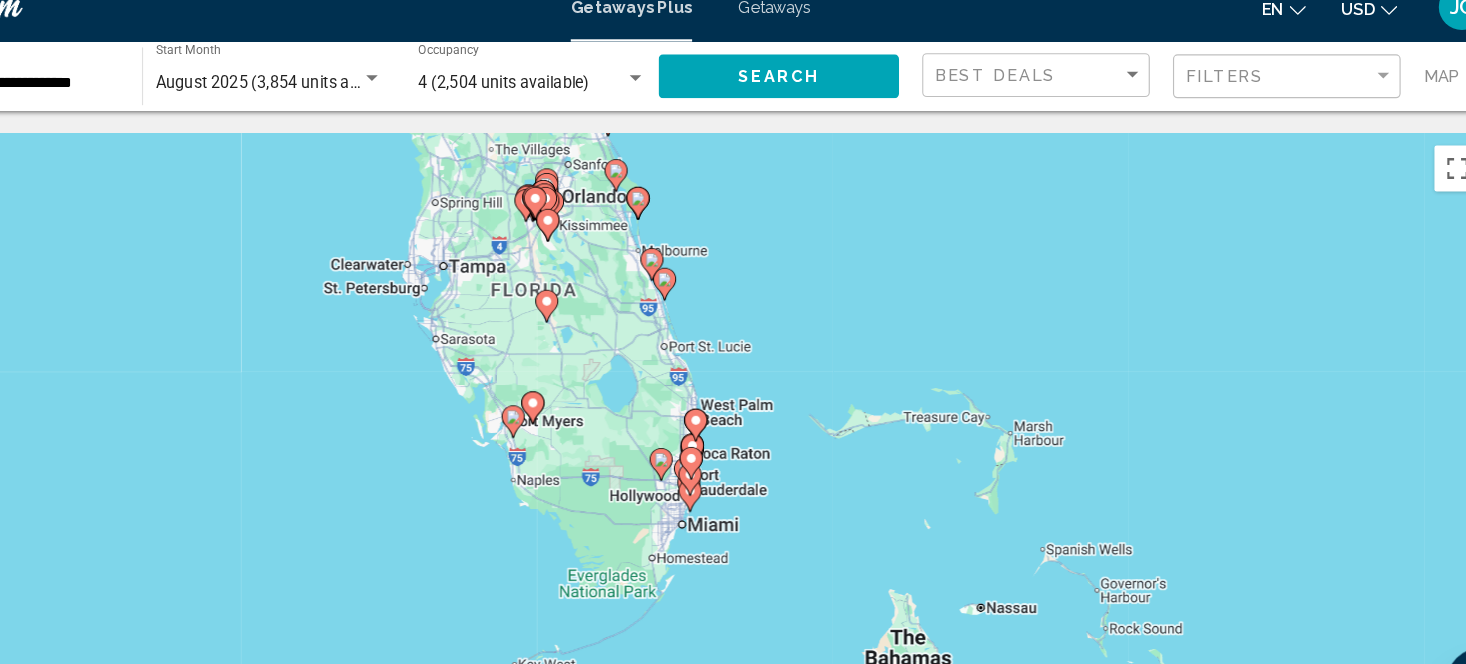 click at bounding box center [732, 439] 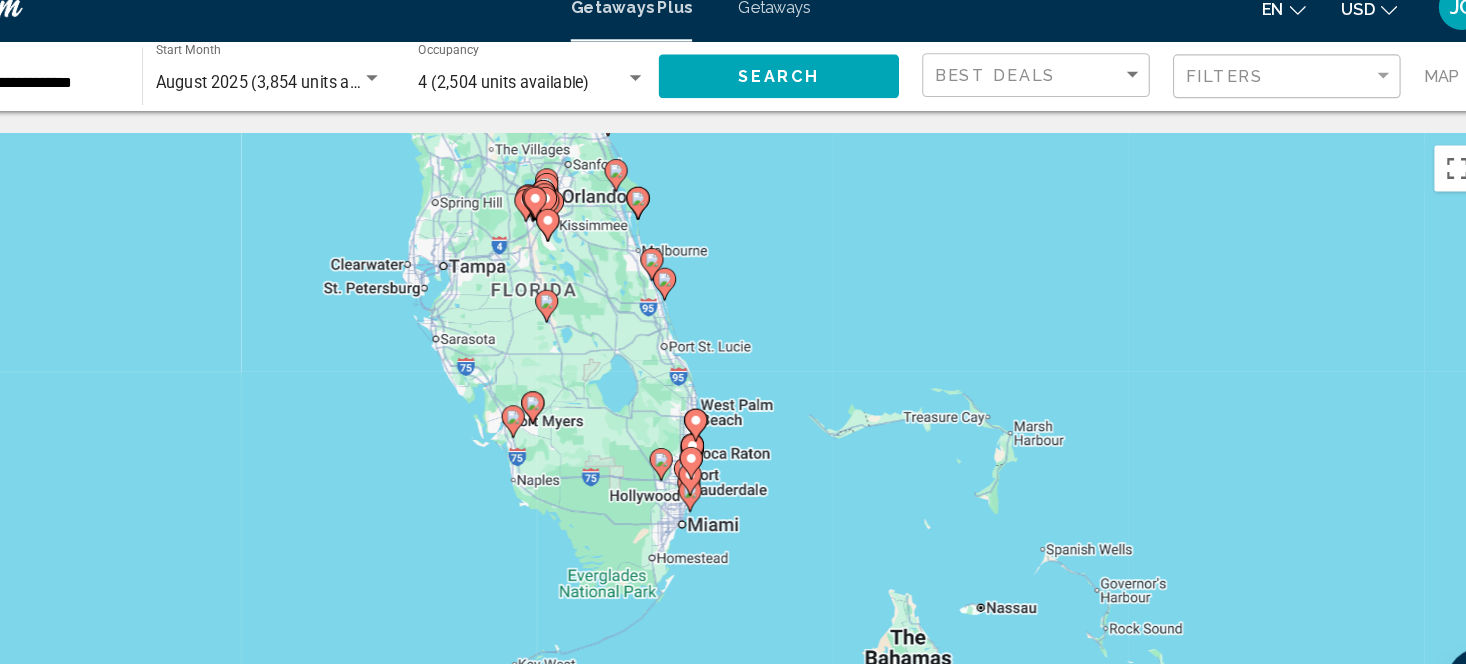 type on "**********" 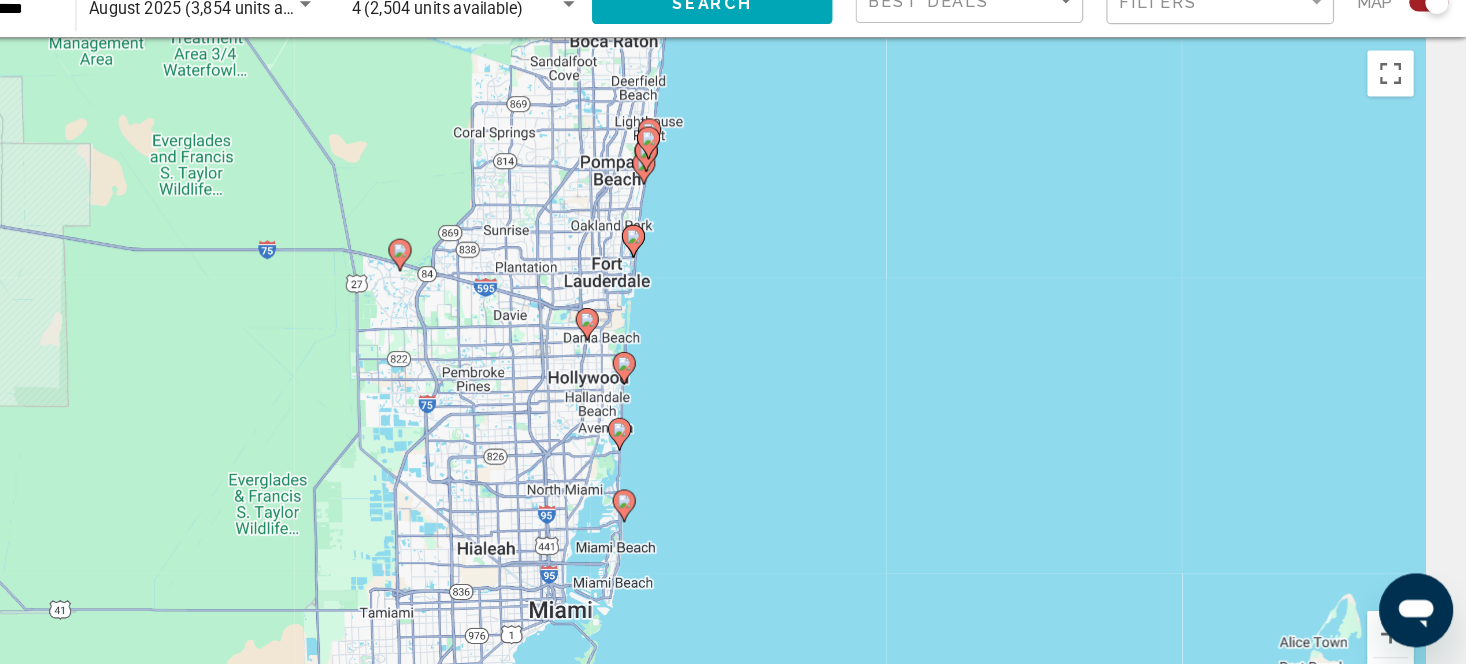 scroll, scrollTop: 21, scrollLeft: 0, axis: vertical 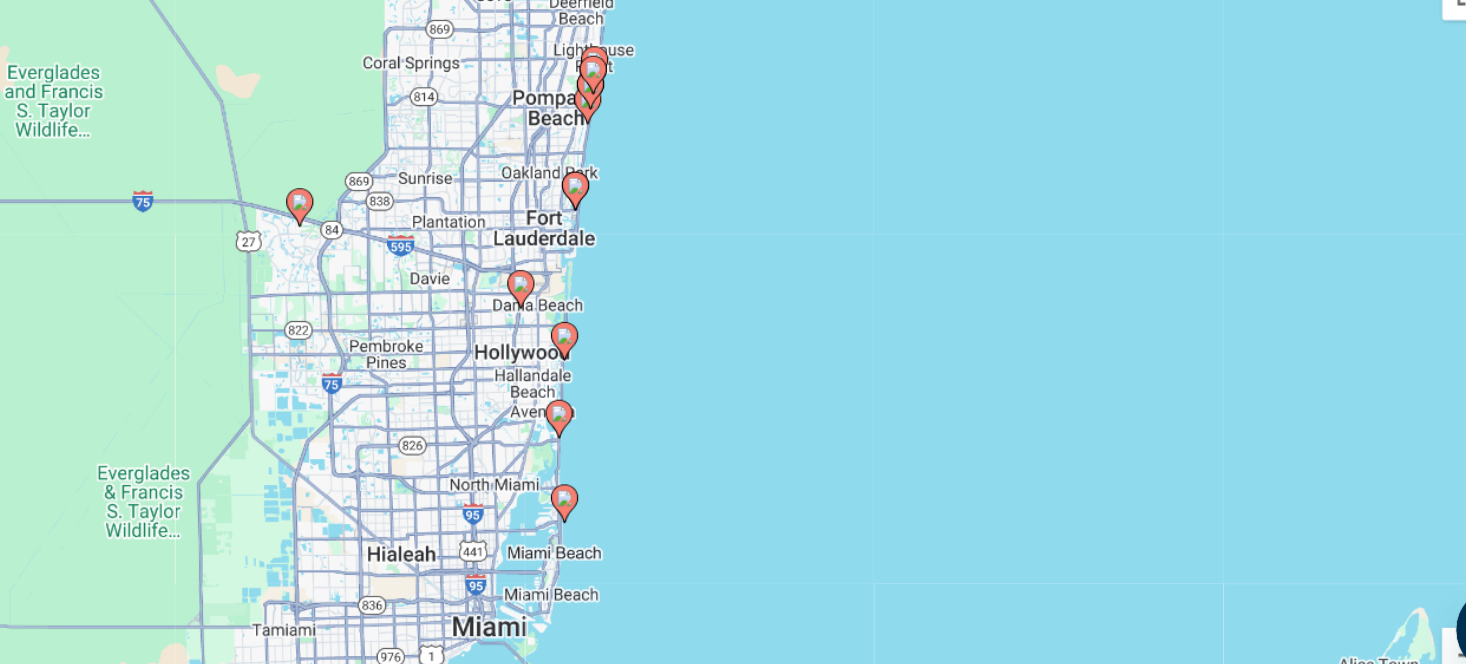 click on "To navigate, press the arrow keys.  To activate drag with keyboard, press Alt + Enter. Once in keyboard drag state, use the arrow keys to move the marker. To complete the drag, press the Enter key. To cancel, press Escape." at bounding box center (733, 419) 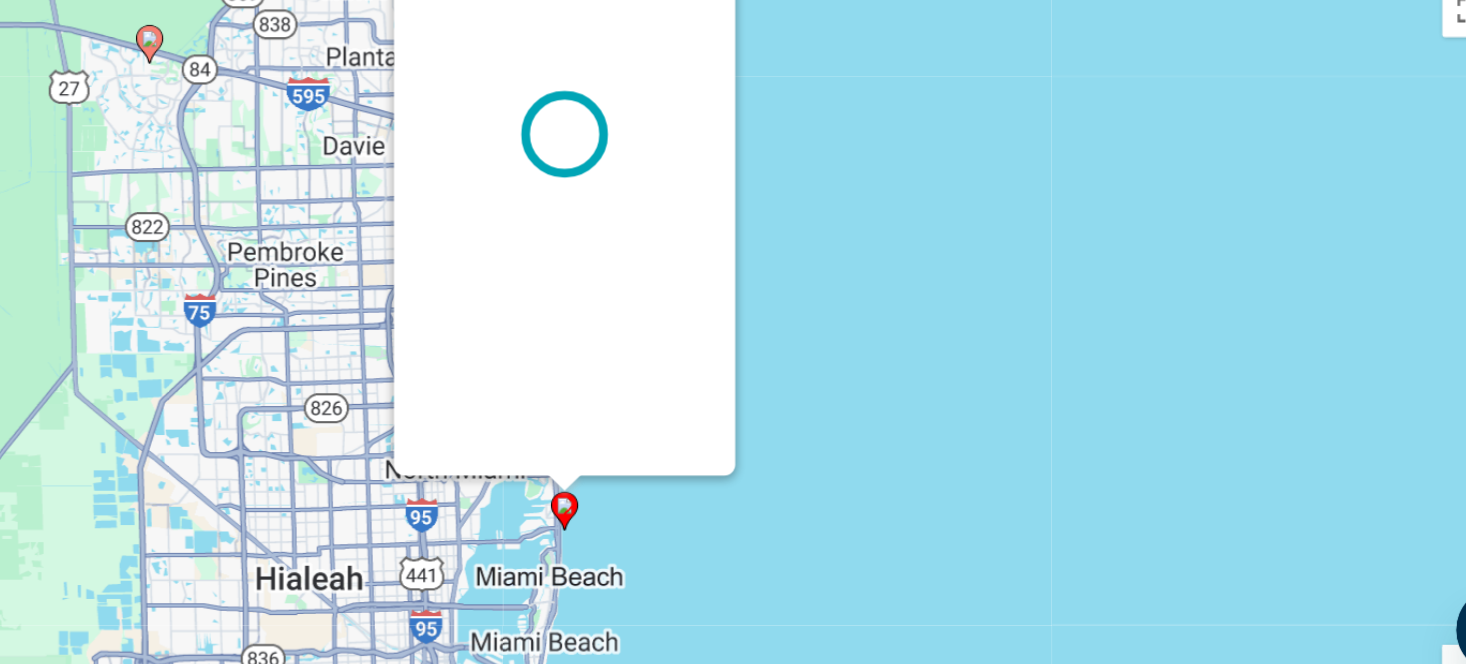 scroll, scrollTop: 0, scrollLeft: 0, axis: both 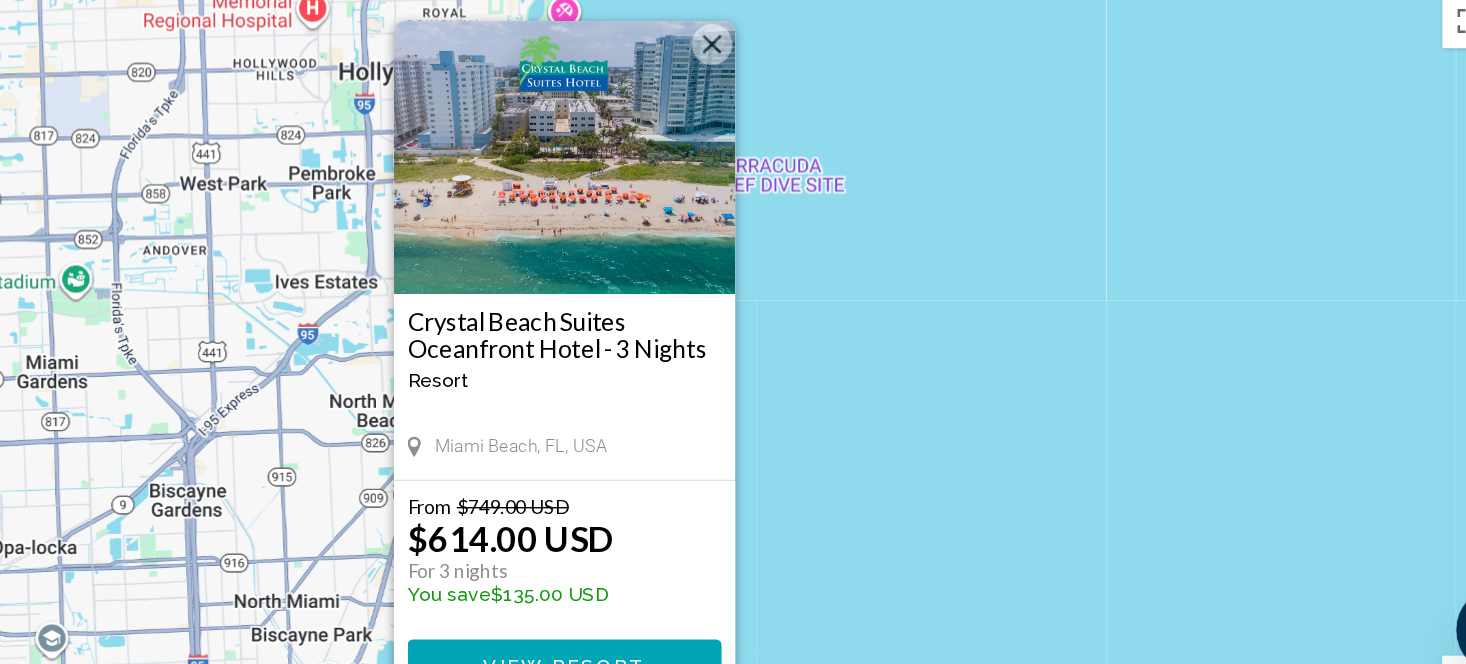 type 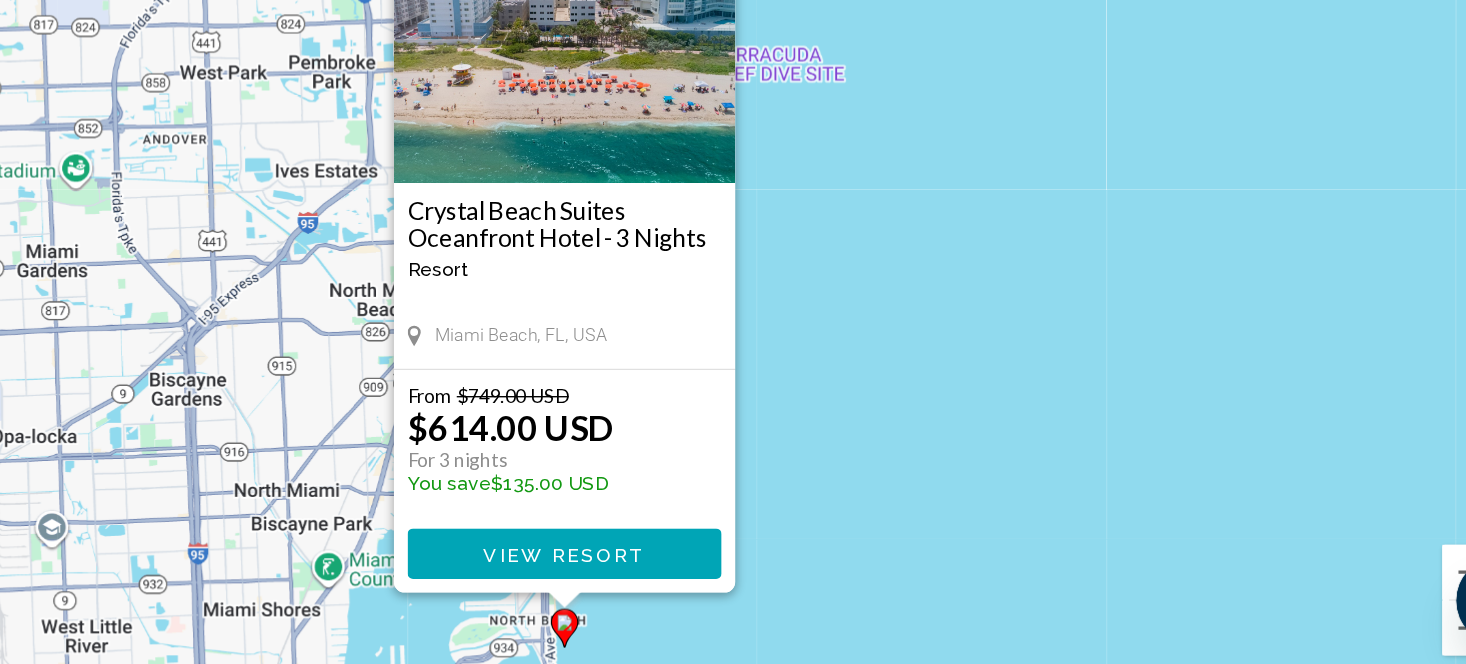 scroll, scrollTop: 101, scrollLeft: 0, axis: vertical 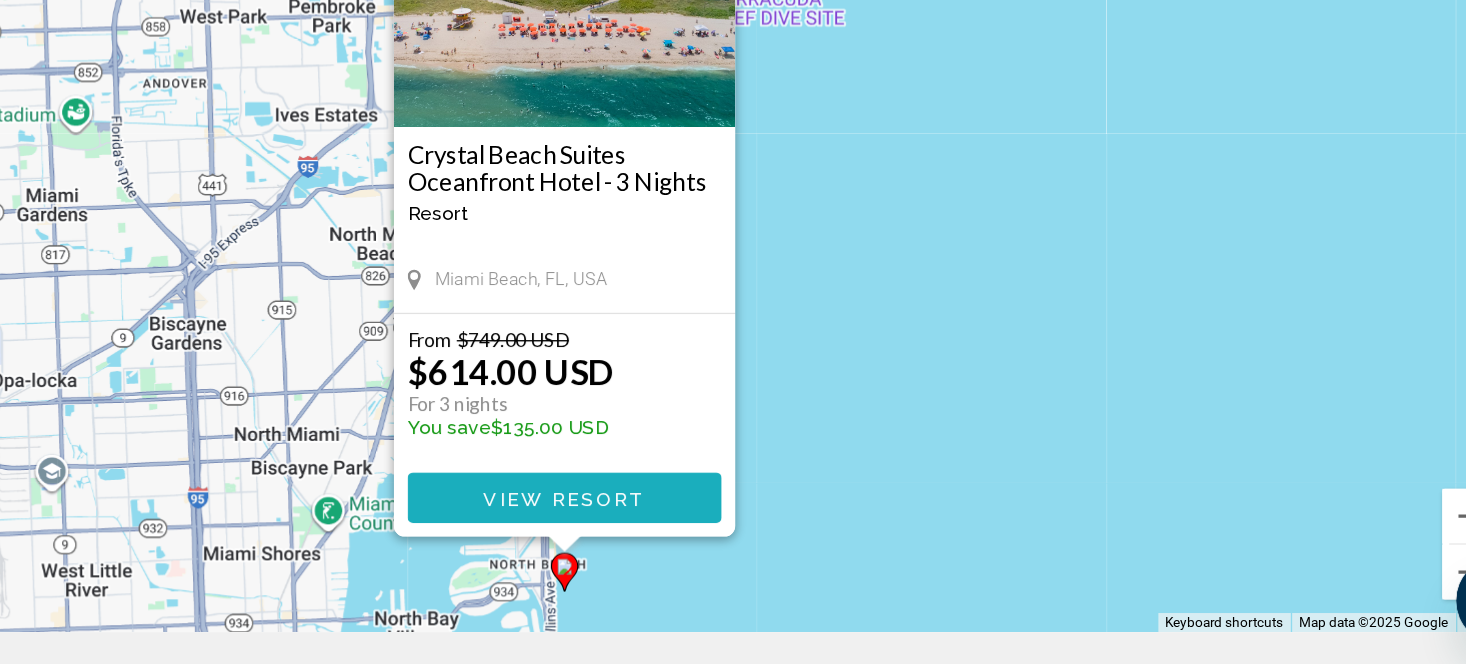 click on "View Resort" at bounding box center [732, 541] 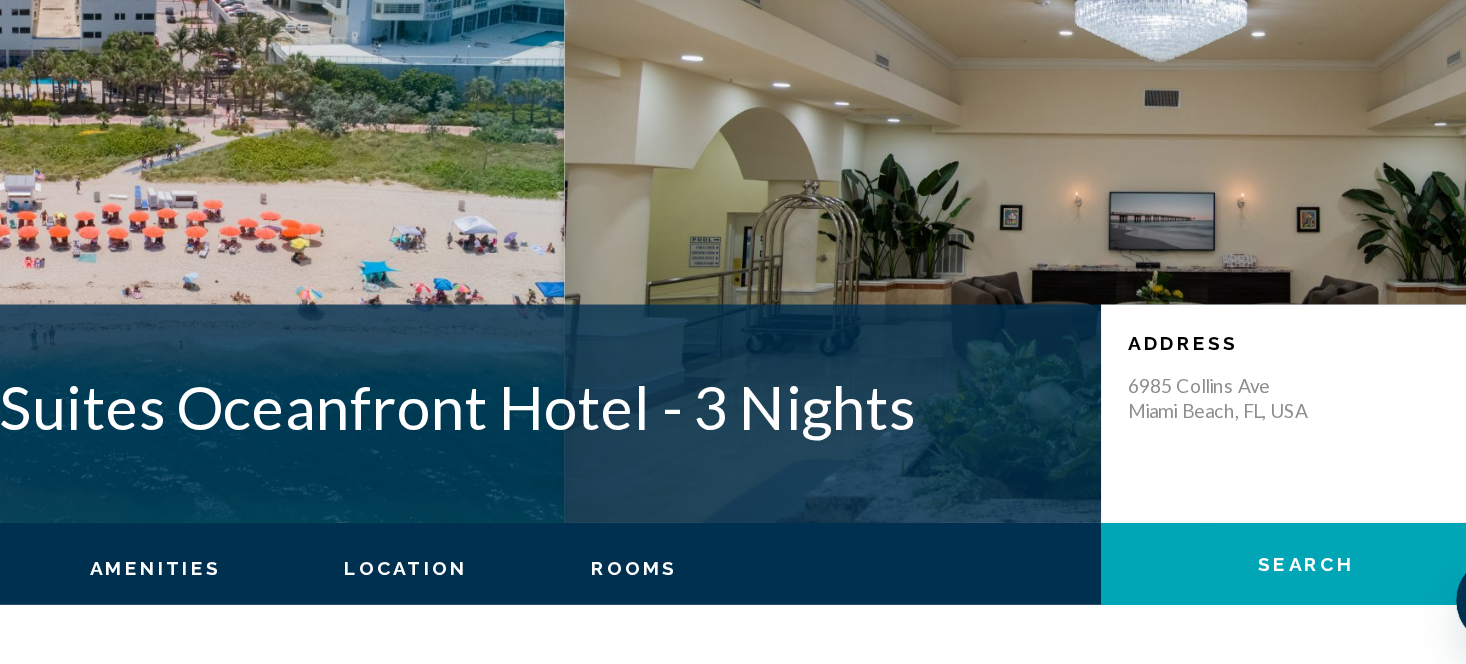scroll, scrollTop: 0, scrollLeft: 0, axis: both 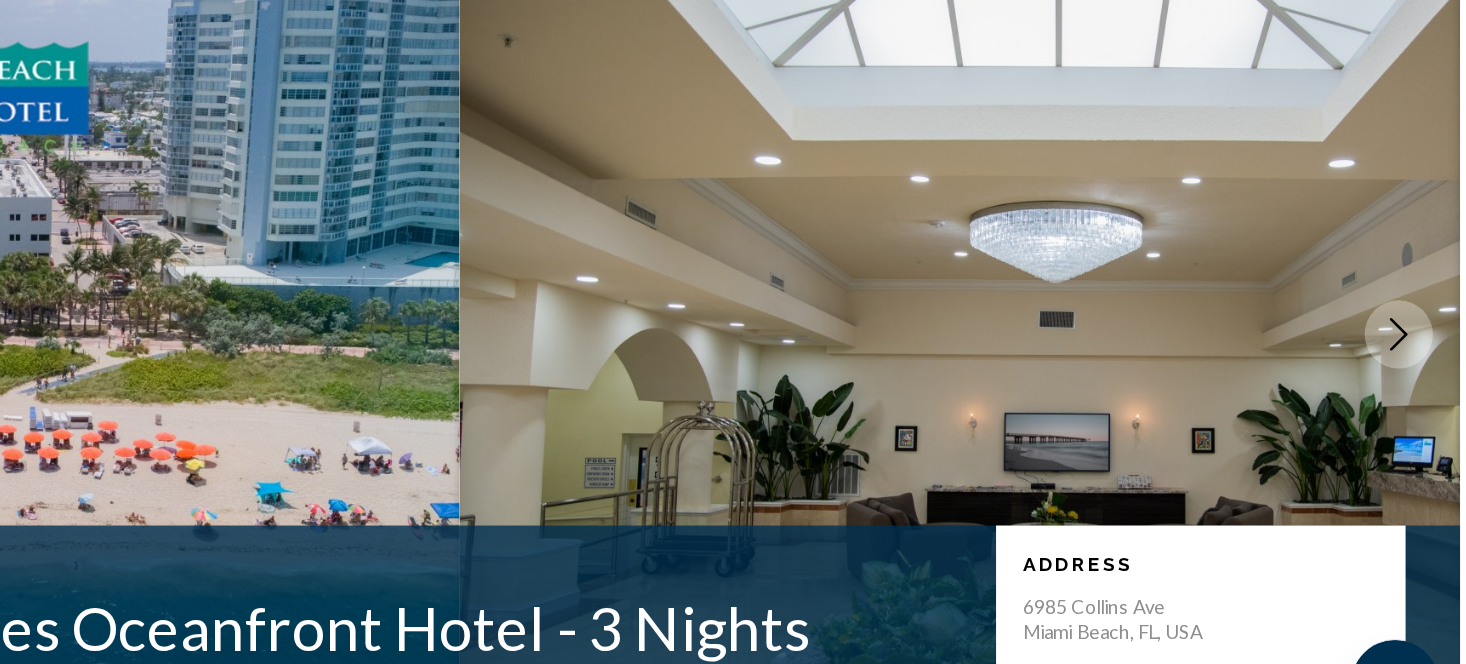 type 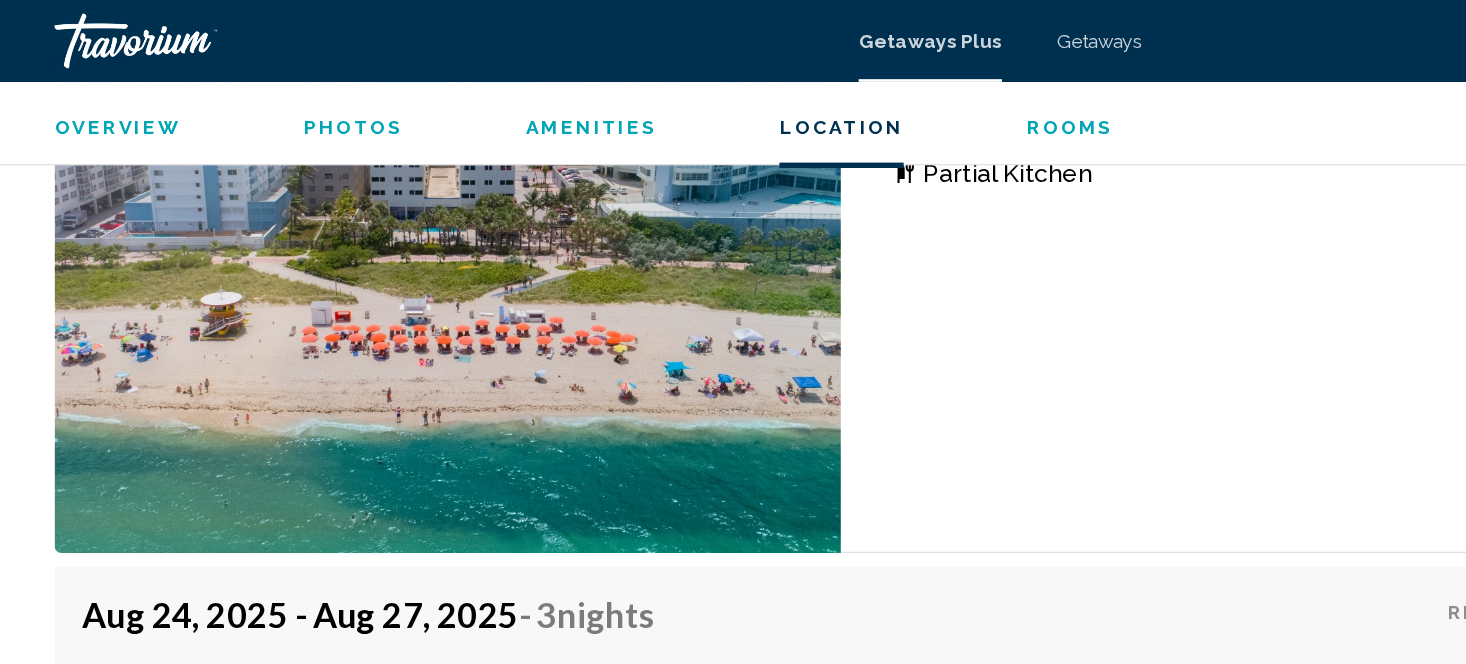 scroll, scrollTop: 3152, scrollLeft: 0, axis: vertical 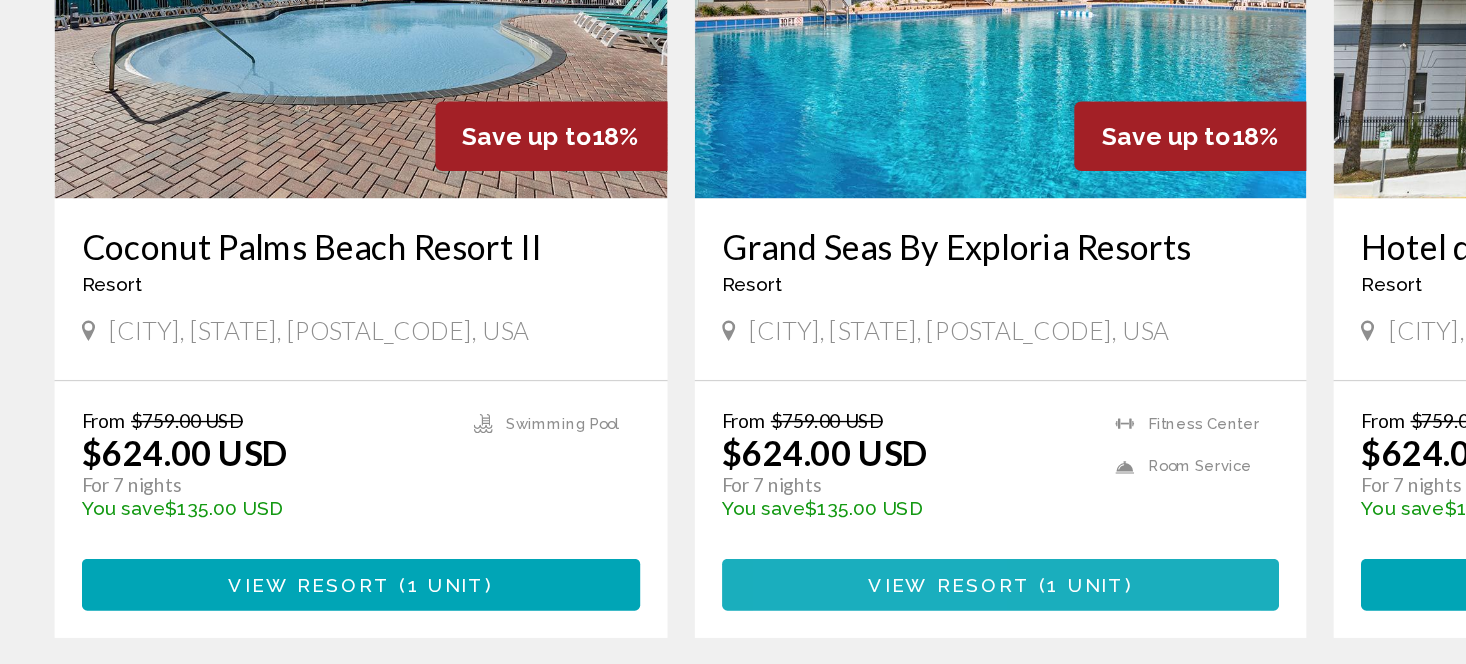 click on "View Resort    ( 1 unit )" at bounding box center (733, 603) 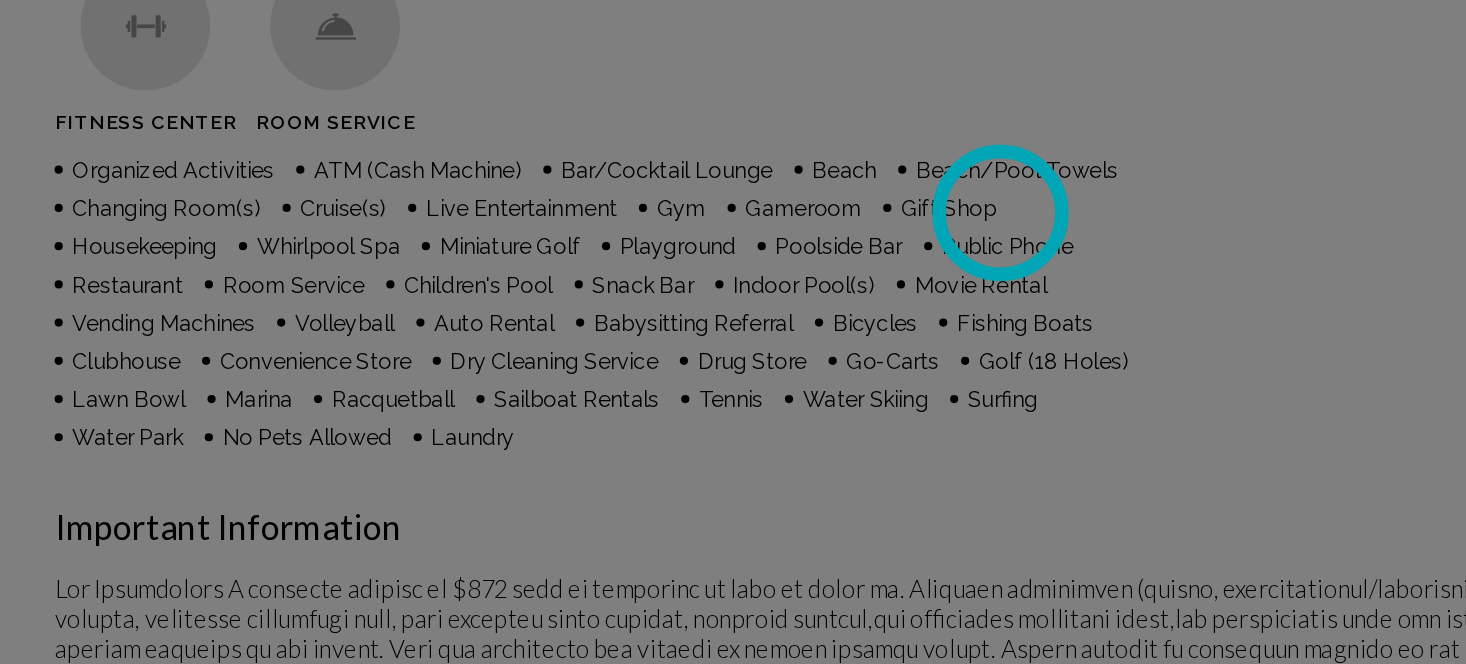 scroll, scrollTop: 0, scrollLeft: 0, axis: both 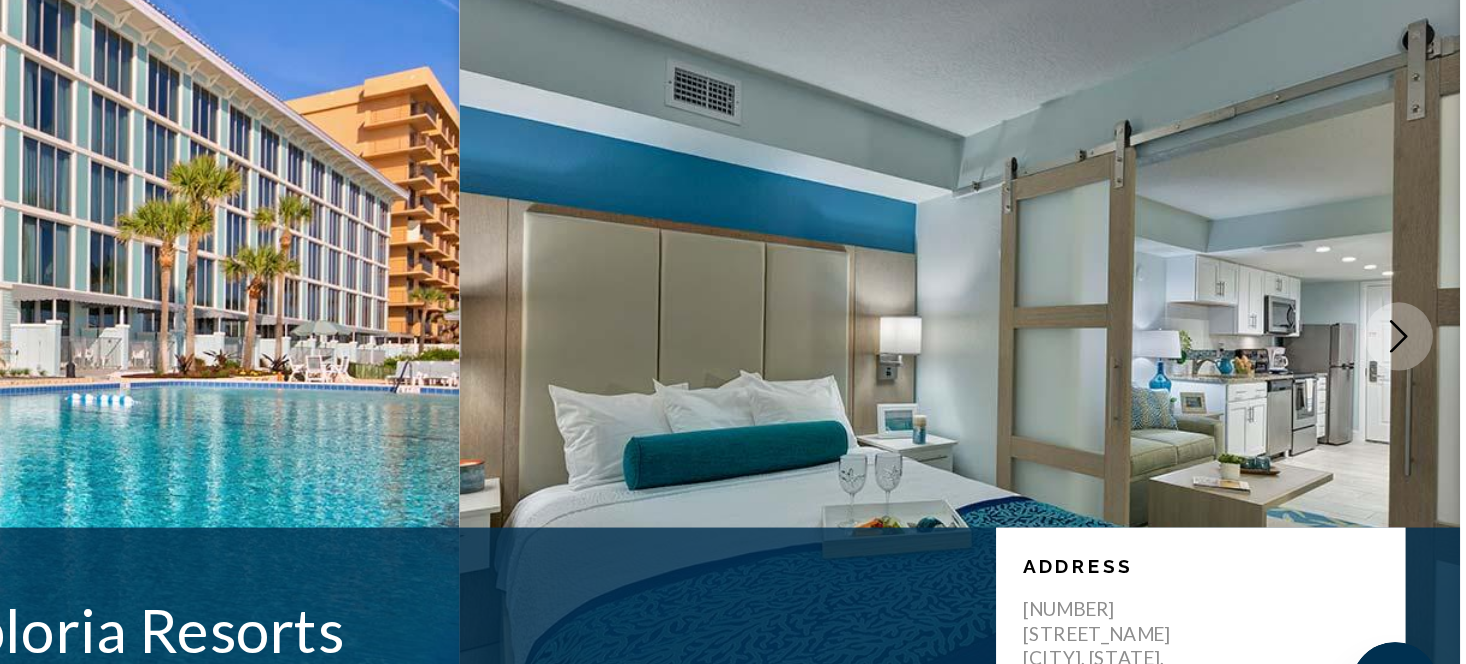 type 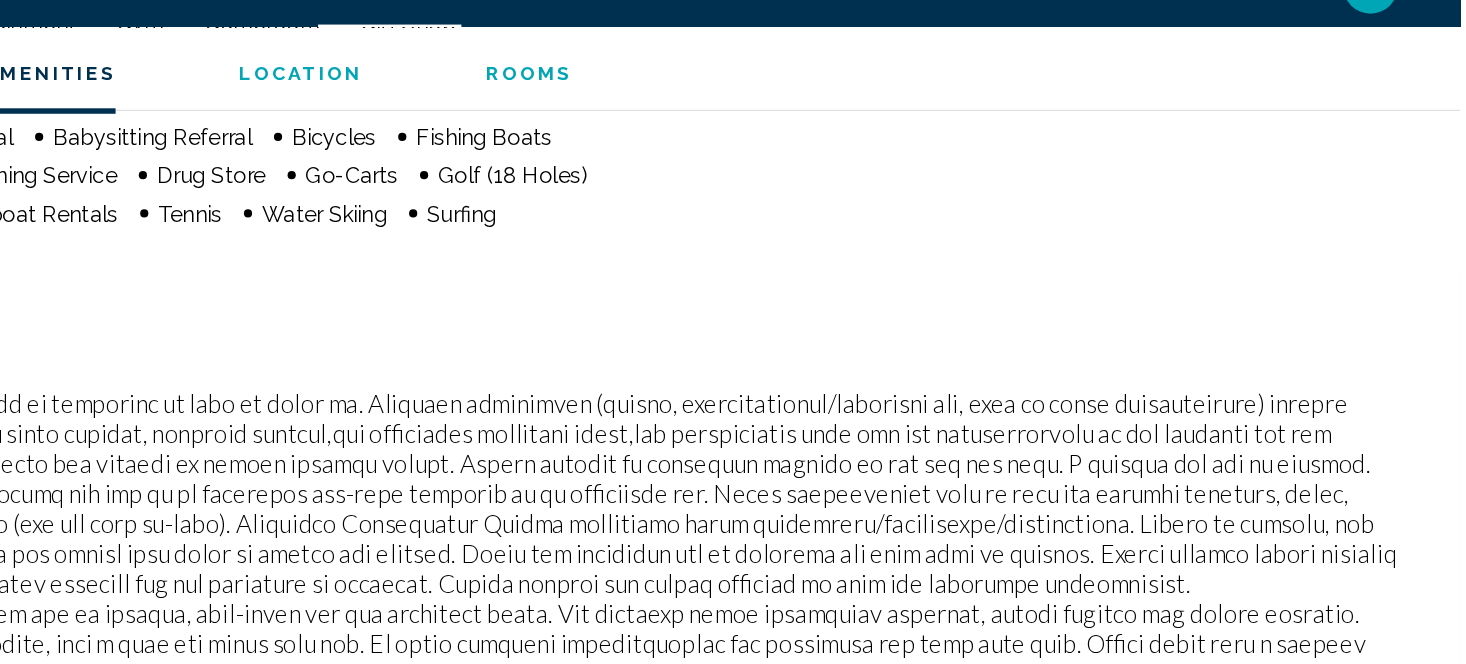 scroll, scrollTop: 1854, scrollLeft: 0, axis: vertical 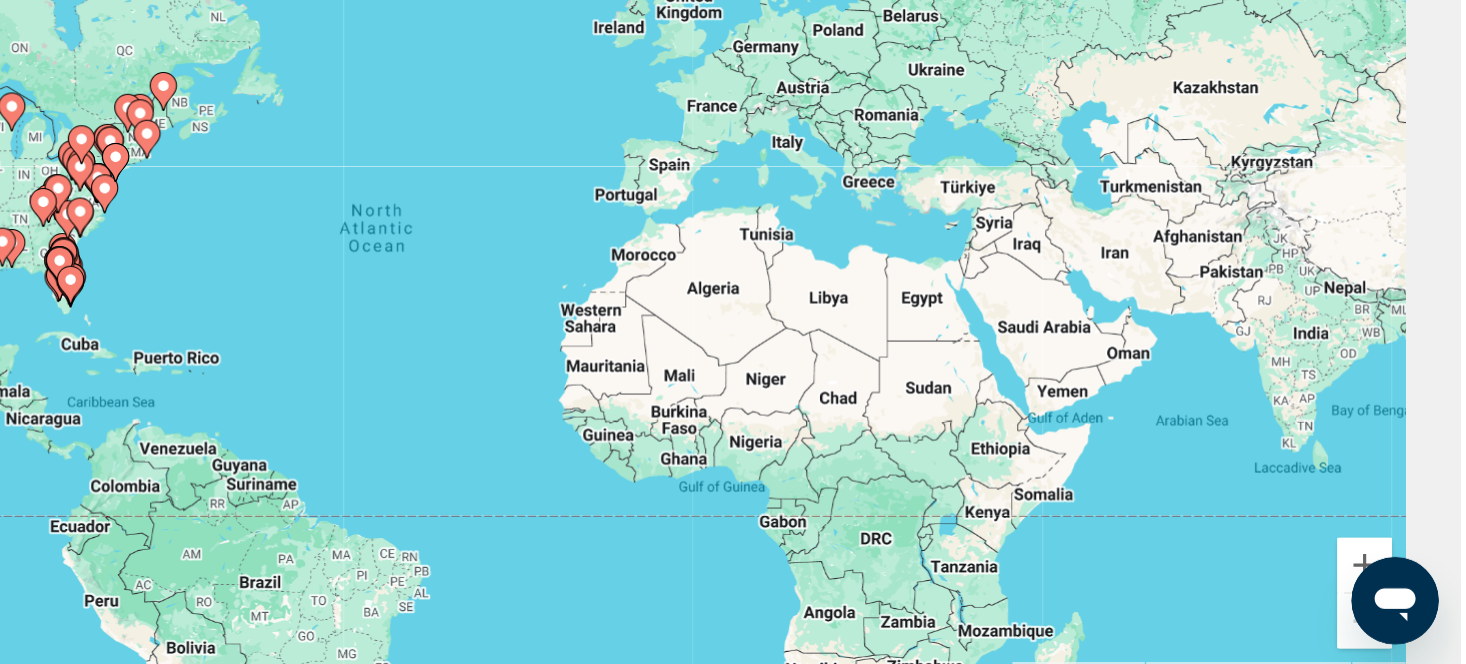 click 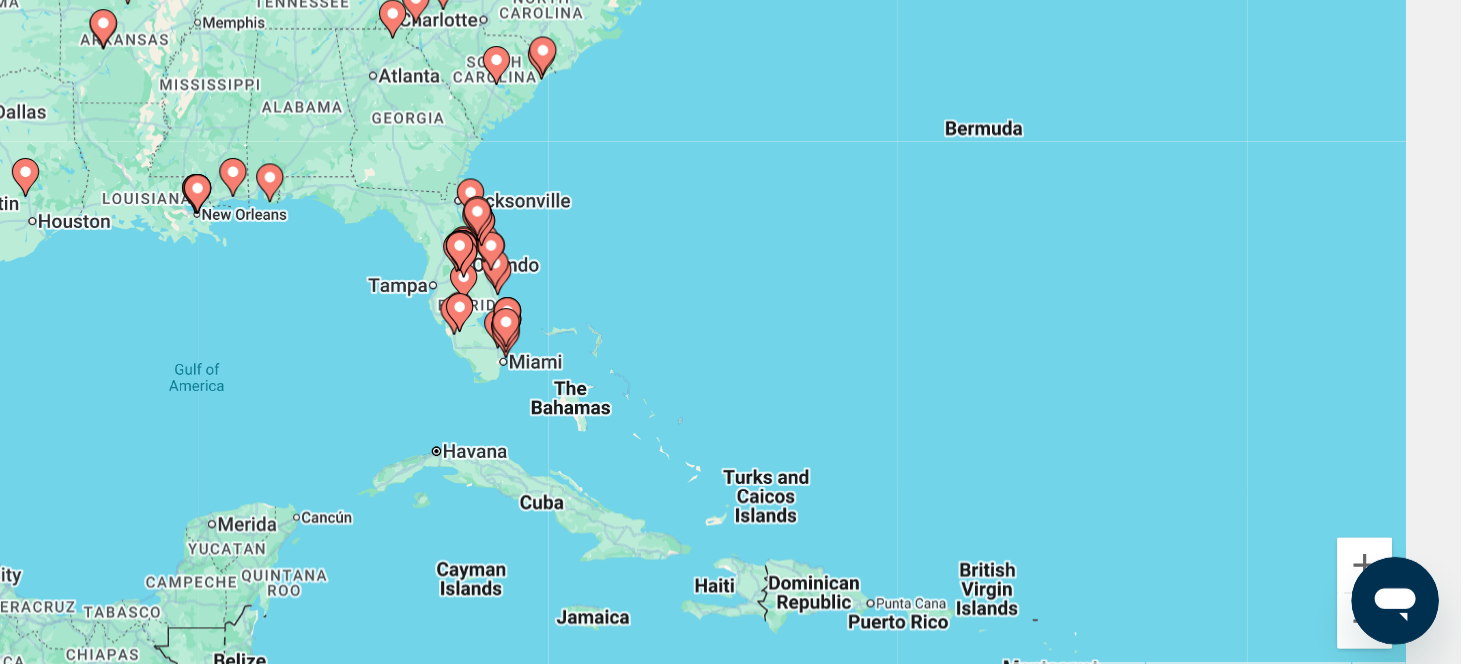 click 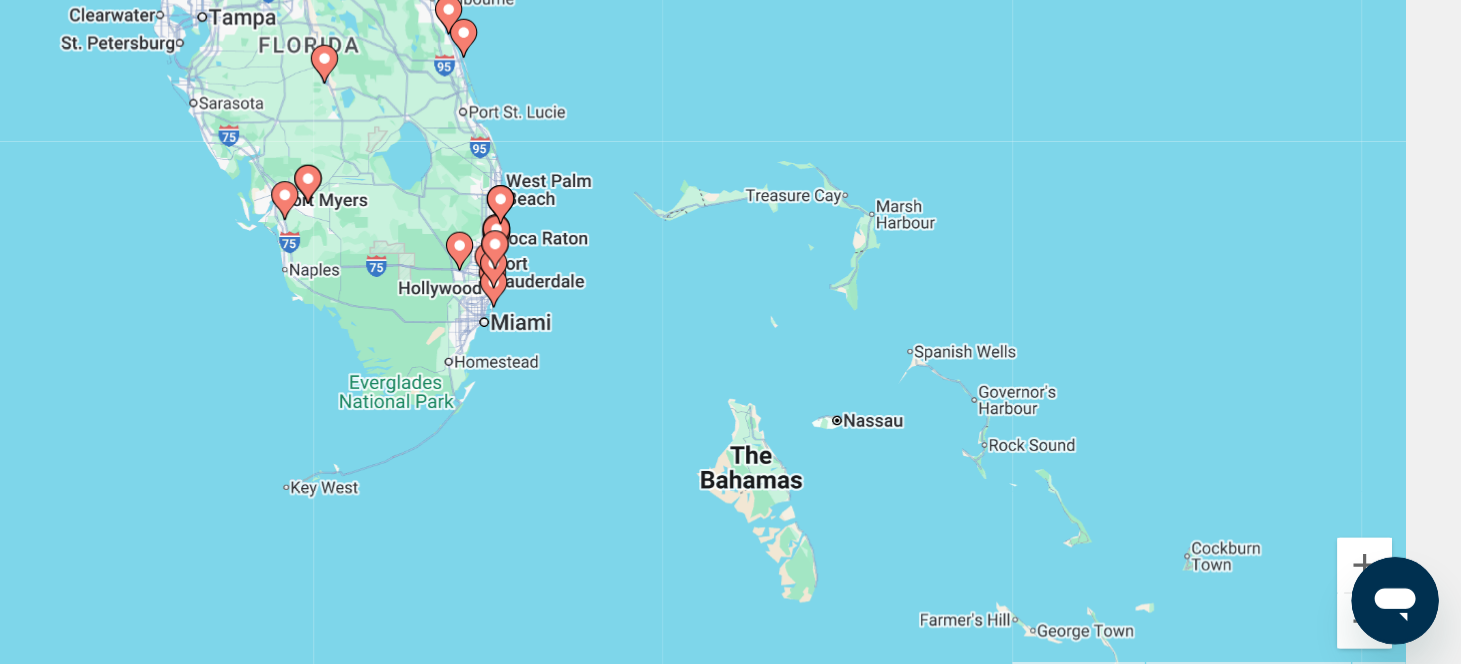 click on "To navigate, press the arrow keys.  To activate drag with keyboard, press Alt + Enter. Once in keyboard drag state, use the arrow keys to move the marker. To complete the drag, press the Enter key. To cancel, press Escape." at bounding box center [733, 375] 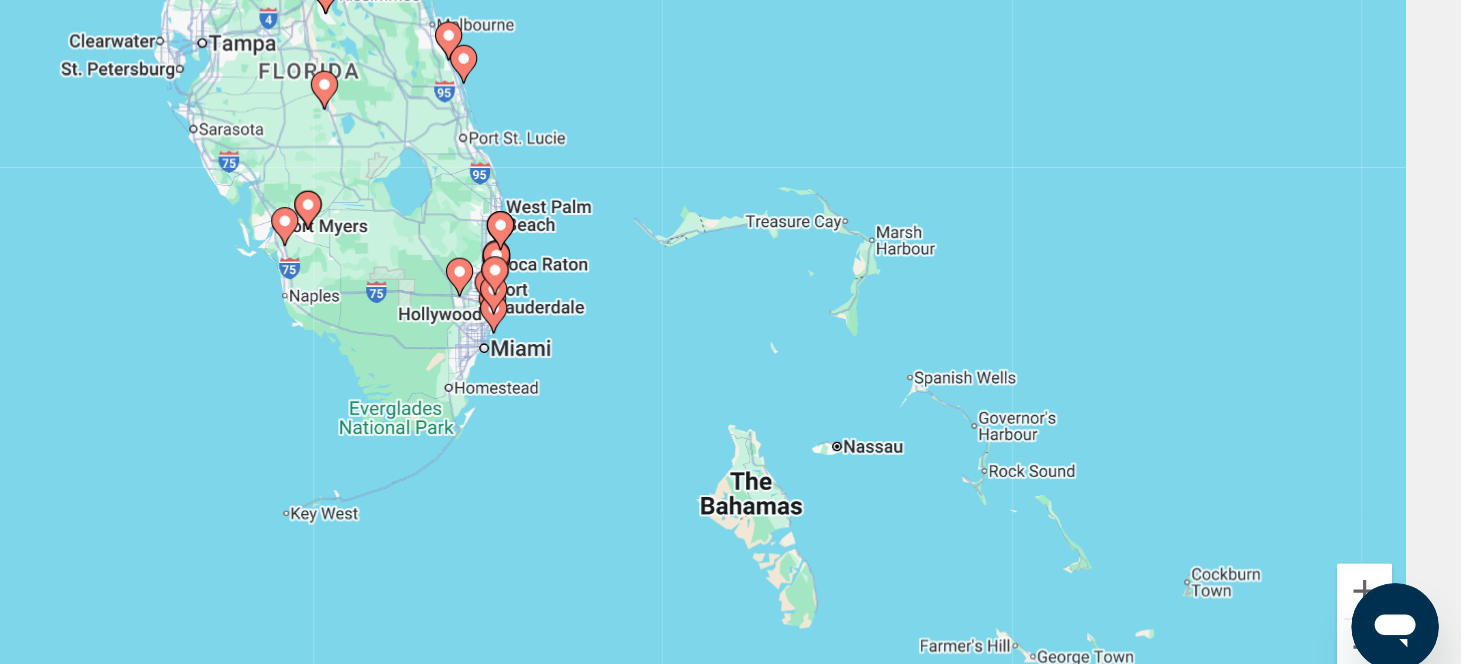 scroll, scrollTop: 65, scrollLeft: 0, axis: vertical 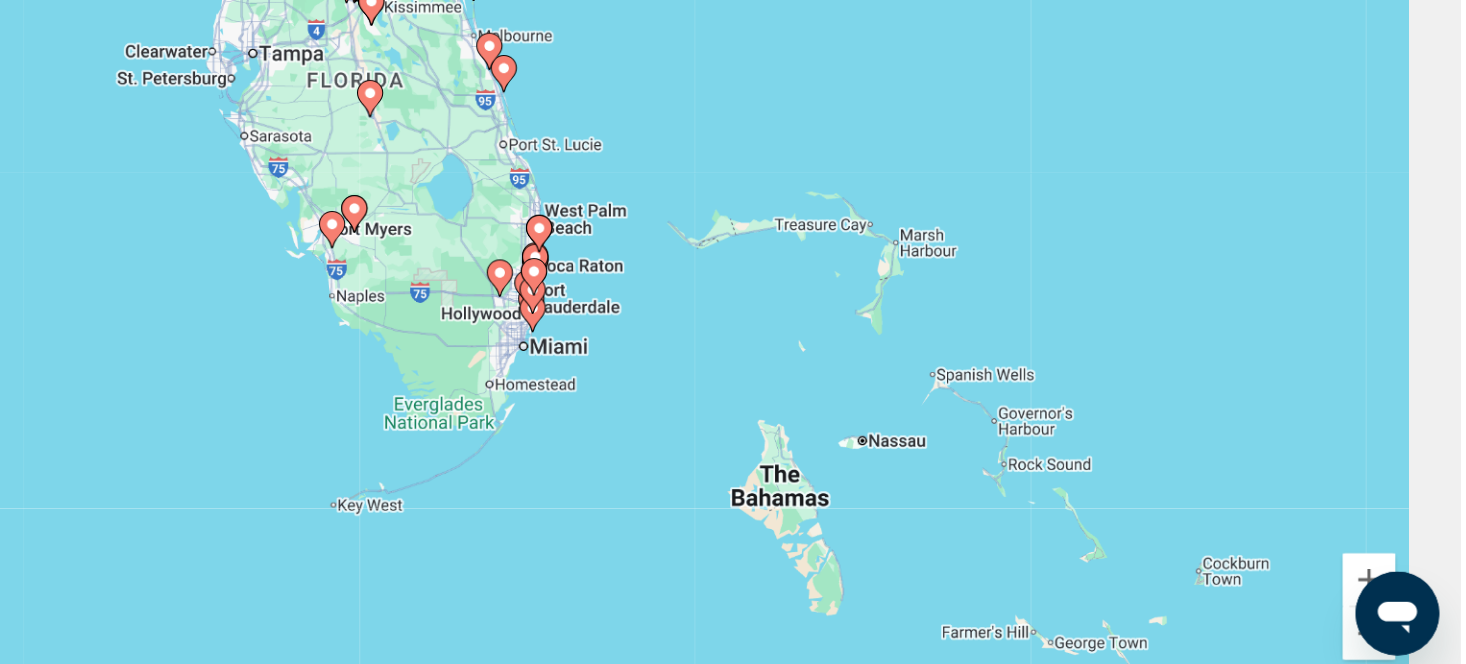 click at bounding box center [758, 373] 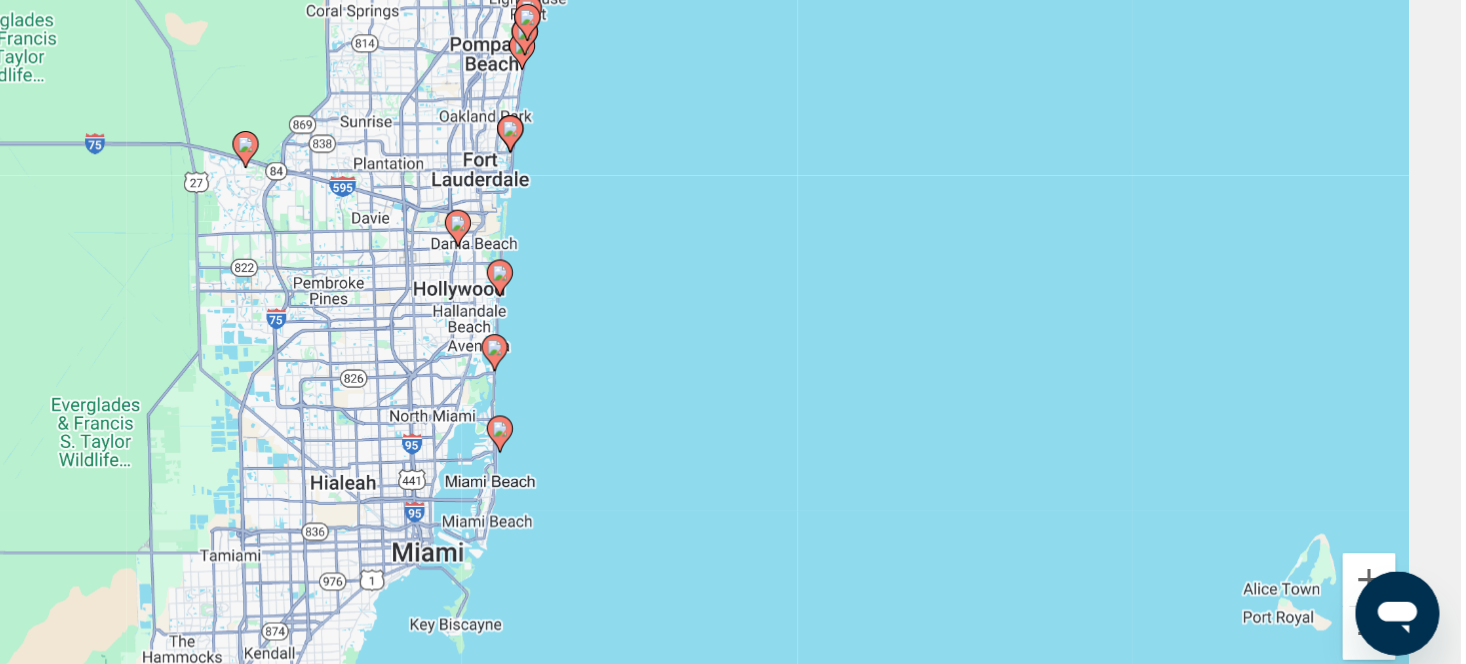click 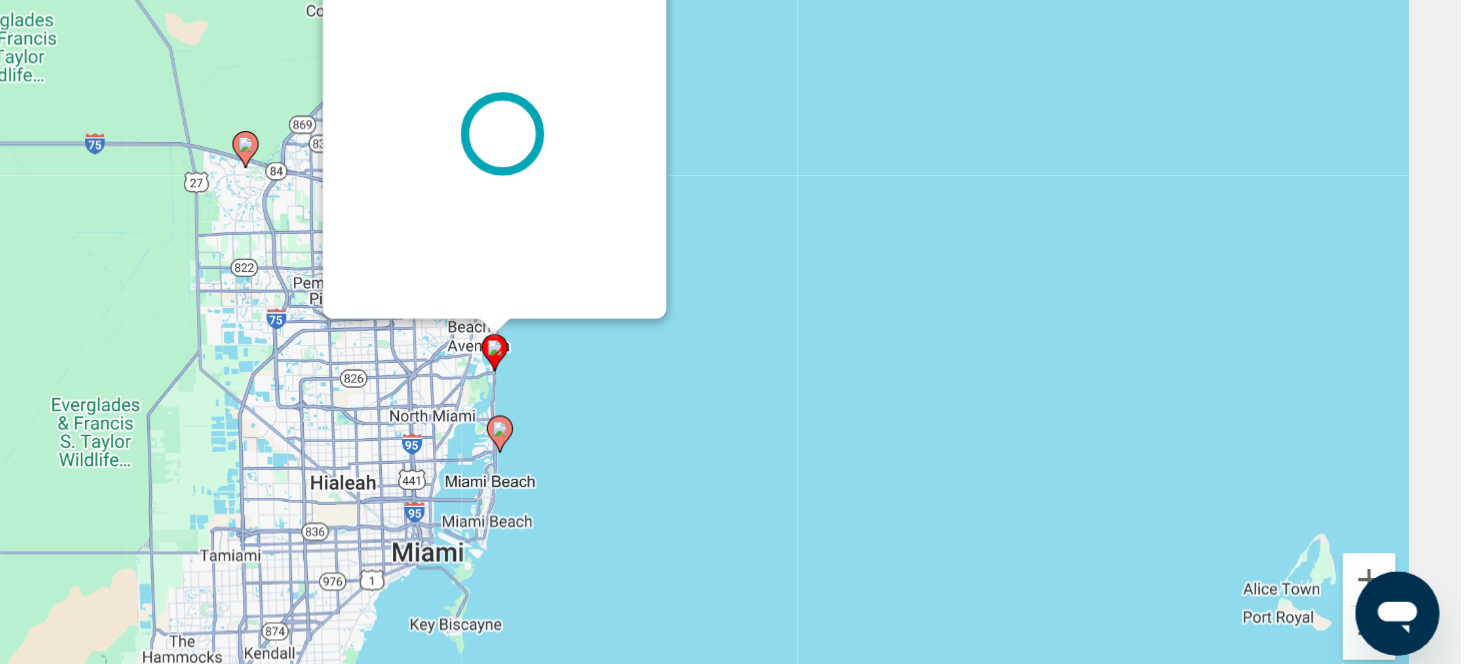 scroll, scrollTop: 0, scrollLeft: 0, axis: both 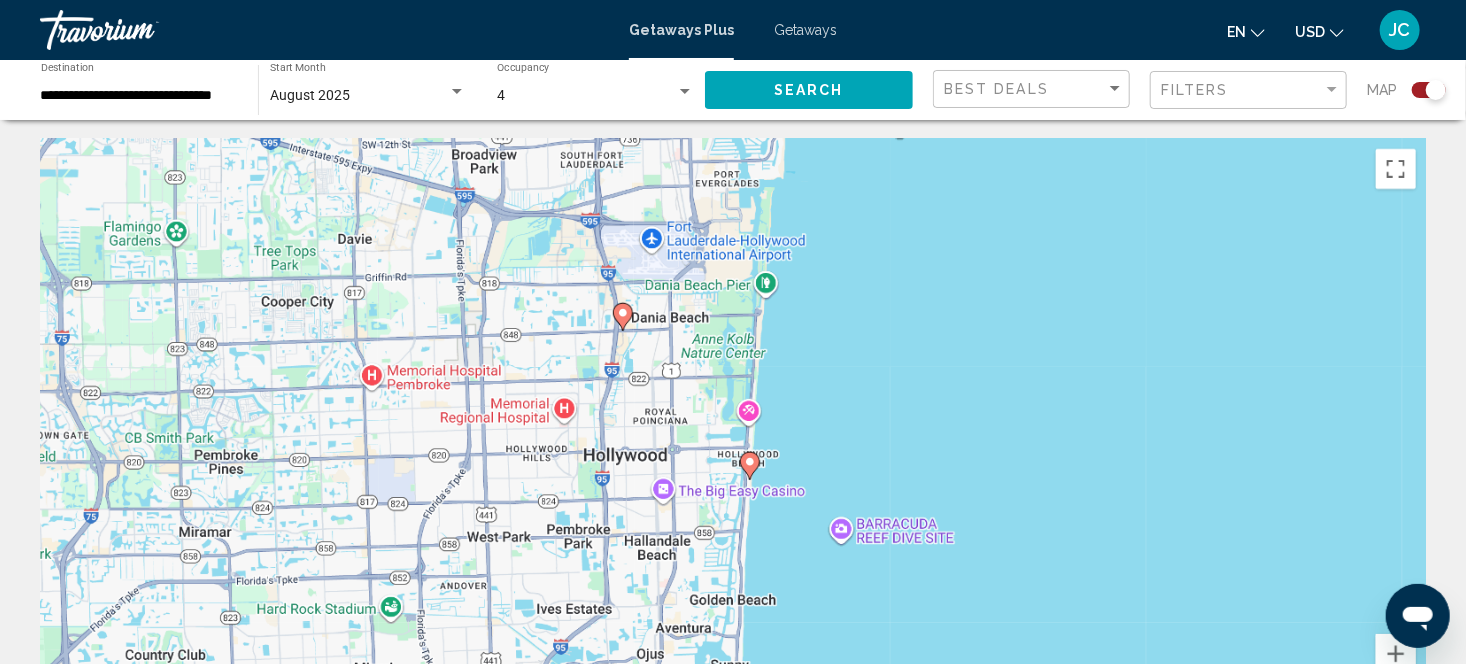 click on "To activate drag with keyboard, press Alt + Enter. Once in keyboard drag state, use the arrow keys to move the marker. To complete the drag, press the Enter key. To cancel, press Escape." at bounding box center [733, 439] 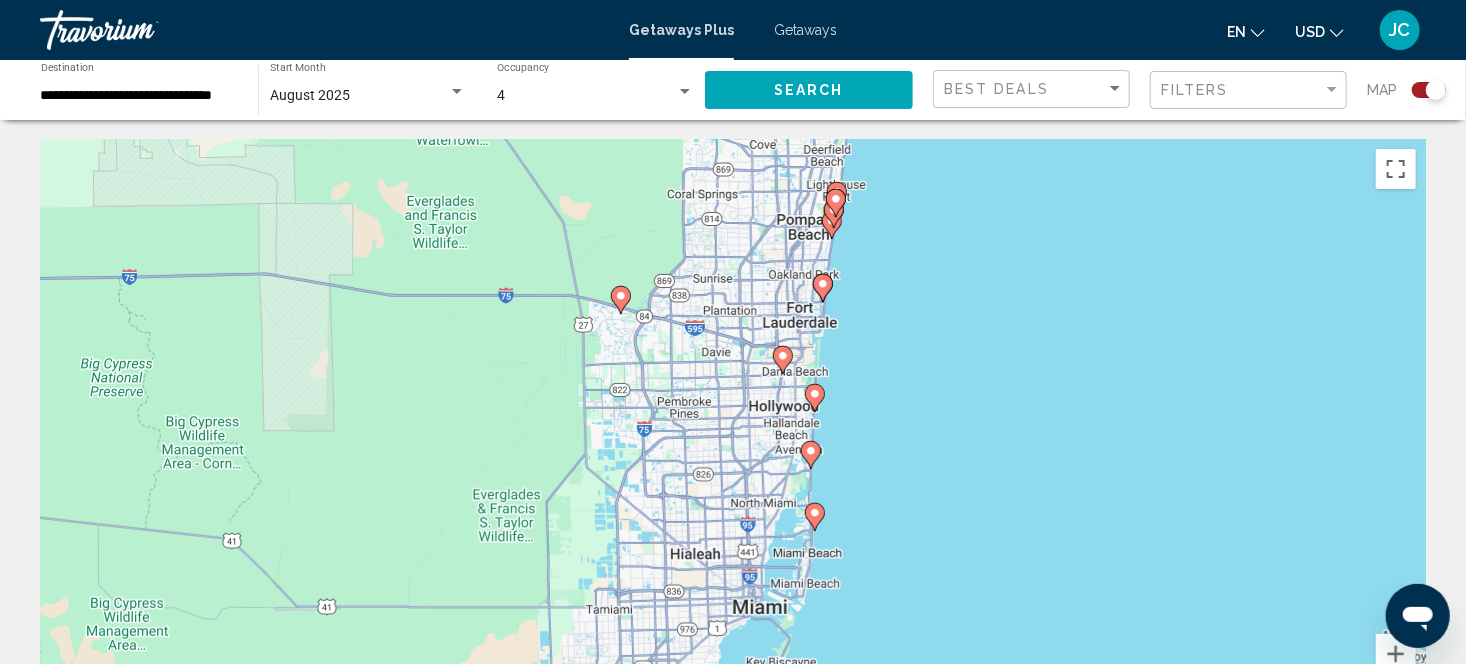 click 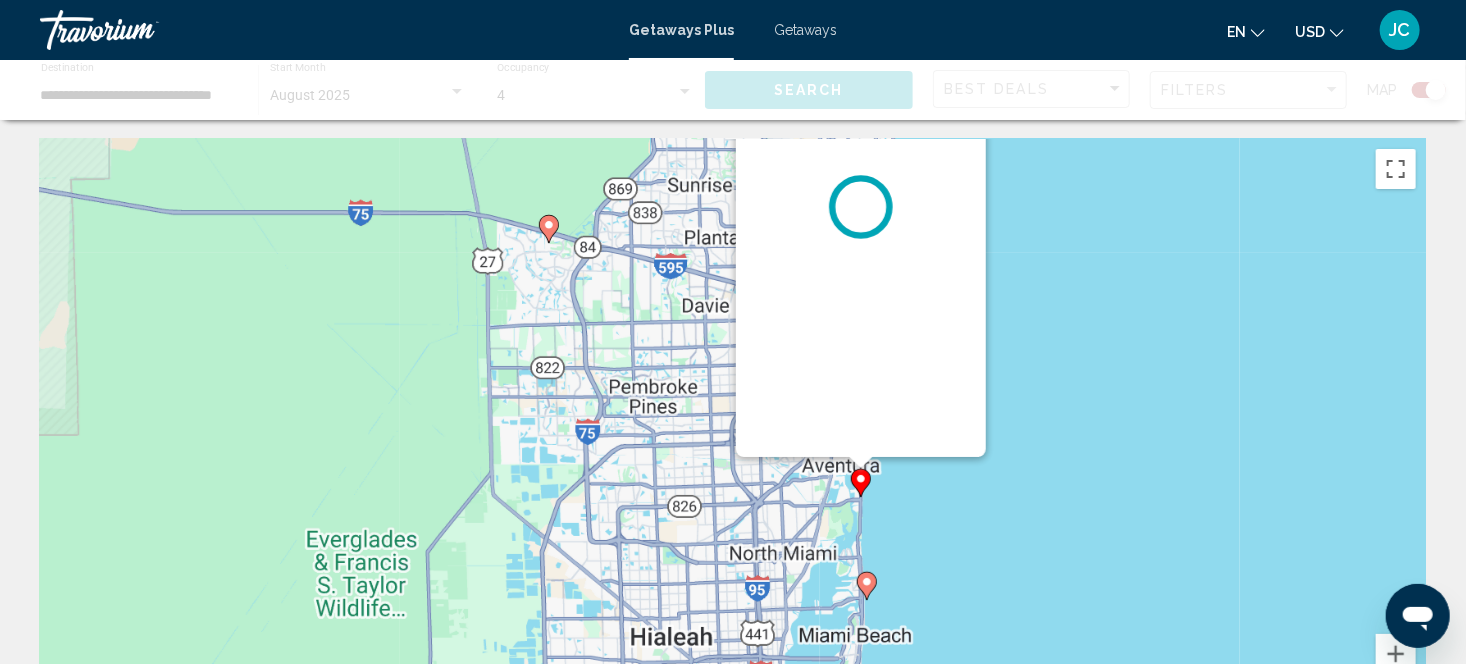 scroll, scrollTop: 0, scrollLeft: 0, axis: both 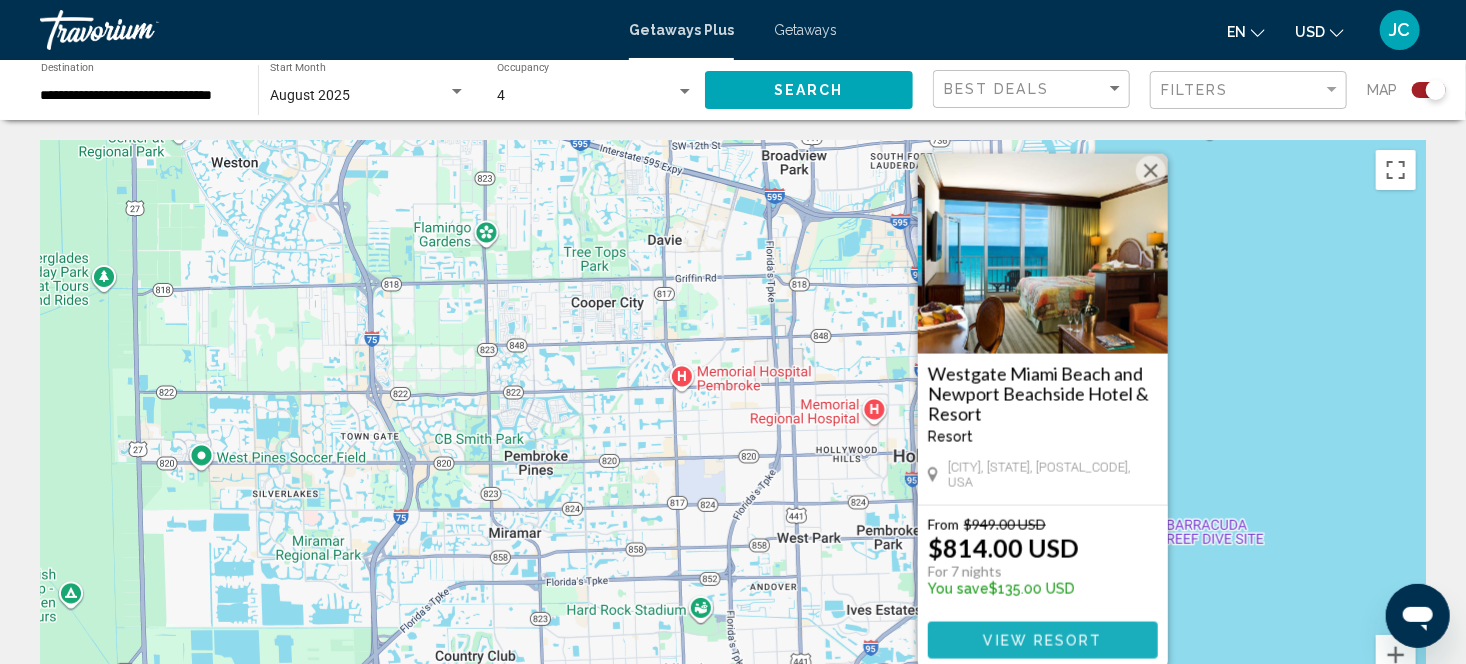 click on "View Resort" at bounding box center [1042, 641] 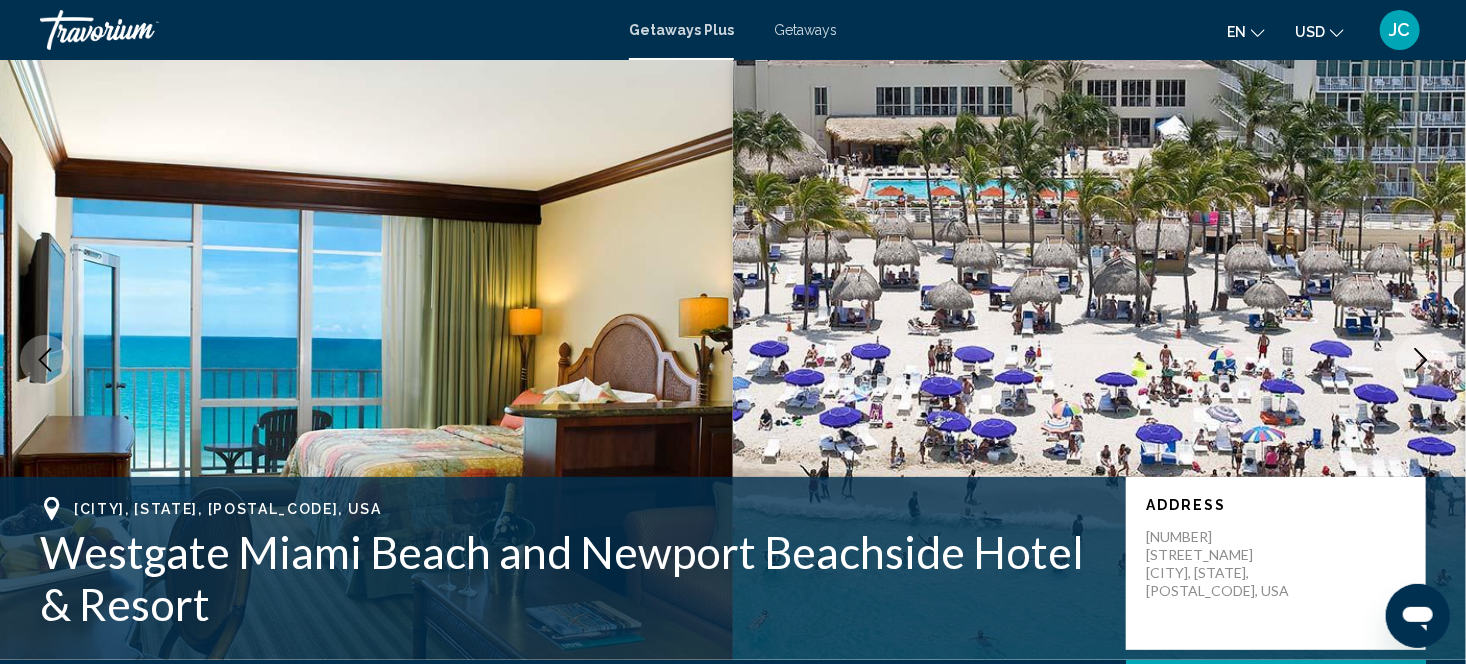 scroll, scrollTop: 28, scrollLeft: 0, axis: vertical 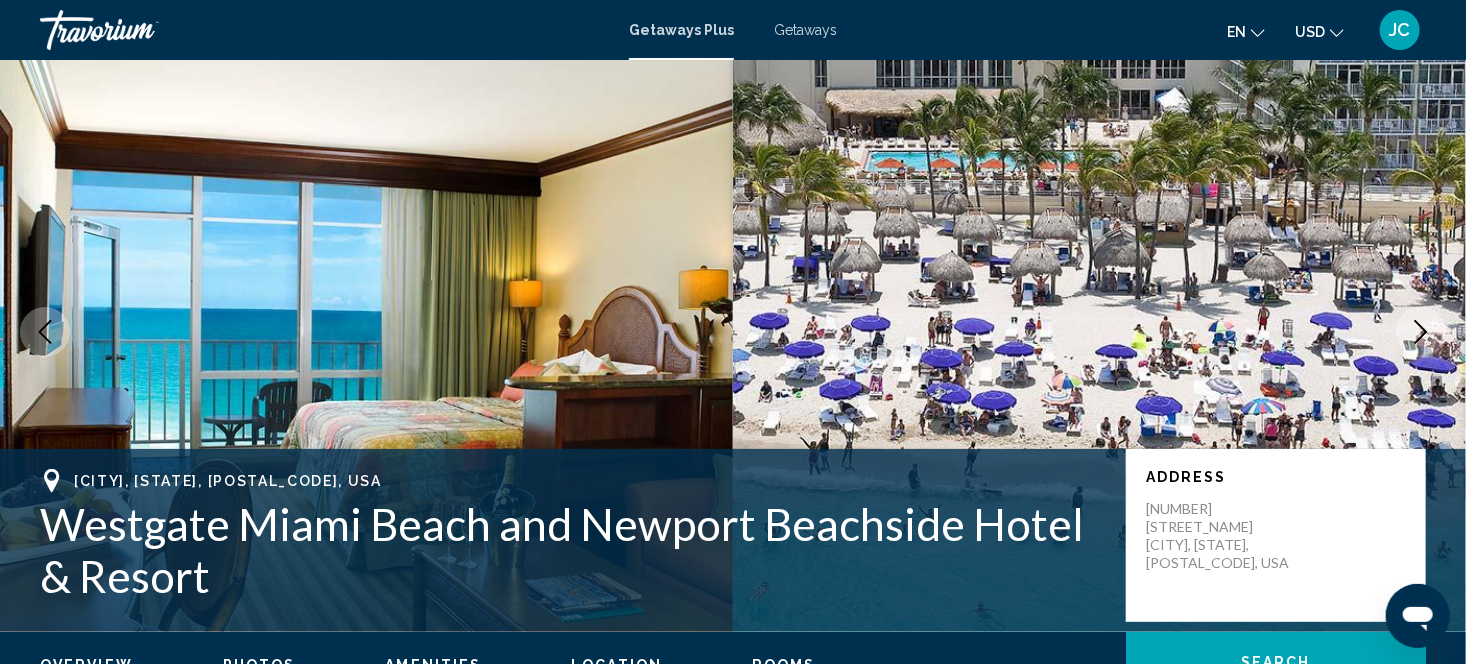 type 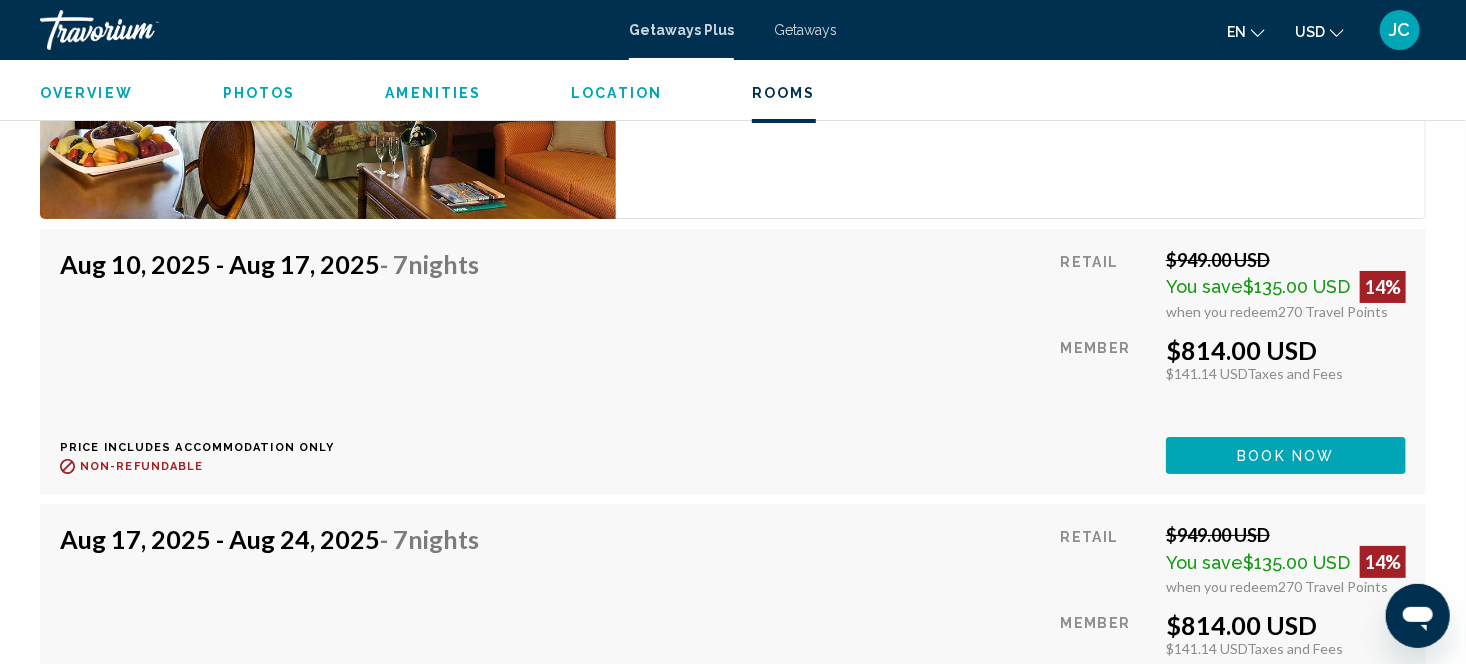 scroll, scrollTop: 3508, scrollLeft: 0, axis: vertical 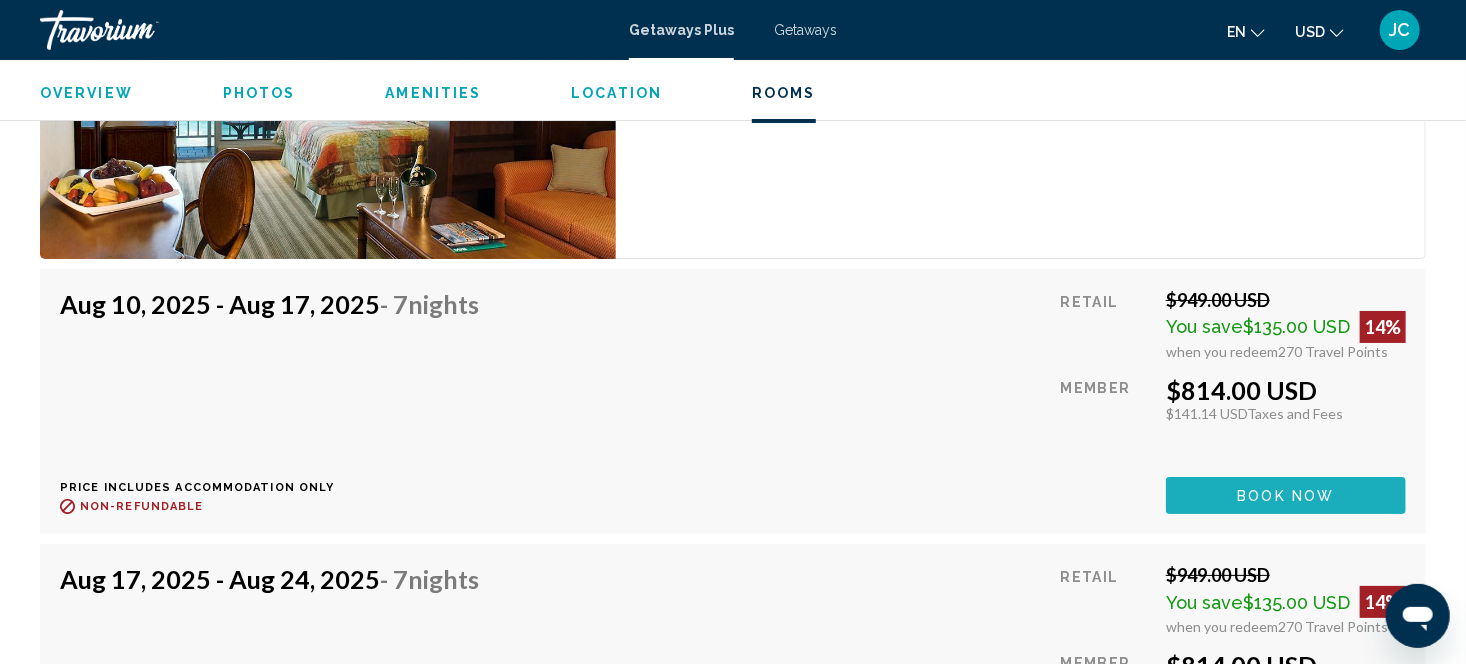 click on "Book now" at bounding box center (1286, 496) 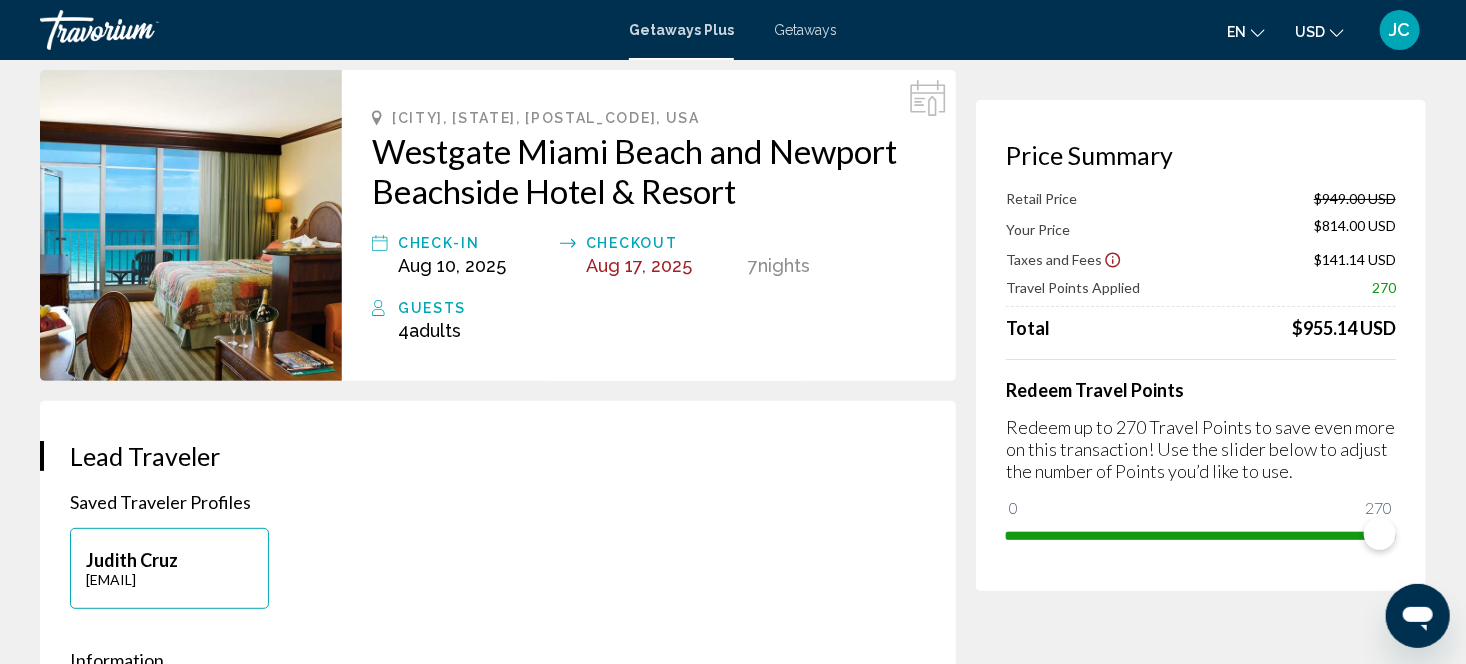 scroll, scrollTop: 120, scrollLeft: 0, axis: vertical 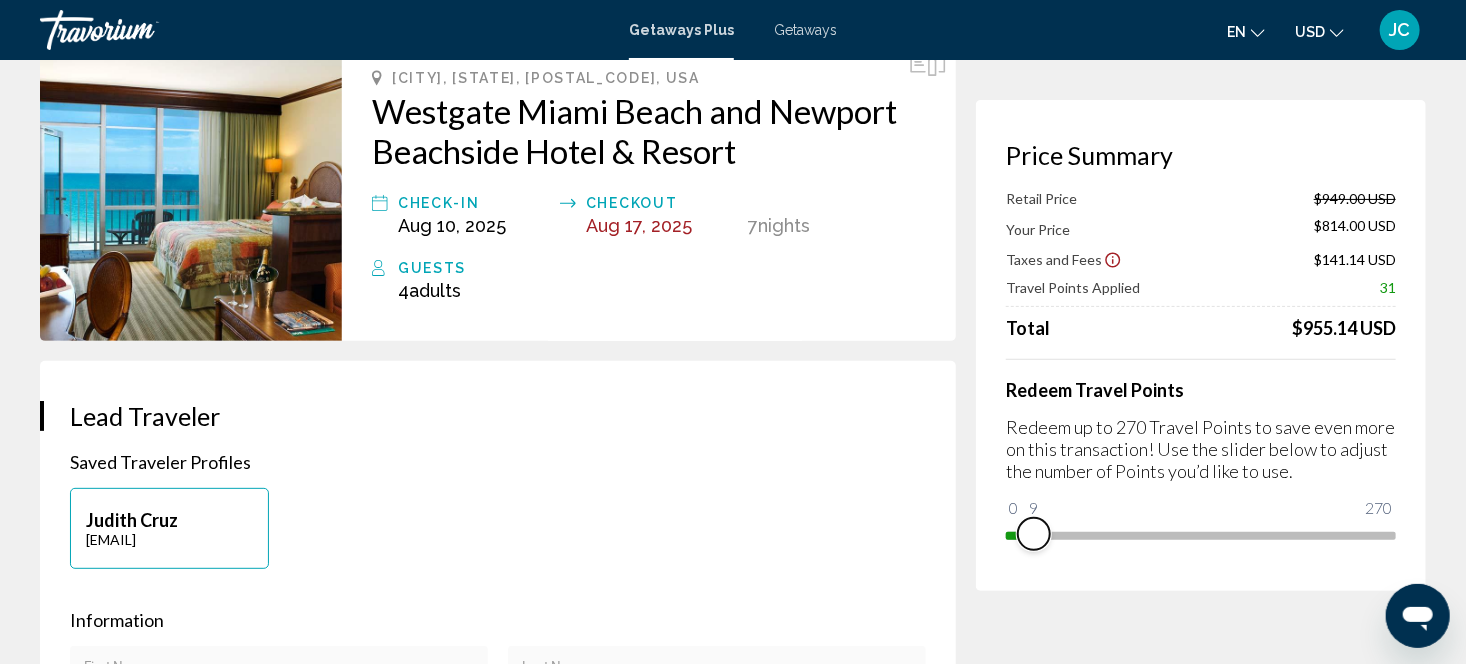 drag, startPoint x: 1371, startPoint y: 531, endPoint x: 999, endPoint y: 571, distance: 374.14435 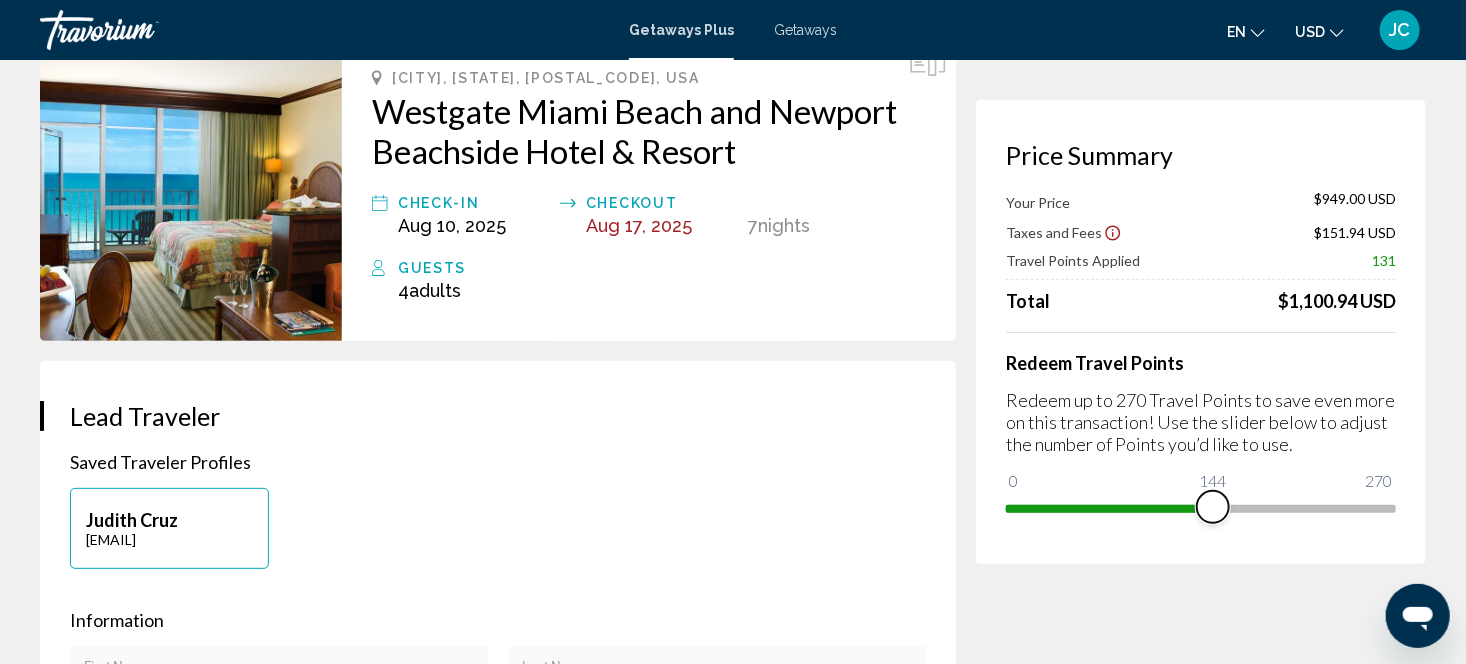 drag, startPoint x: 1025, startPoint y: 479, endPoint x: 1269, endPoint y: 439, distance: 247.25696 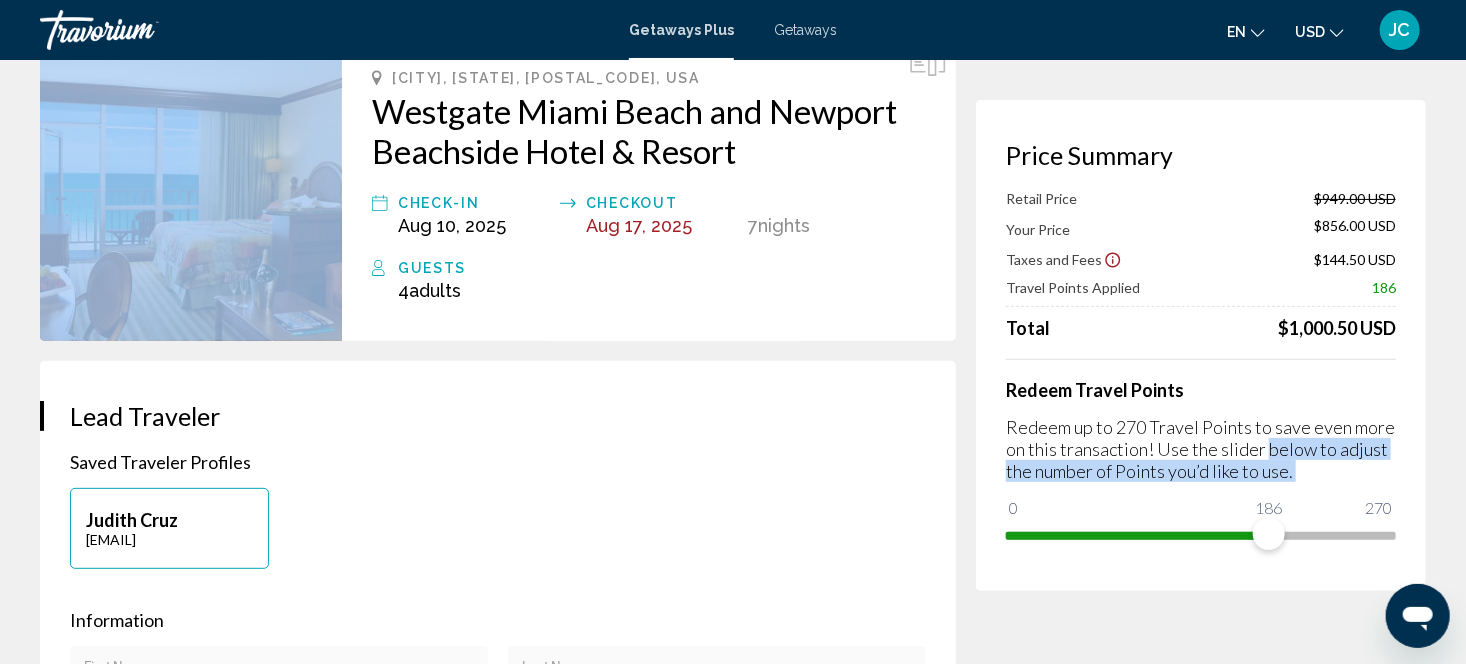 drag, startPoint x: 1269, startPoint y: 439, endPoint x: 1260, endPoint y: 530, distance: 91.44397 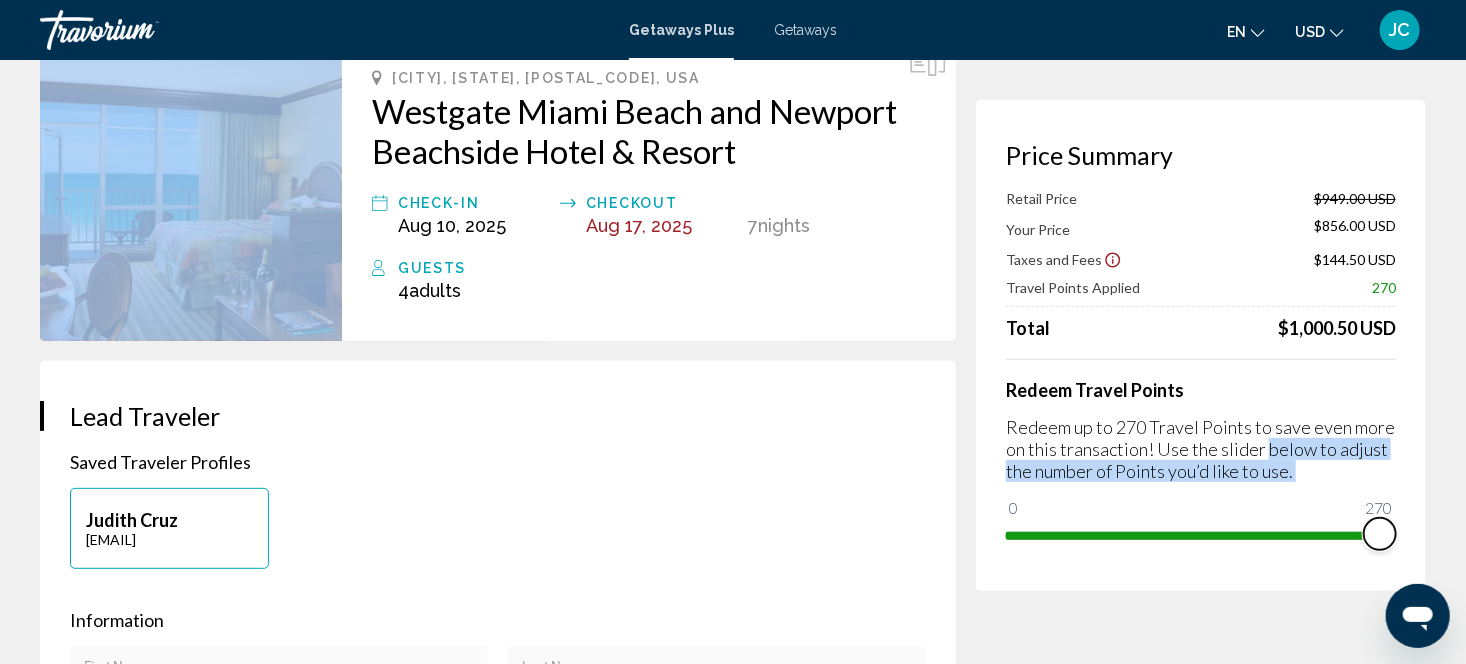 drag, startPoint x: 1260, startPoint y: 534, endPoint x: 1441, endPoint y: 499, distance: 184.35292 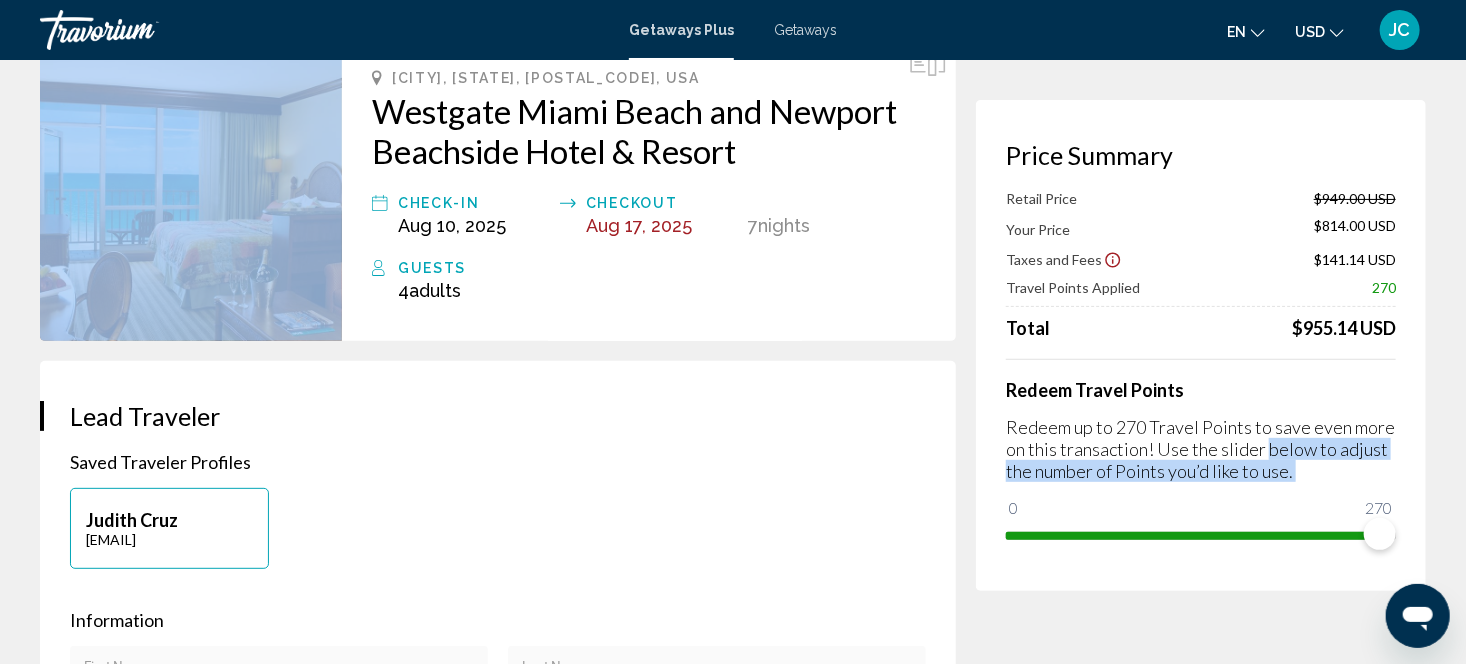 scroll, scrollTop: 27, scrollLeft: 0, axis: vertical 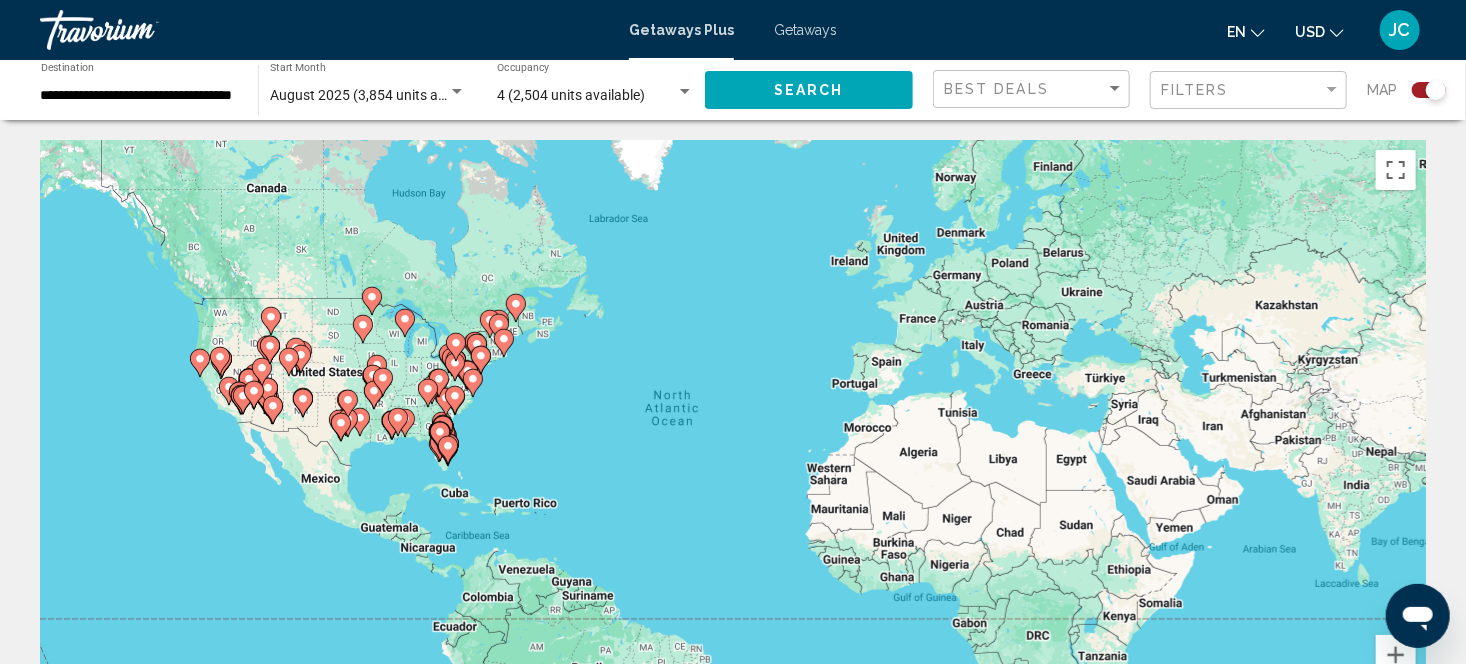 click 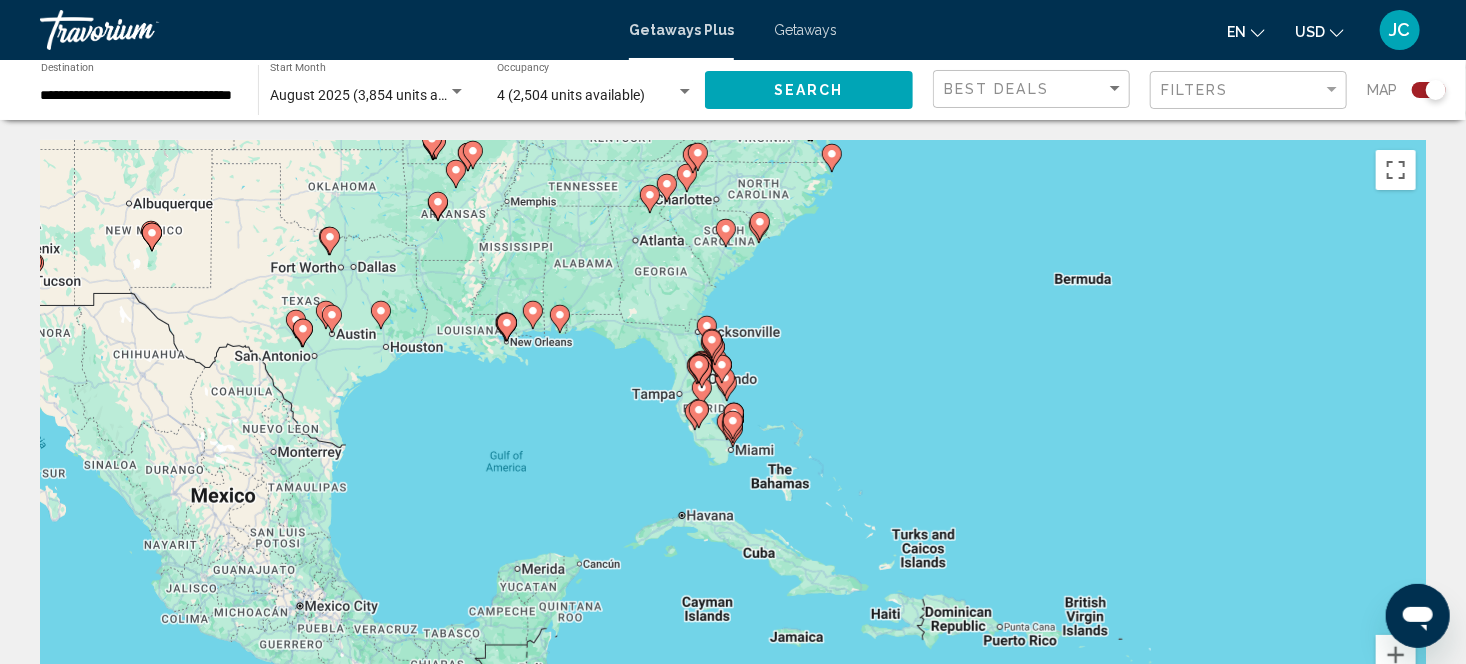 click at bounding box center [733, 425] 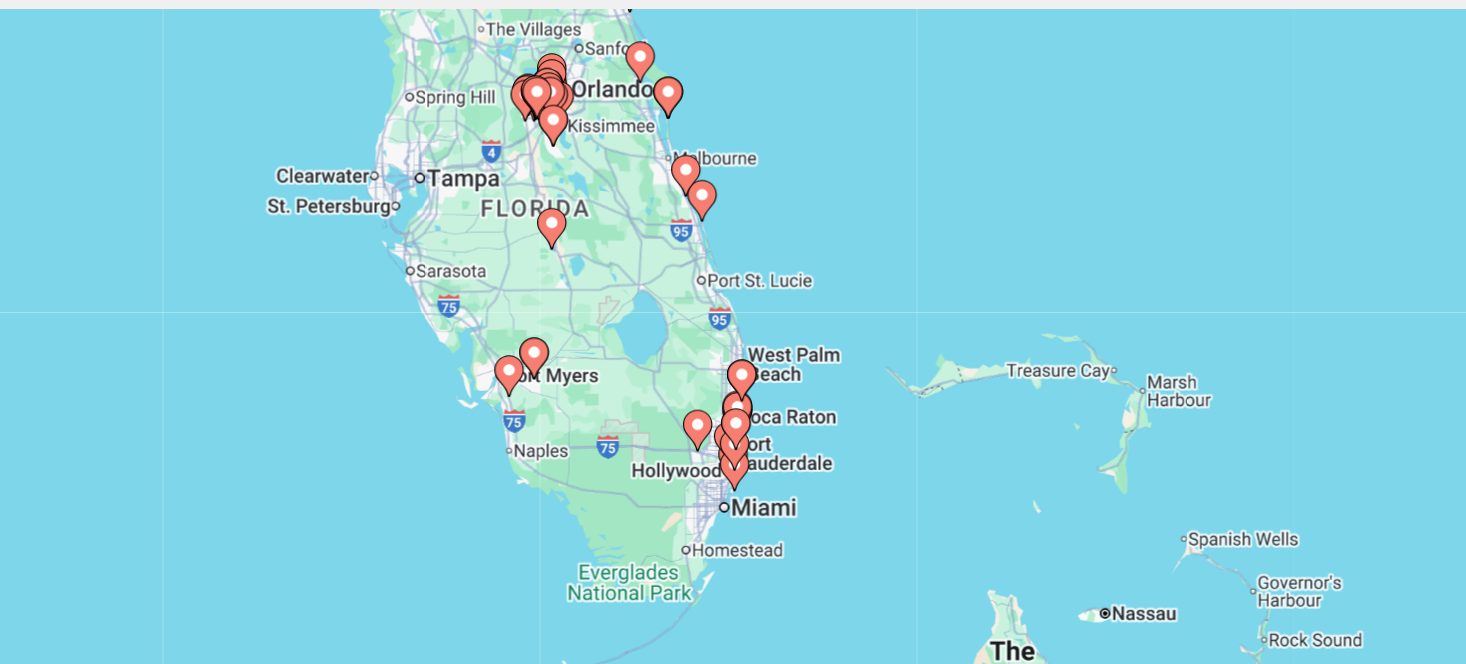 click at bounding box center [732, 439] 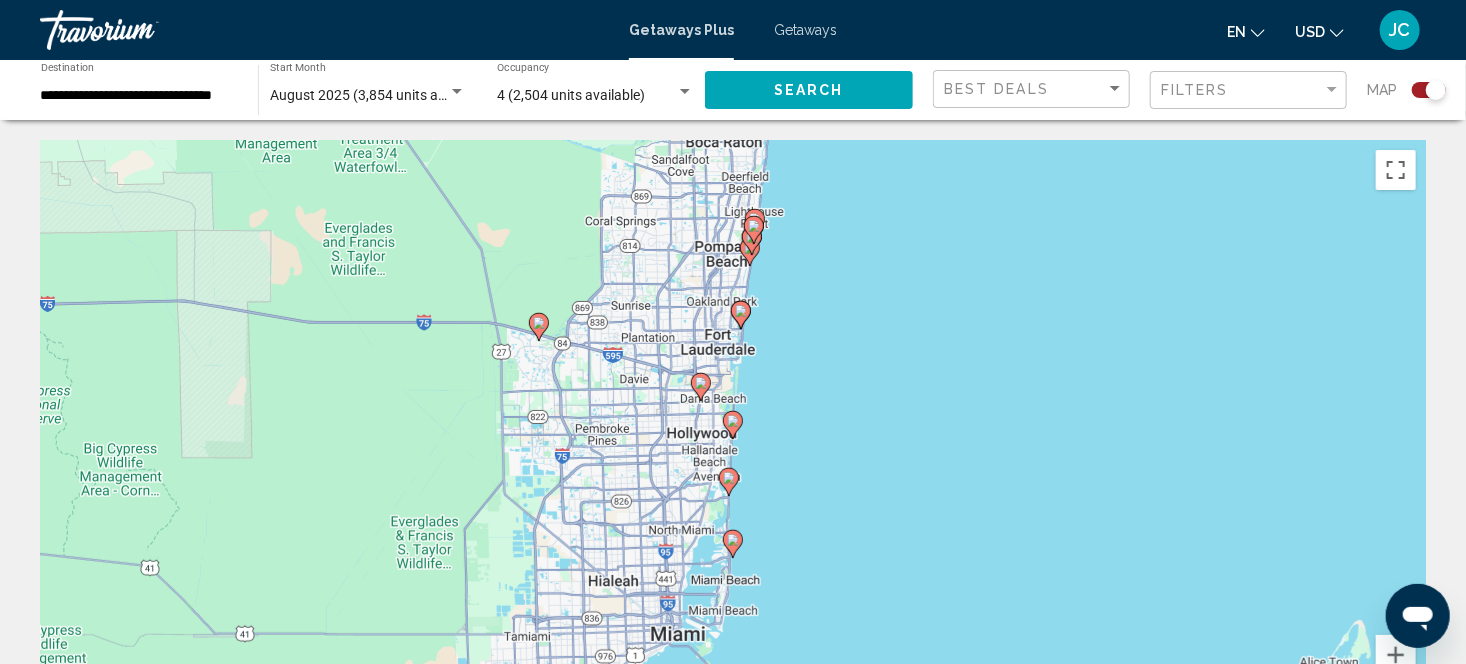 click 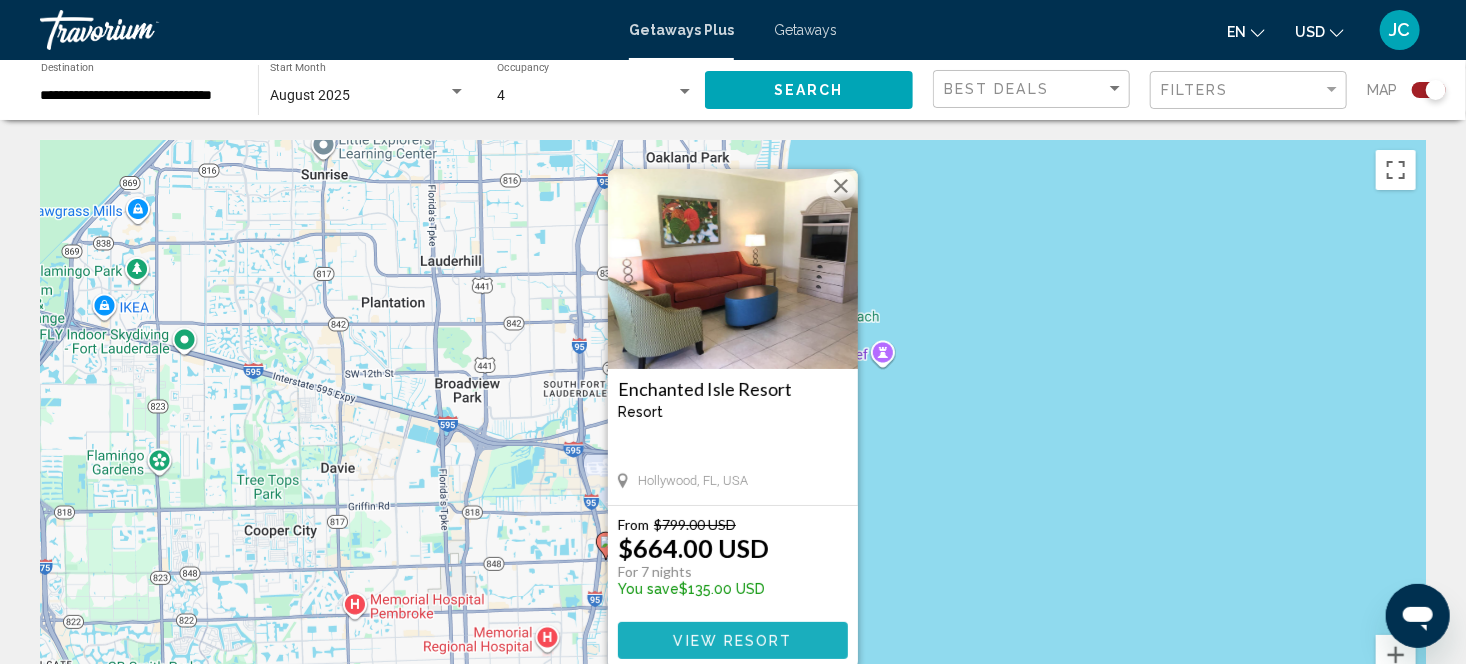 click on "View Resort" at bounding box center (732, 641) 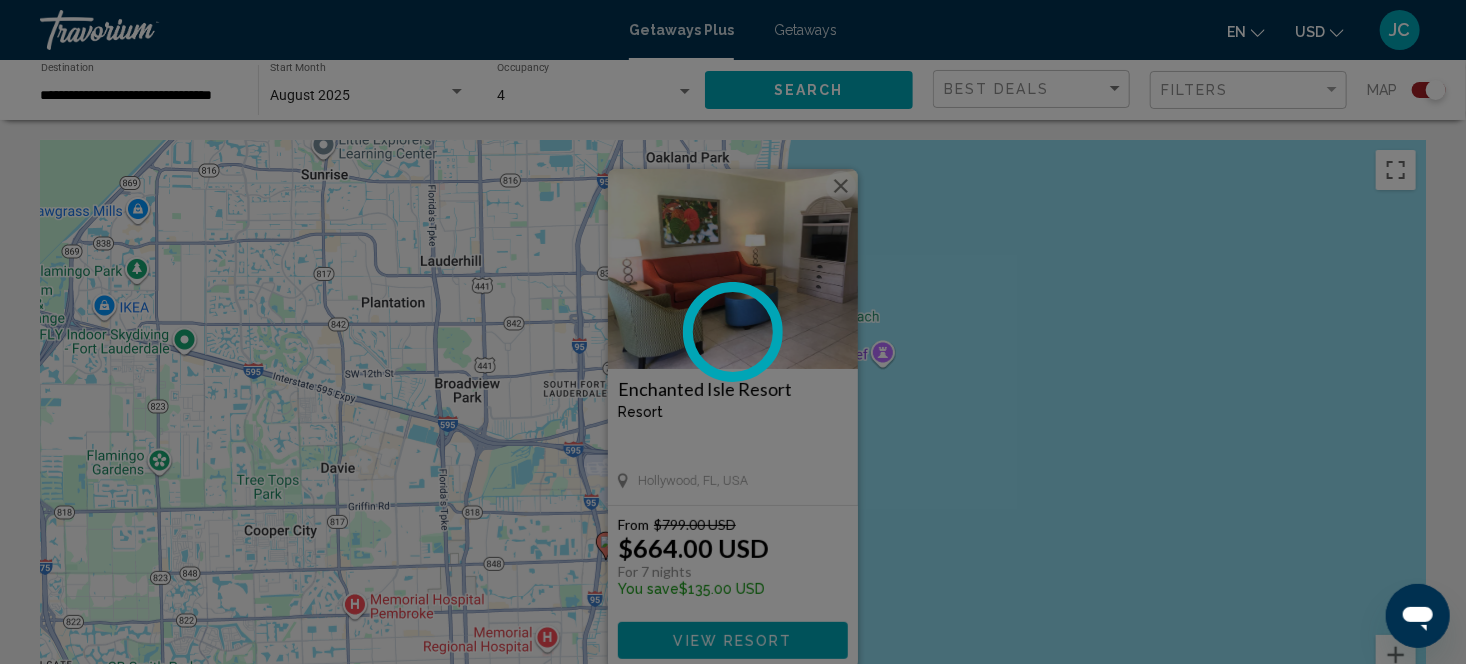 scroll, scrollTop: 28, scrollLeft: 0, axis: vertical 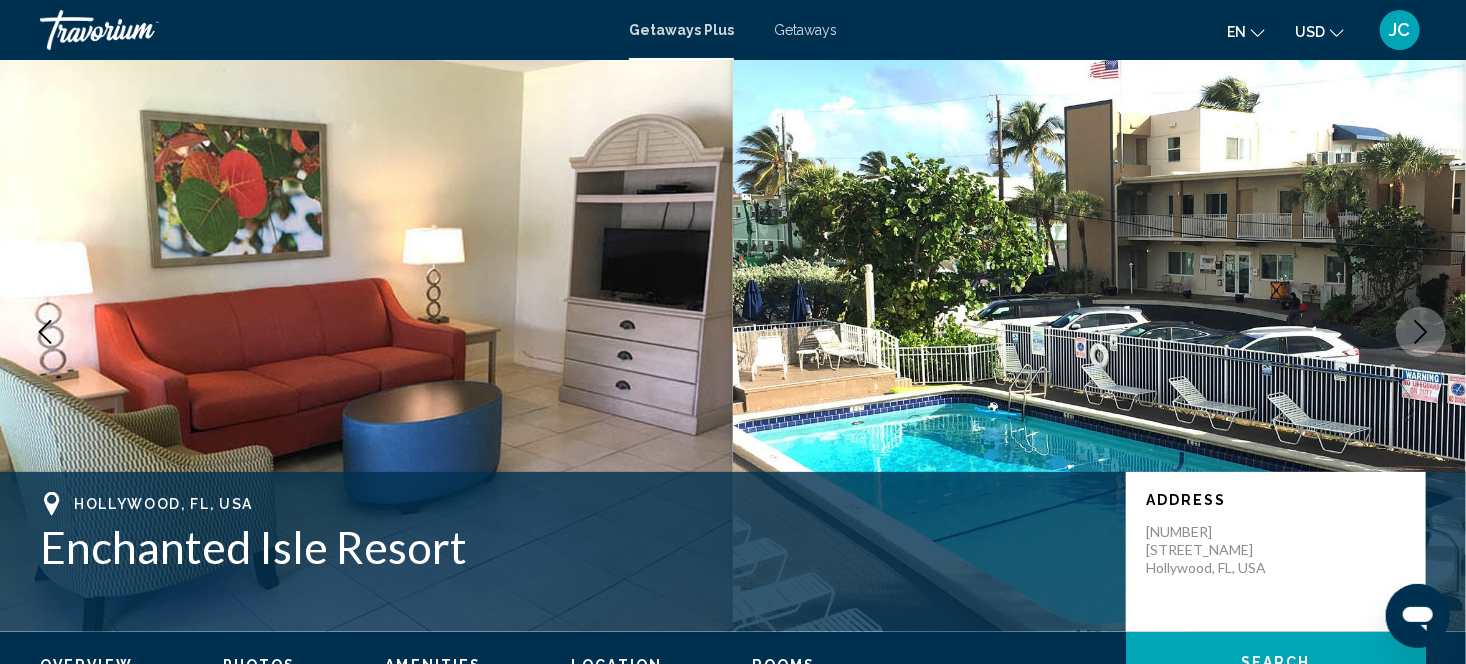 type 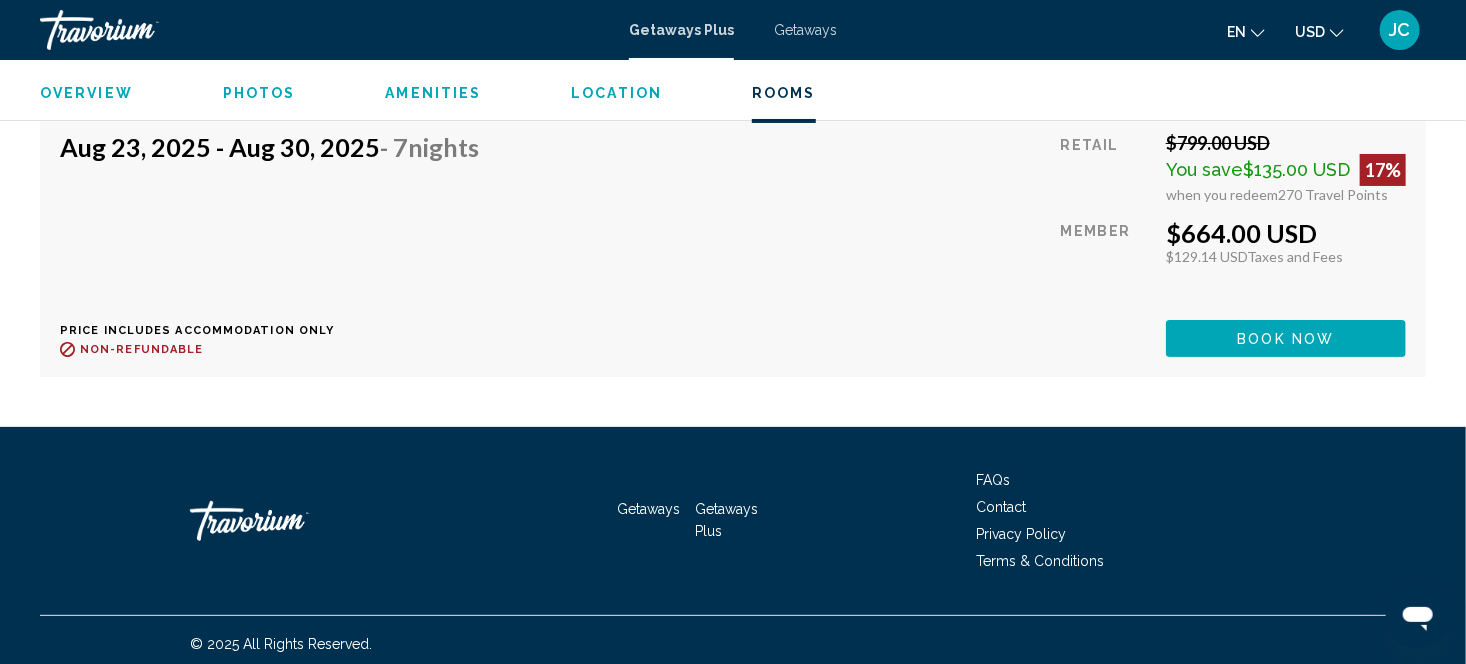 scroll, scrollTop: 3712, scrollLeft: 0, axis: vertical 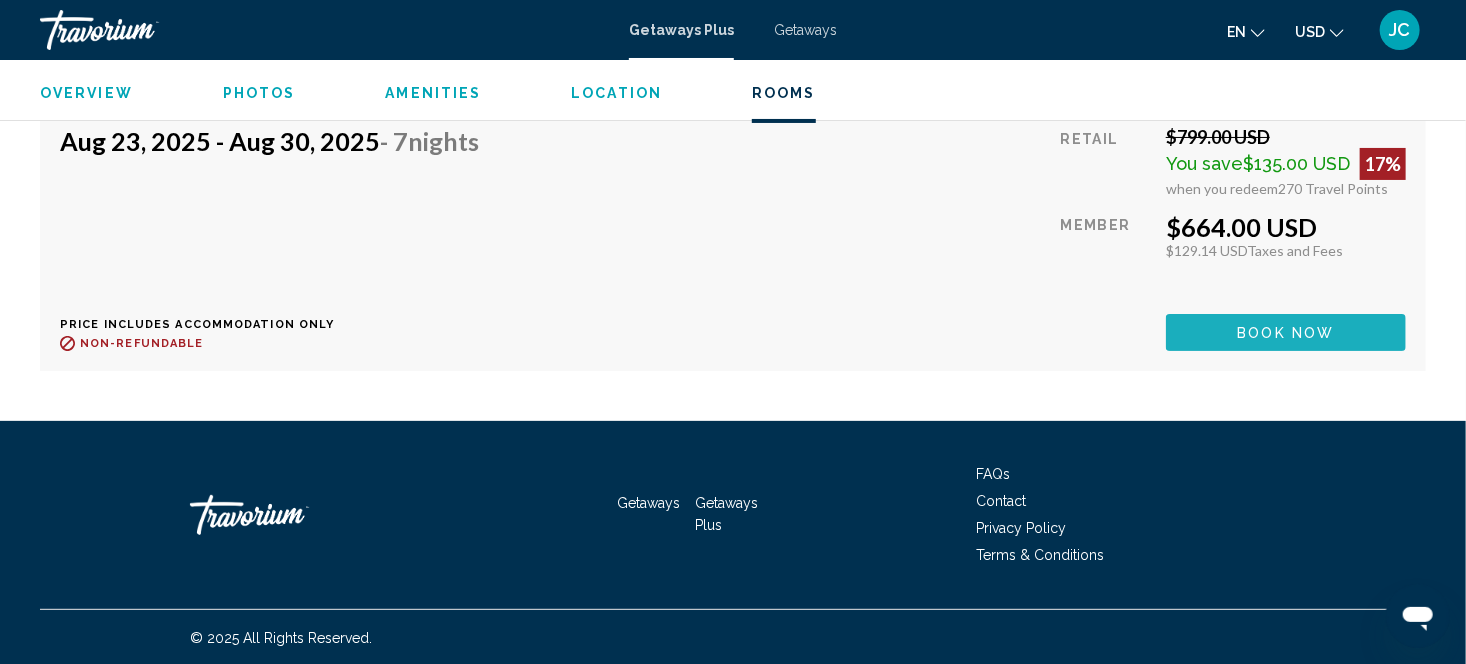 click on "Book now" at bounding box center [1286, 333] 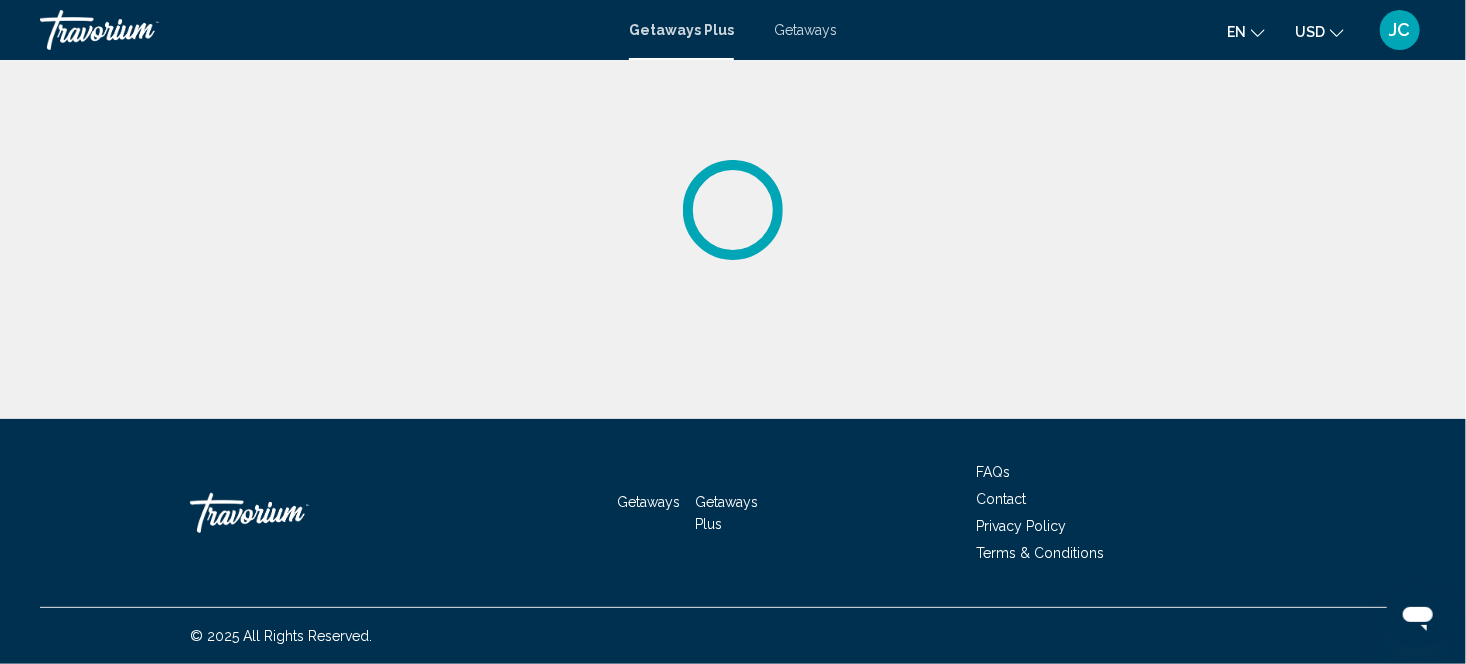 scroll, scrollTop: 0, scrollLeft: 0, axis: both 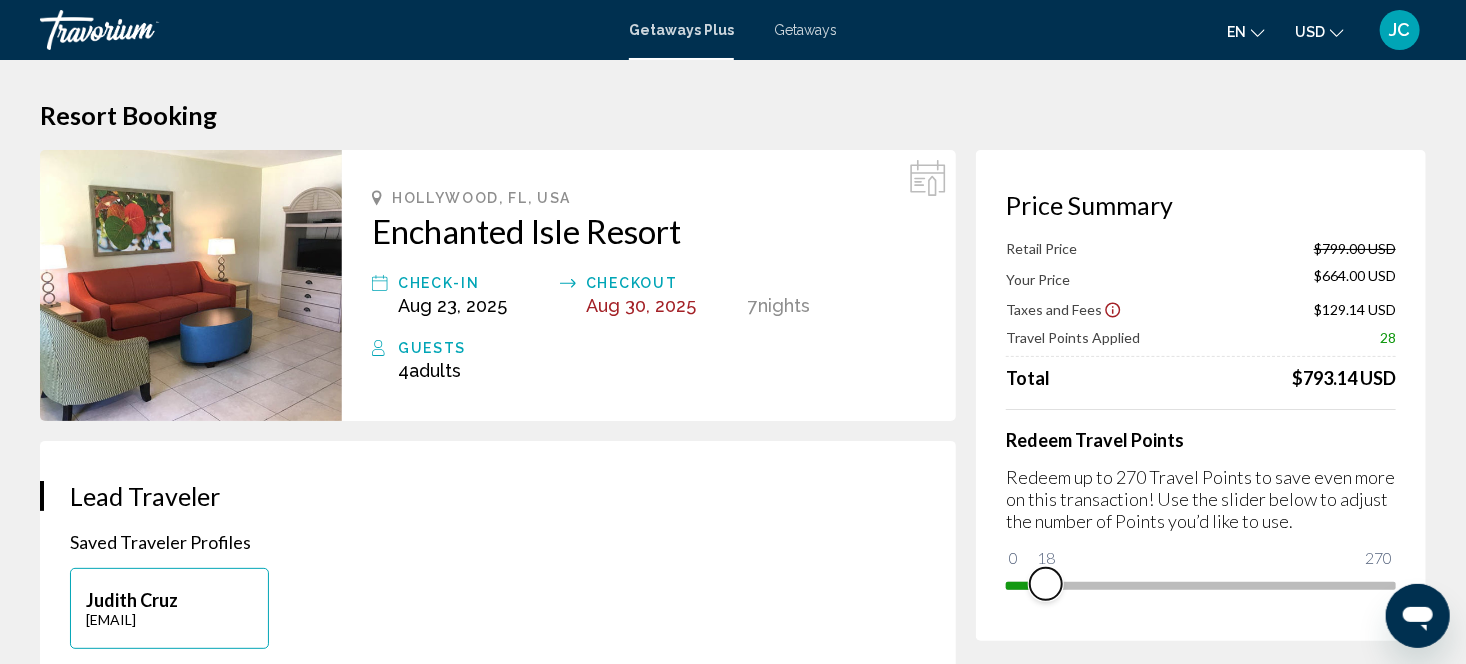 drag, startPoint x: 1367, startPoint y: 589, endPoint x: 1001, endPoint y: 604, distance: 366.30725 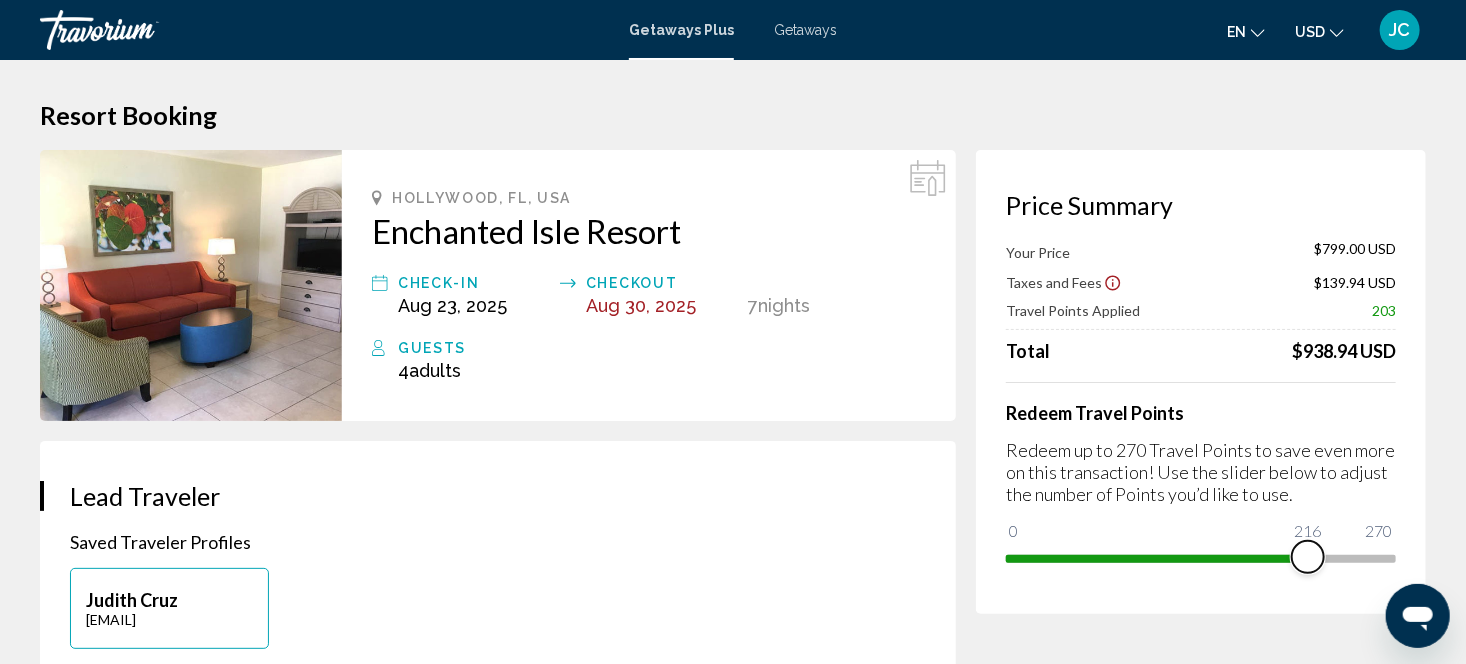 drag, startPoint x: 1024, startPoint y: 531, endPoint x: 1357, endPoint y: 493, distance: 335.16116 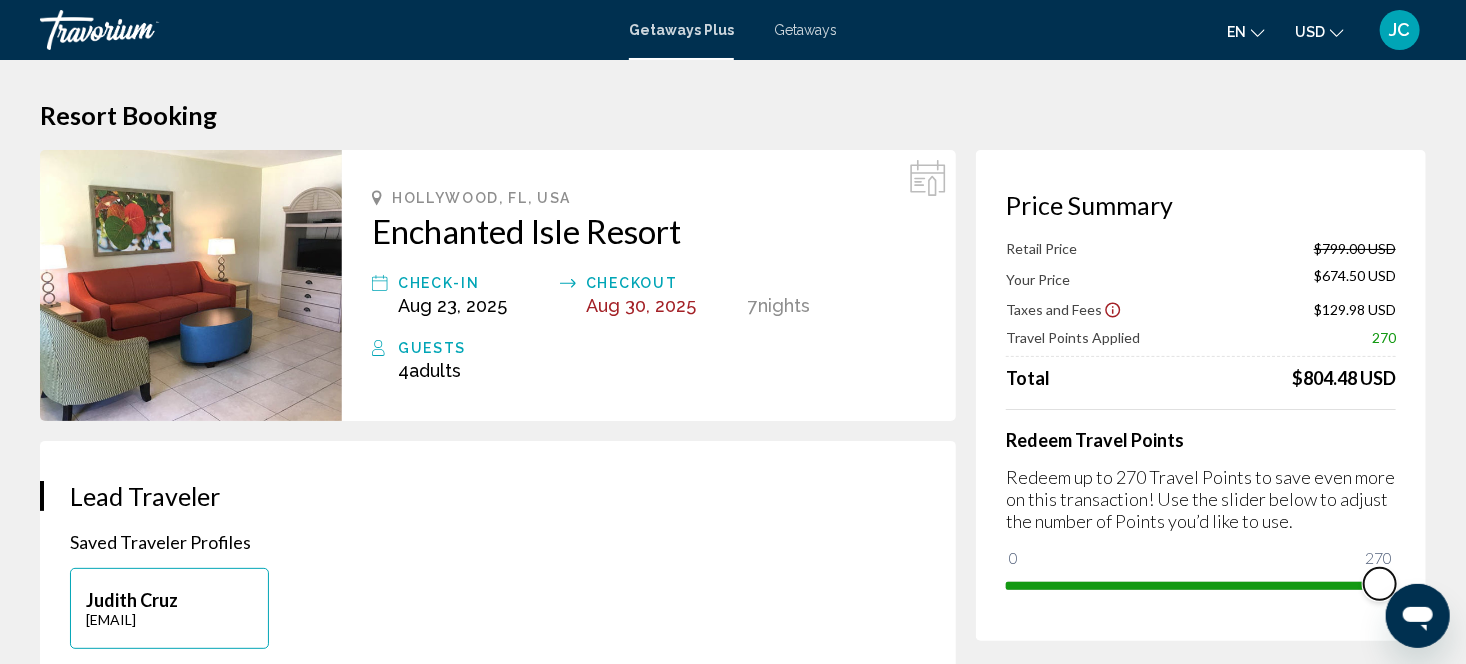 drag, startPoint x: 1346, startPoint y: 573, endPoint x: 1485, endPoint y: 571, distance: 139.01439 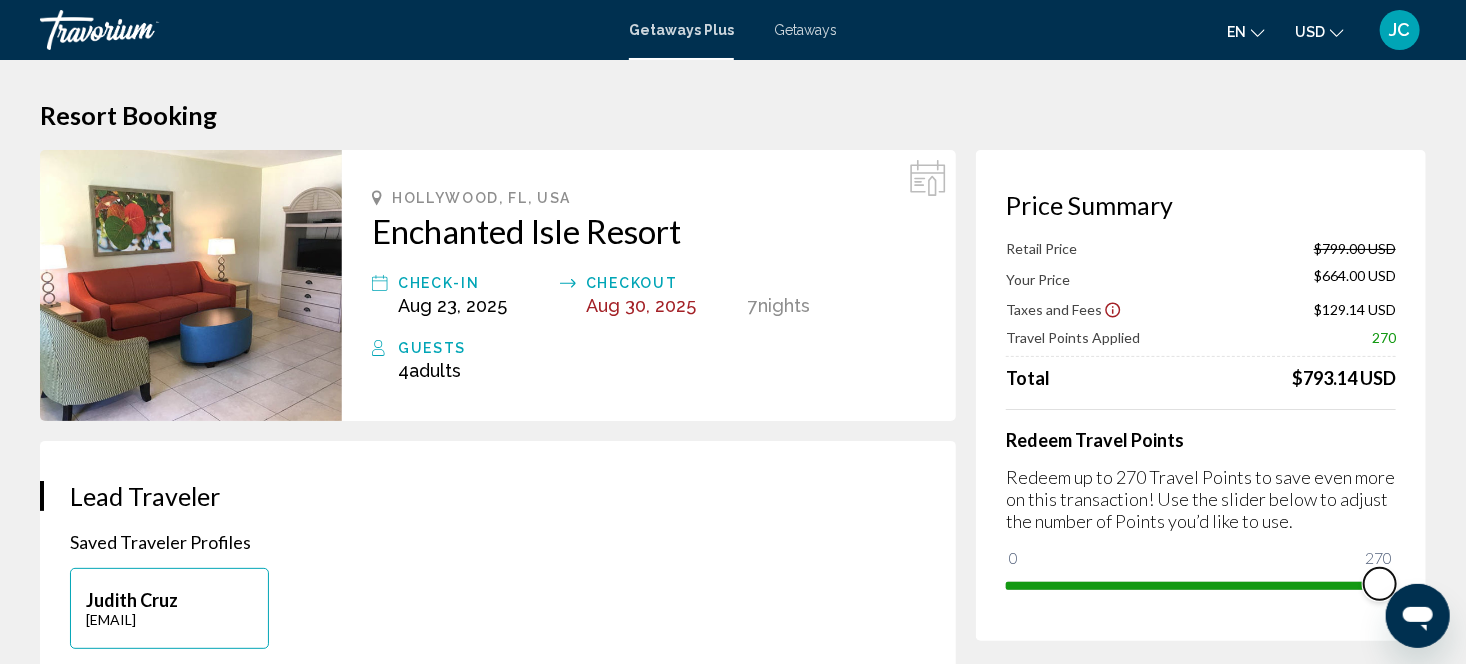 drag, startPoint x: 1384, startPoint y: 590, endPoint x: 1419, endPoint y: 580, distance: 36.40055 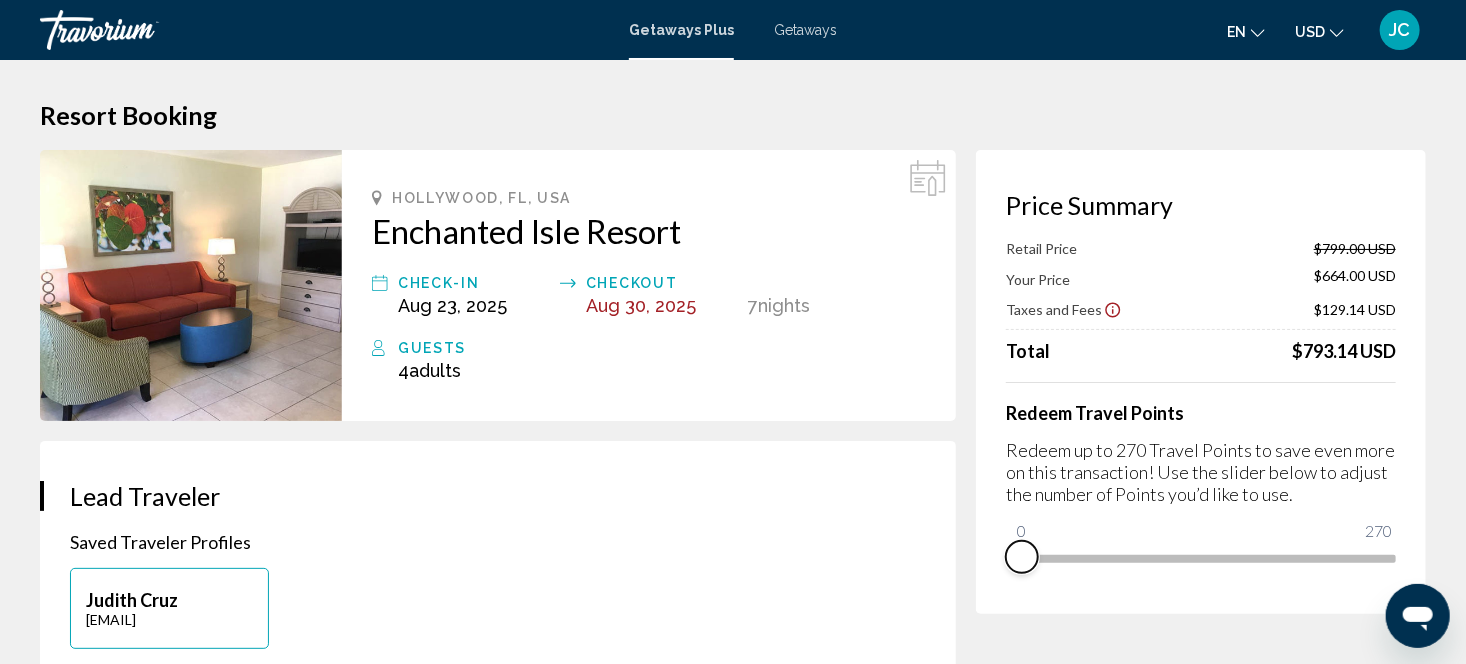 drag, startPoint x: 1388, startPoint y: 571, endPoint x: 917, endPoint y: 562, distance: 471.08597 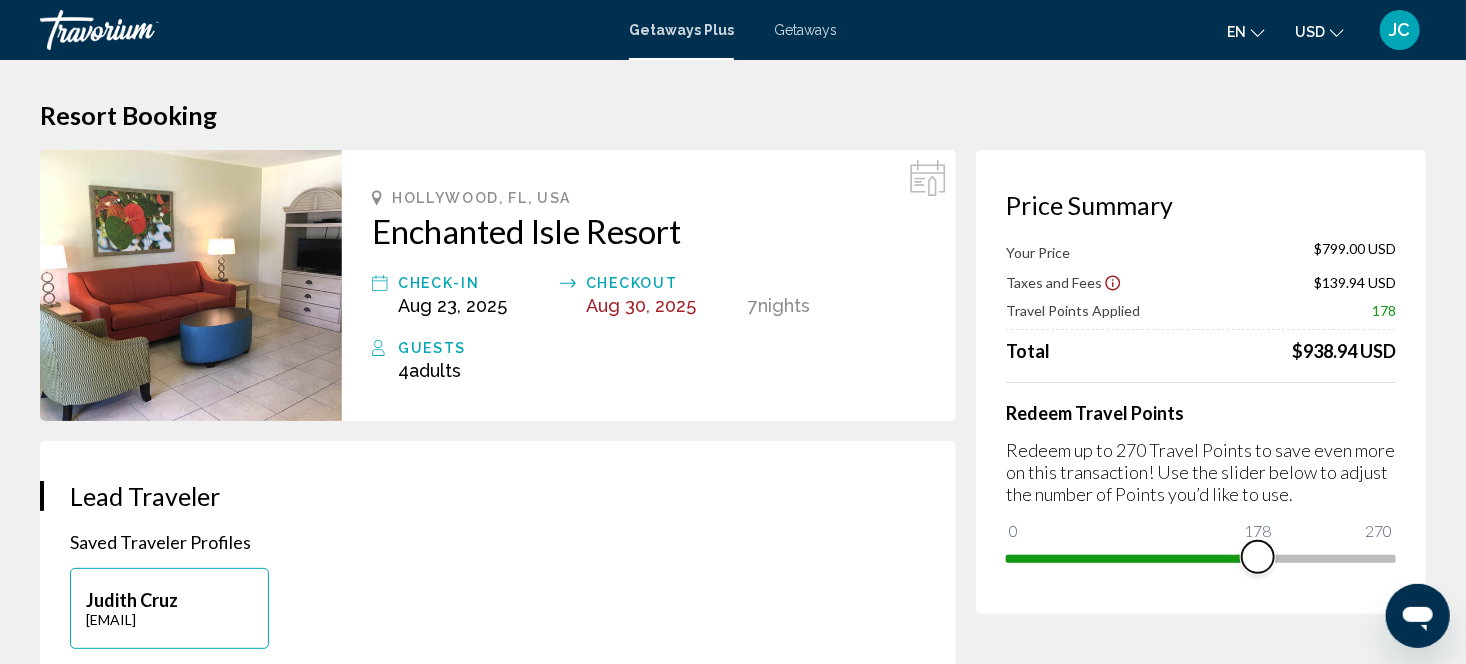drag, startPoint x: 1031, startPoint y: 531, endPoint x: 1303, endPoint y: 511, distance: 272.7343 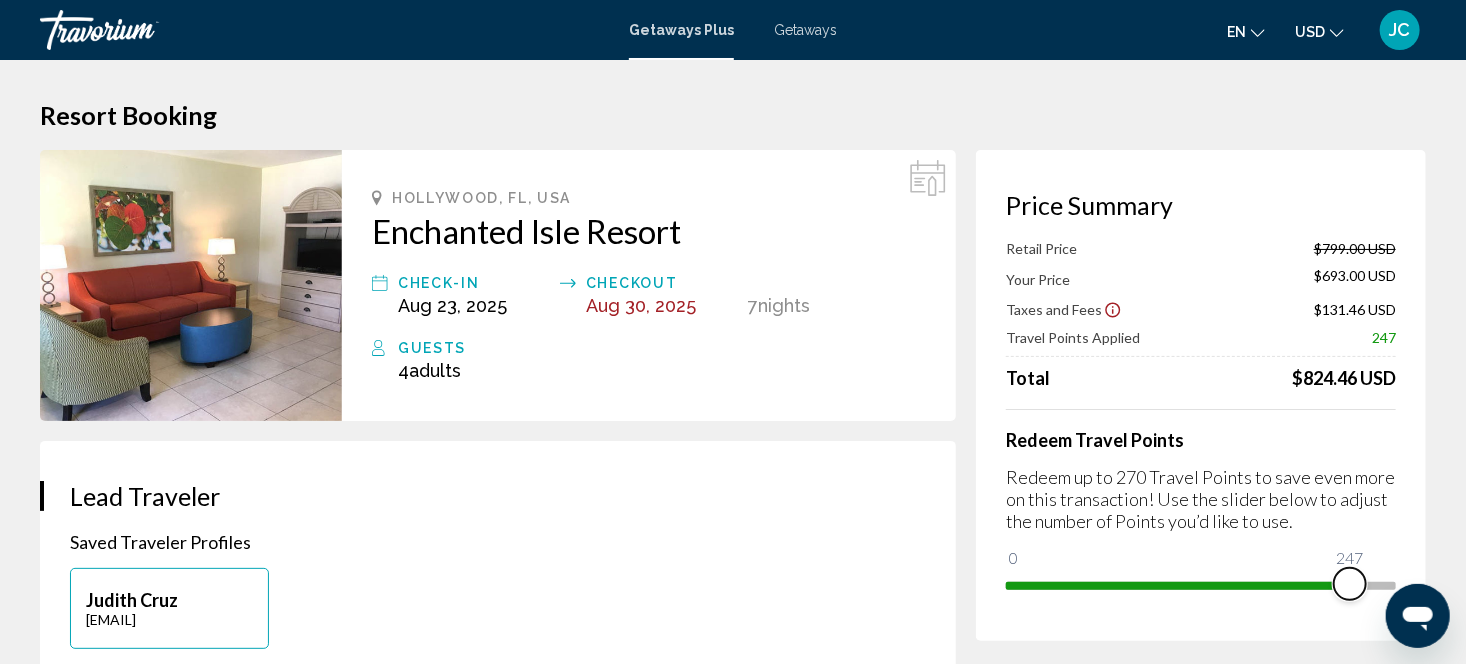 drag, startPoint x: 1311, startPoint y: 574, endPoint x: 1452, endPoint y: 555, distance: 142.27438 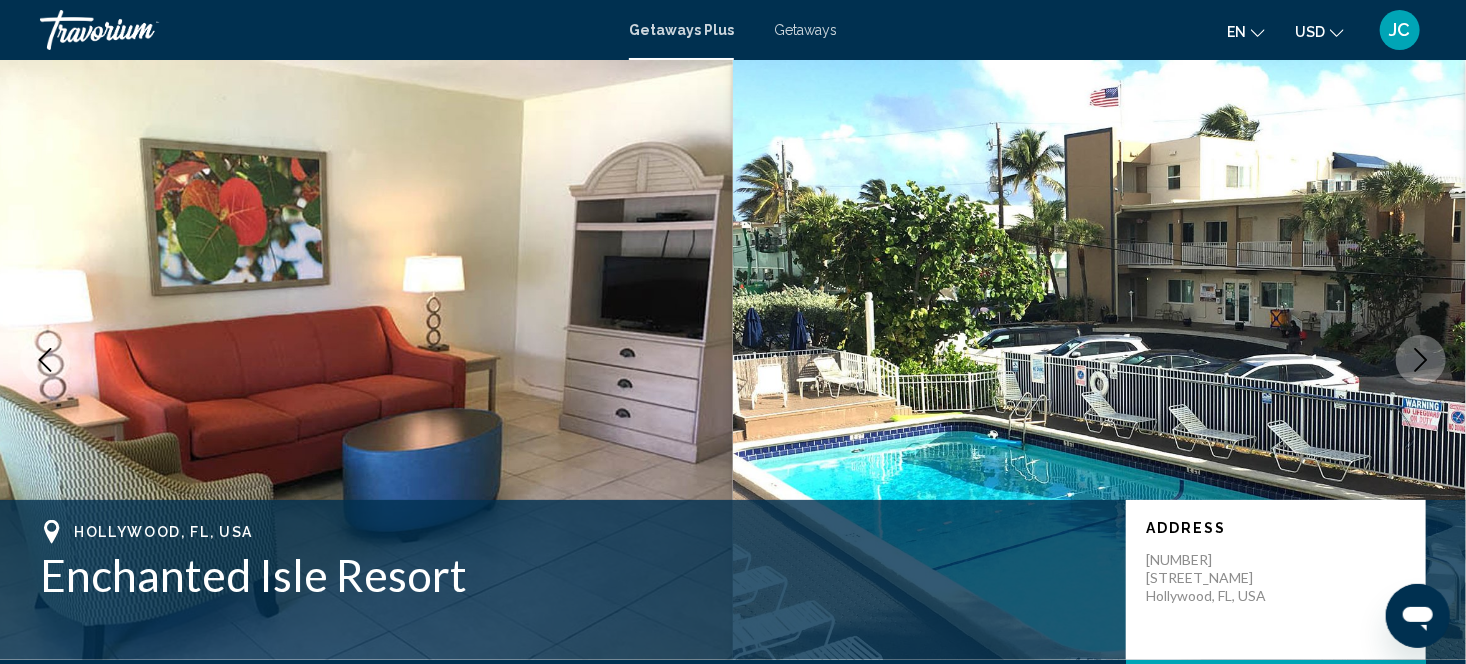 scroll, scrollTop: 28, scrollLeft: 0, axis: vertical 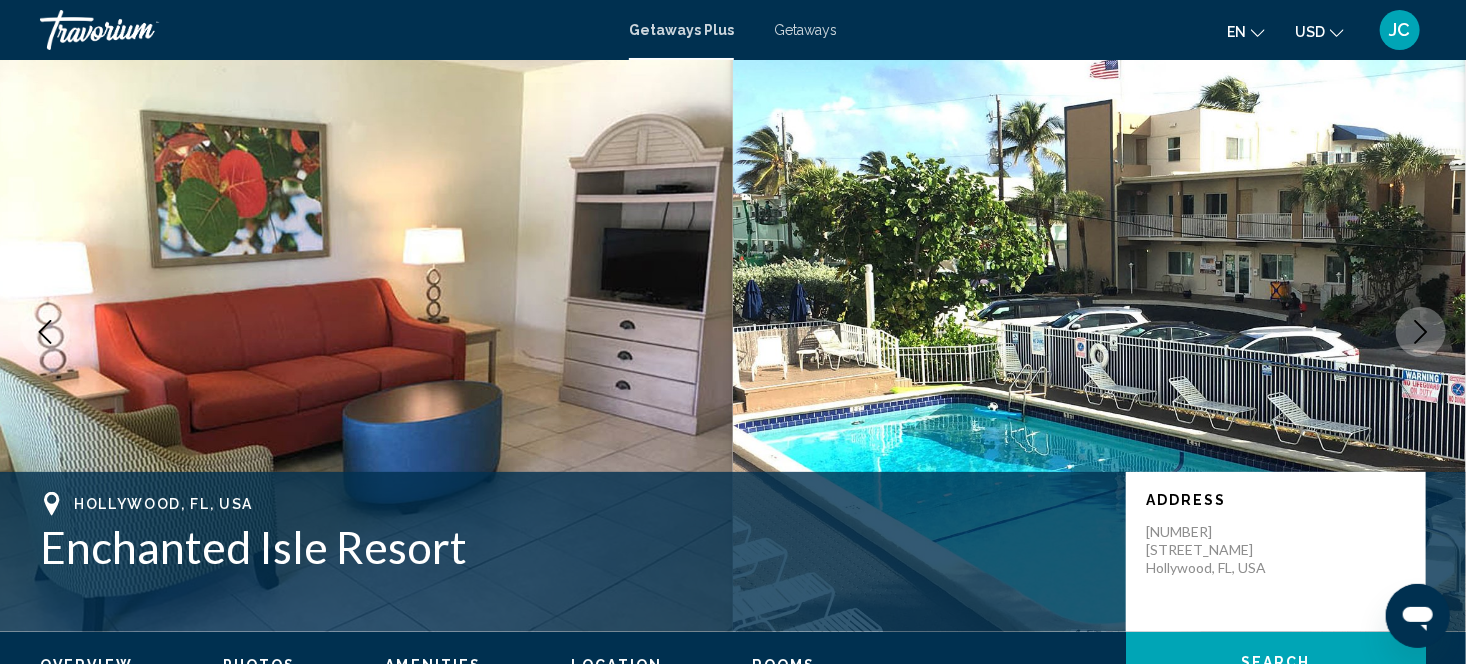 type 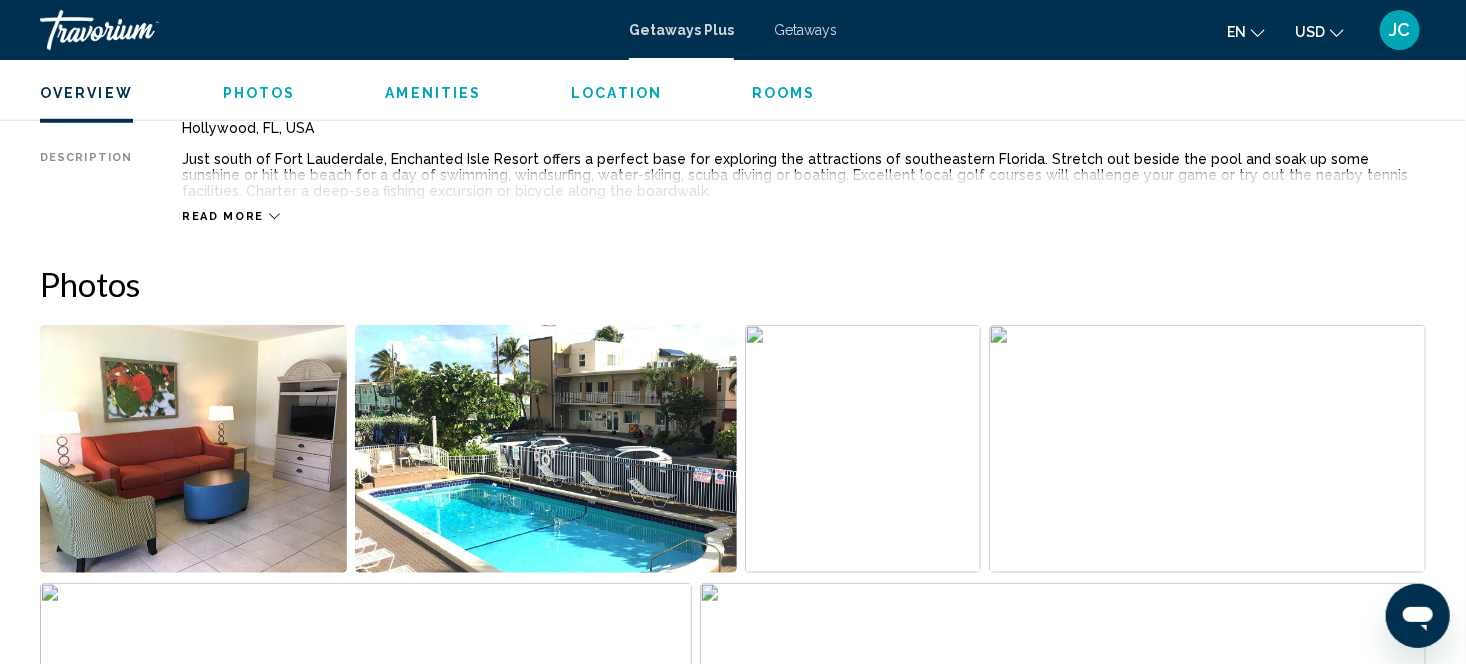 scroll, scrollTop: 788, scrollLeft: 0, axis: vertical 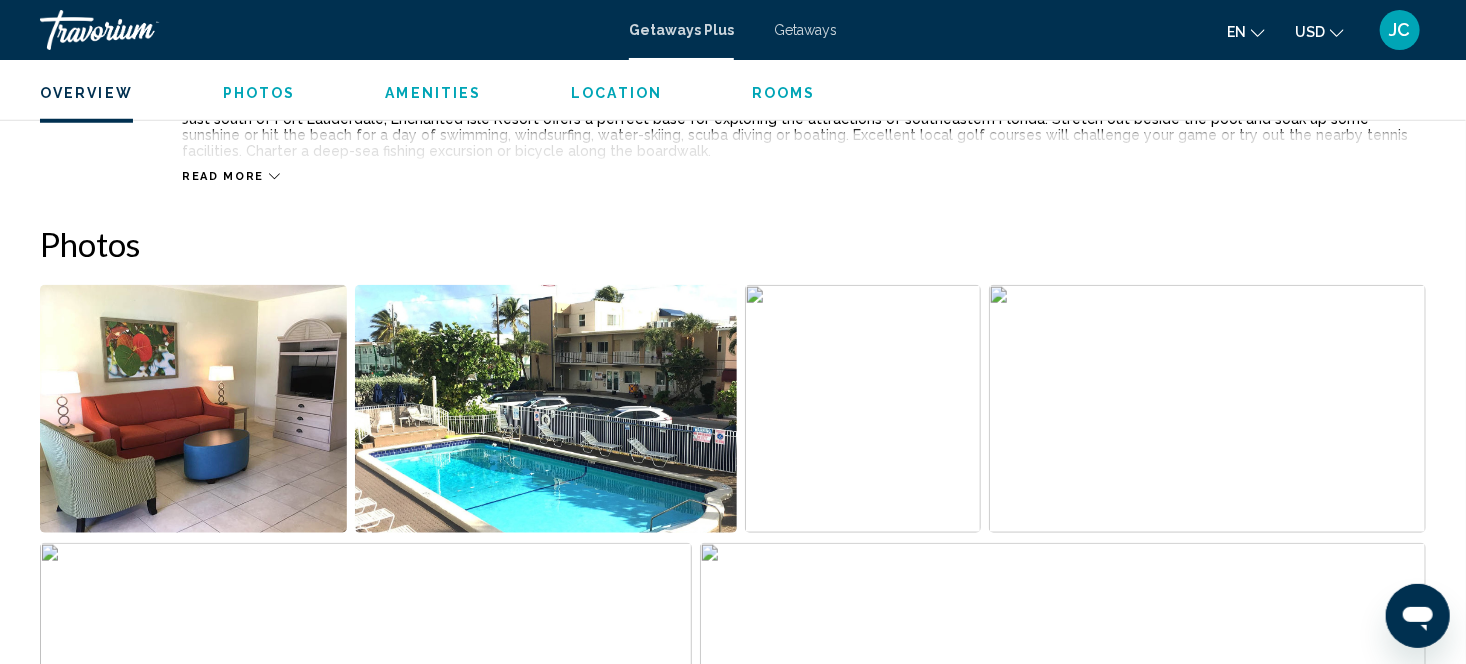 click at bounding box center [863, 409] 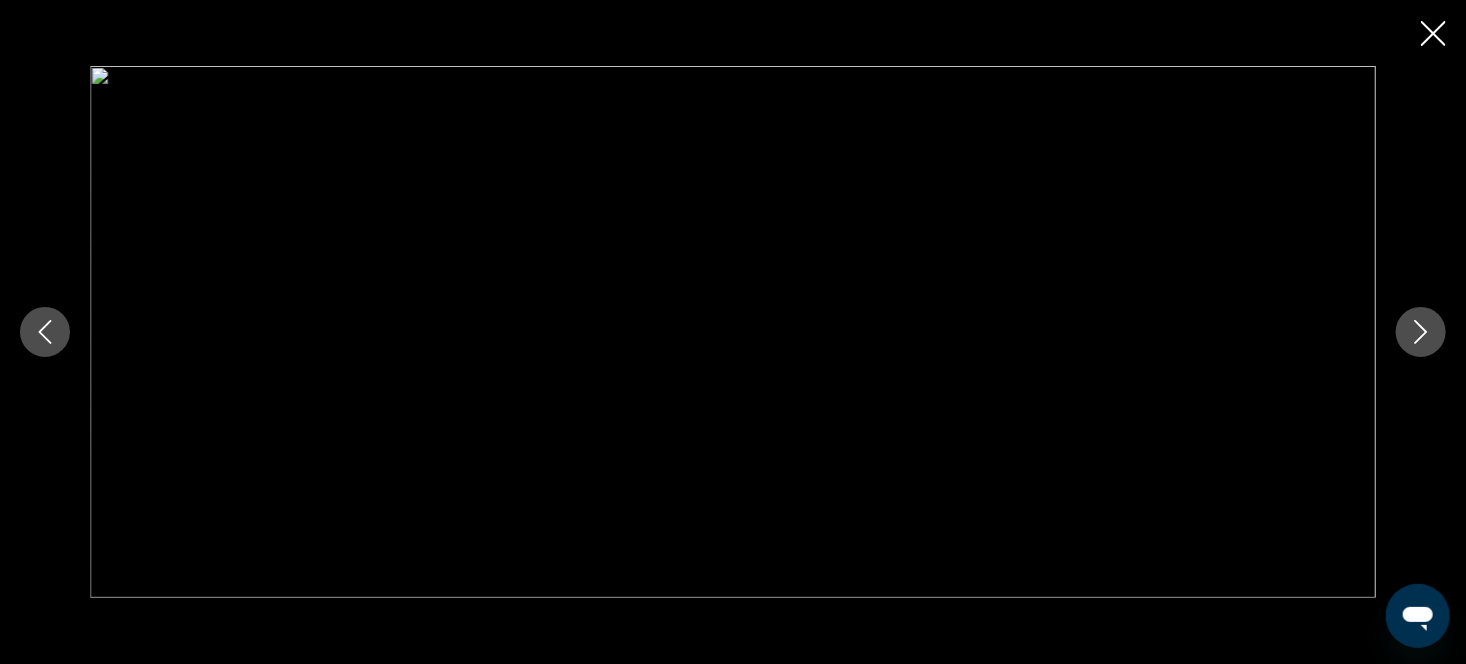 click at bounding box center [733, 331] 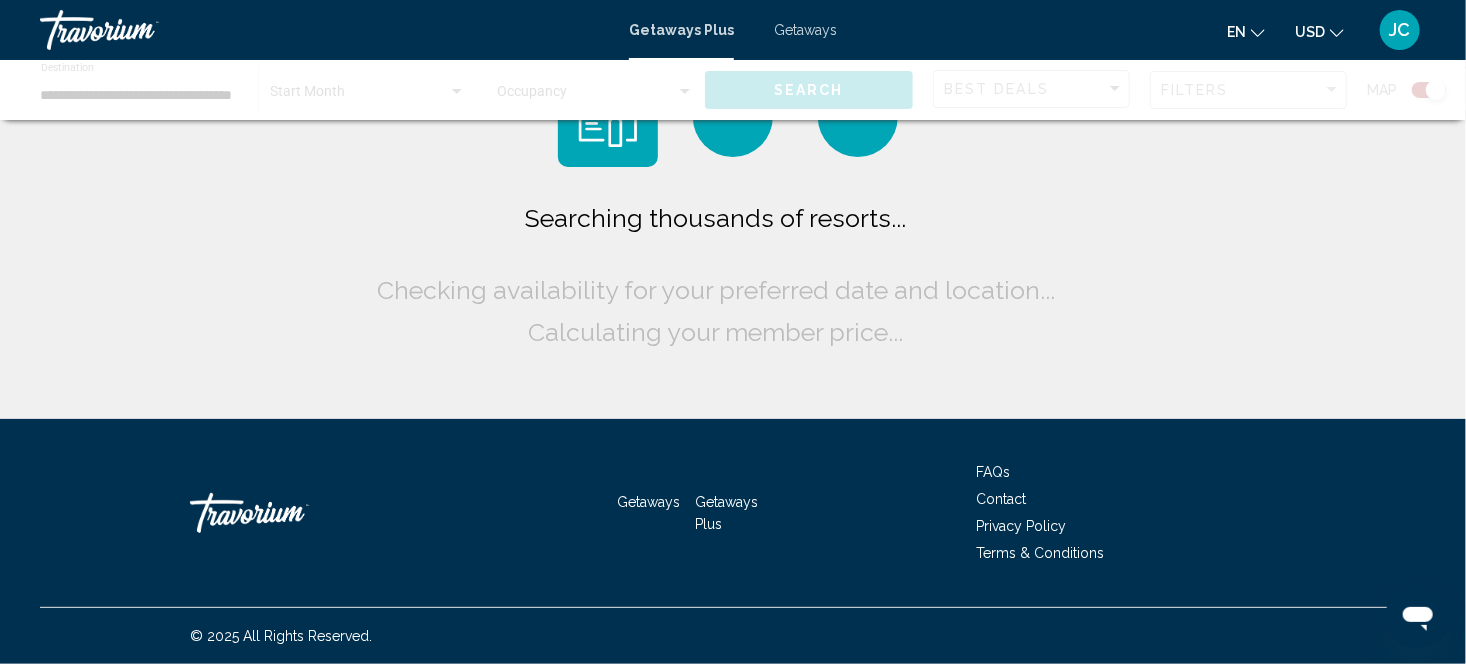 scroll, scrollTop: 0, scrollLeft: 0, axis: both 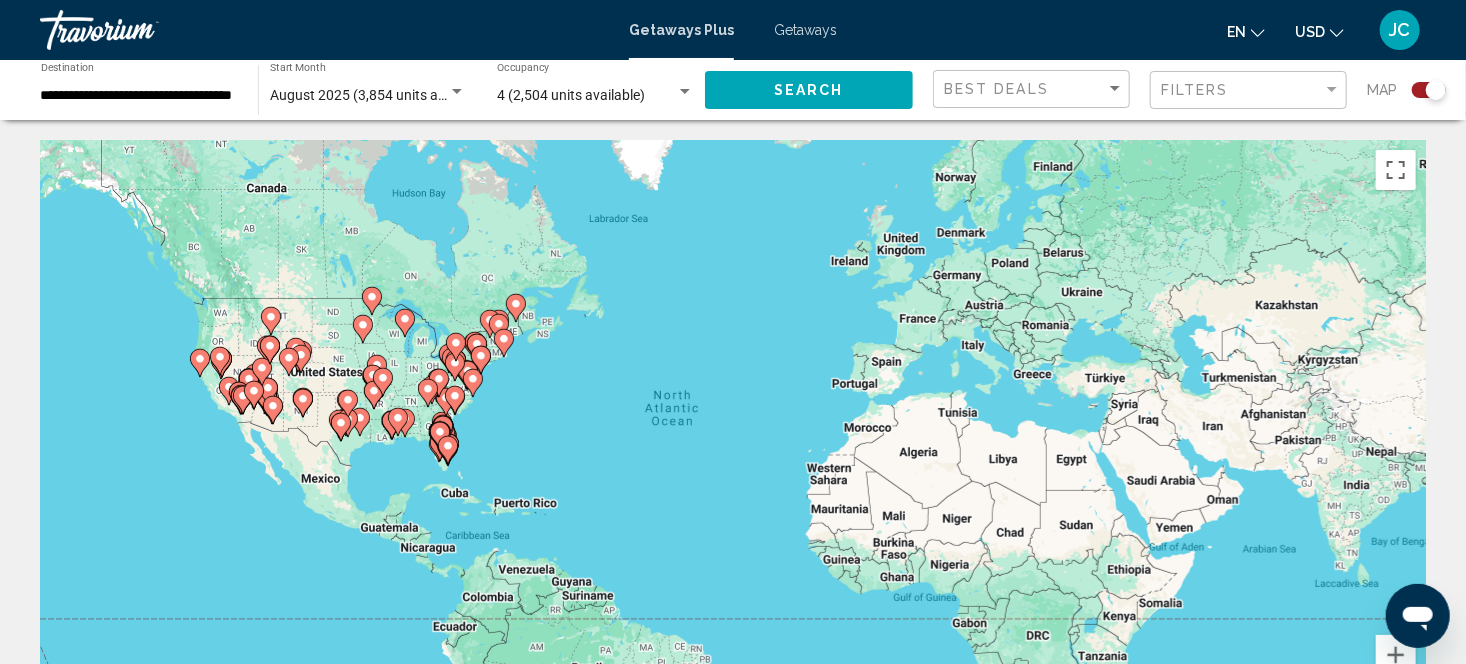 click at bounding box center (468, 375) 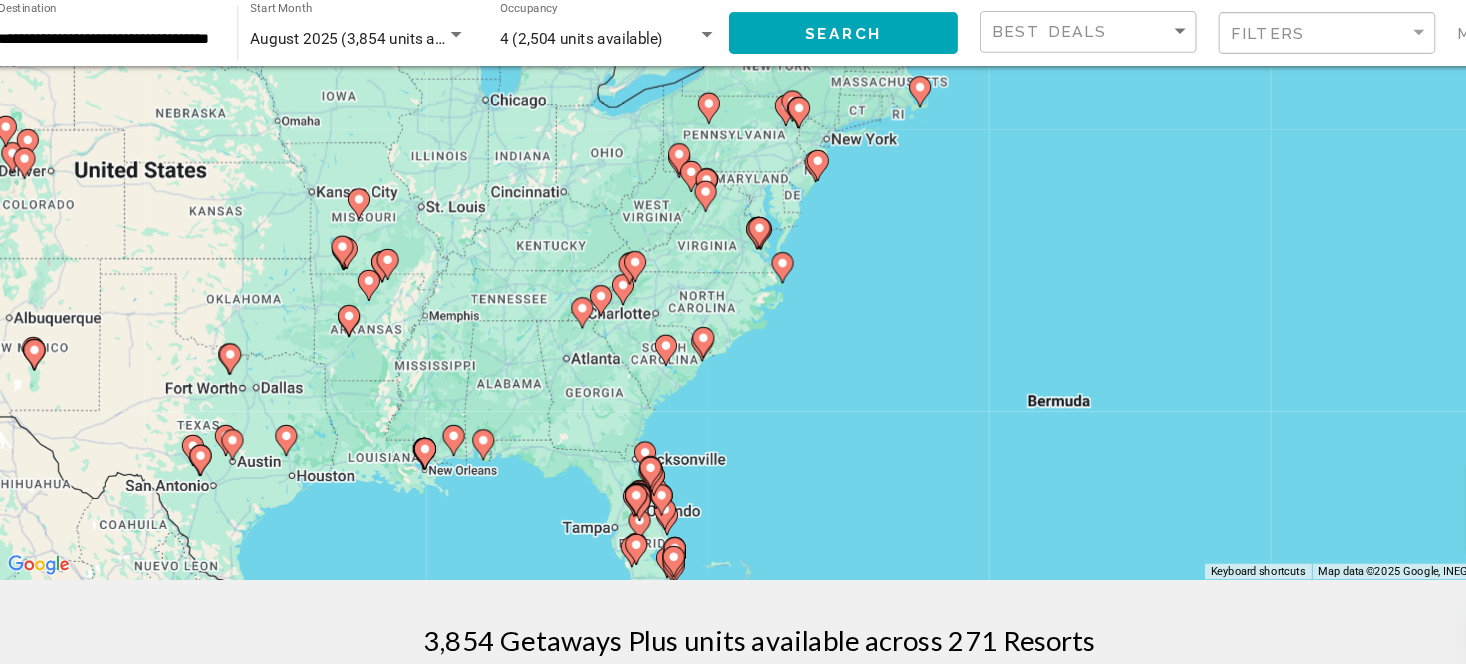 scroll, scrollTop: 234, scrollLeft: 0, axis: vertical 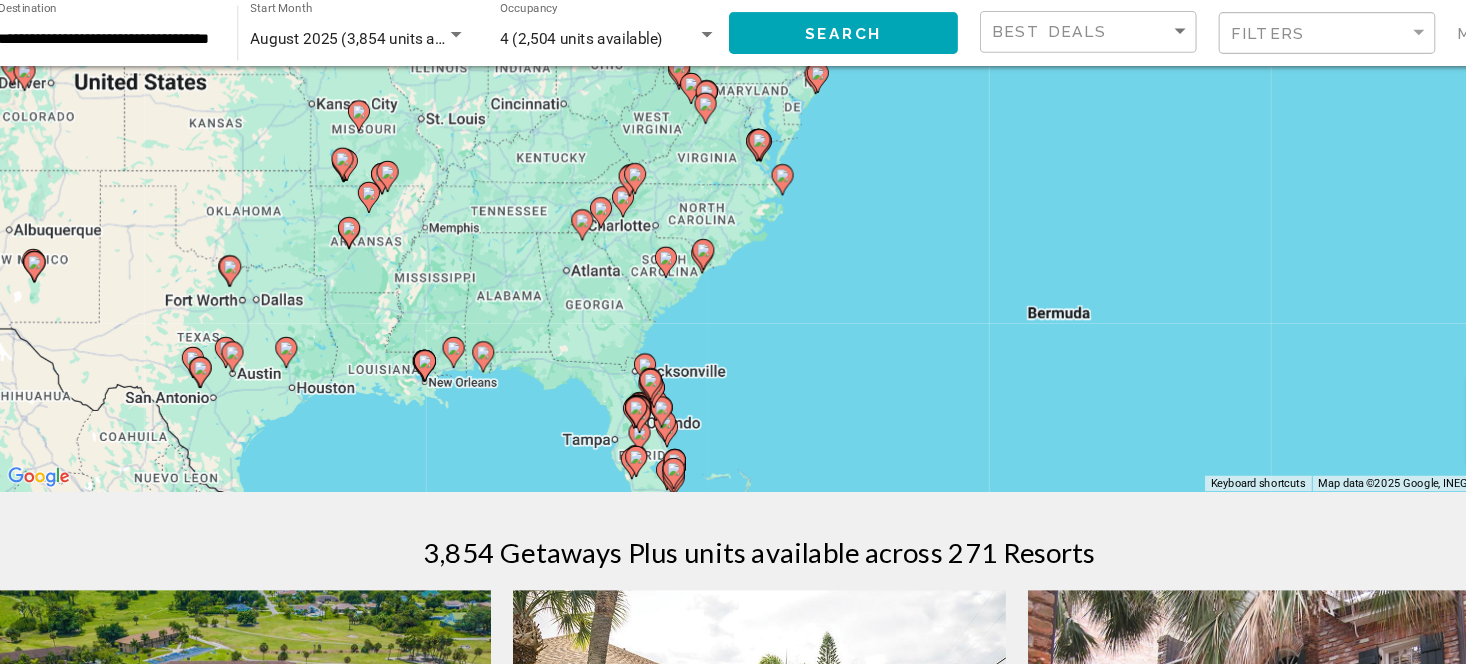 click on "To navigate, press the arrow keys.  To activate drag with keyboard, press Alt + Enter. Once in keyboard drag state, use the arrow keys to move the marker. To complete the drag, press the Enter key. To cancel, press Escape." at bounding box center [733, 206] 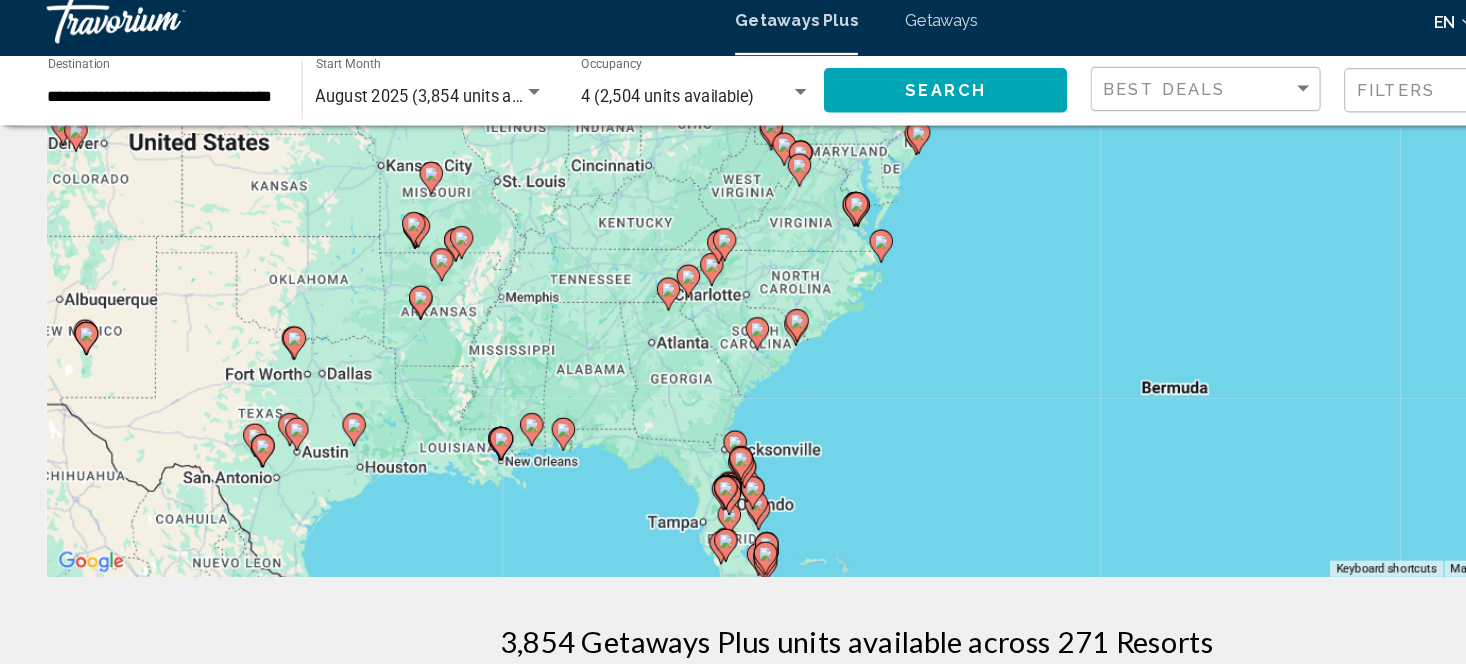scroll, scrollTop: 234, scrollLeft: 0, axis: vertical 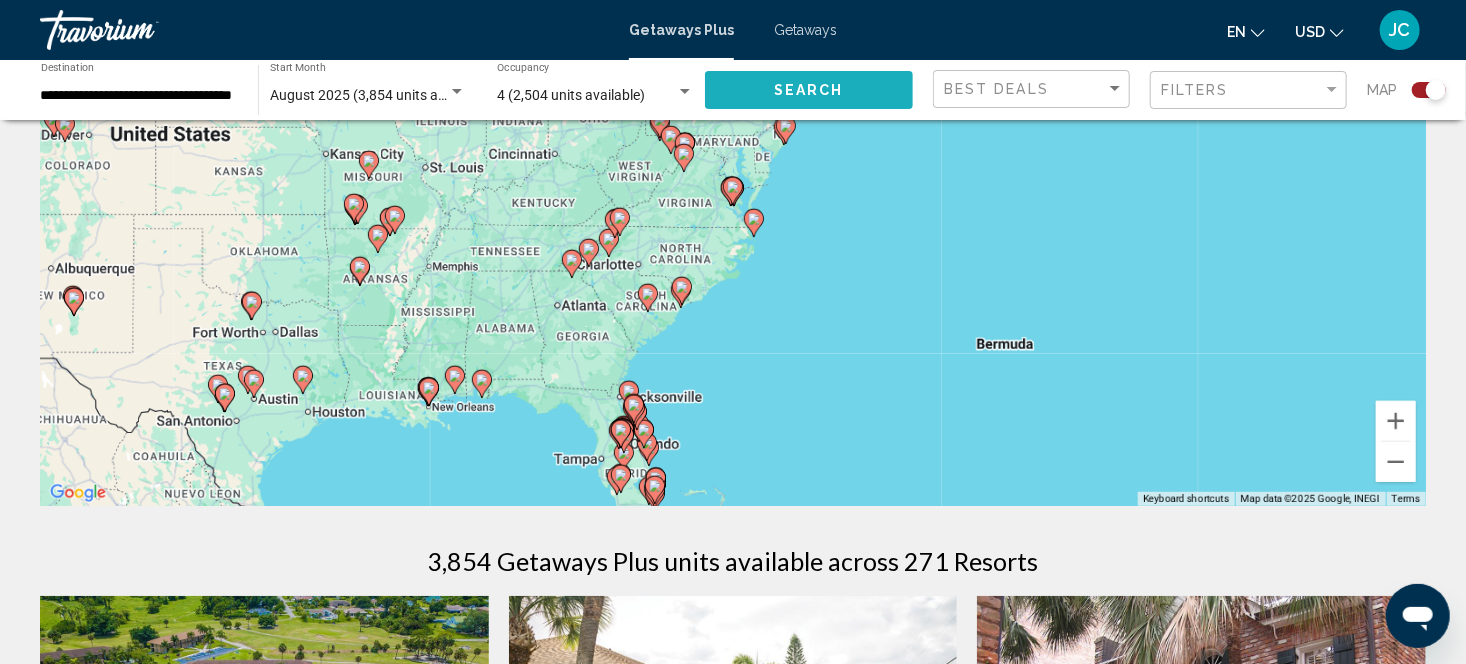 click on "Search" 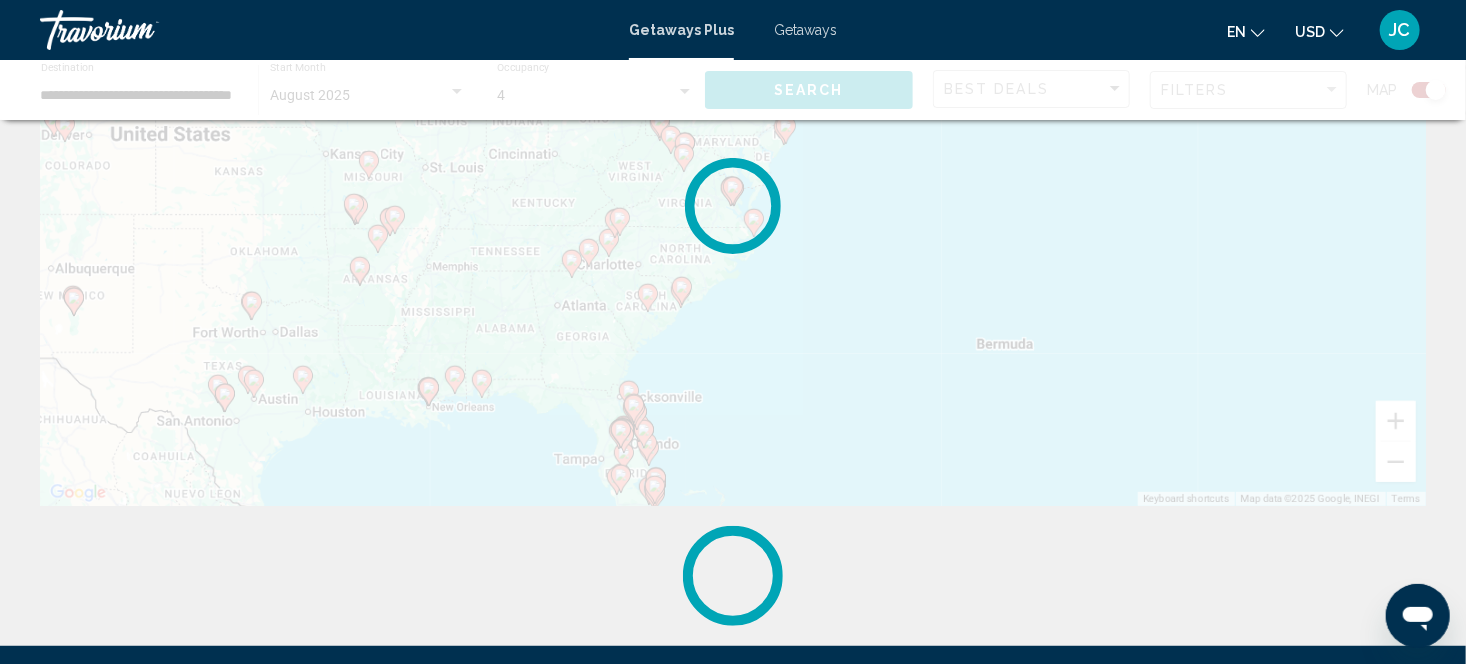 scroll, scrollTop: 0, scrollLeft: 0, axis: both 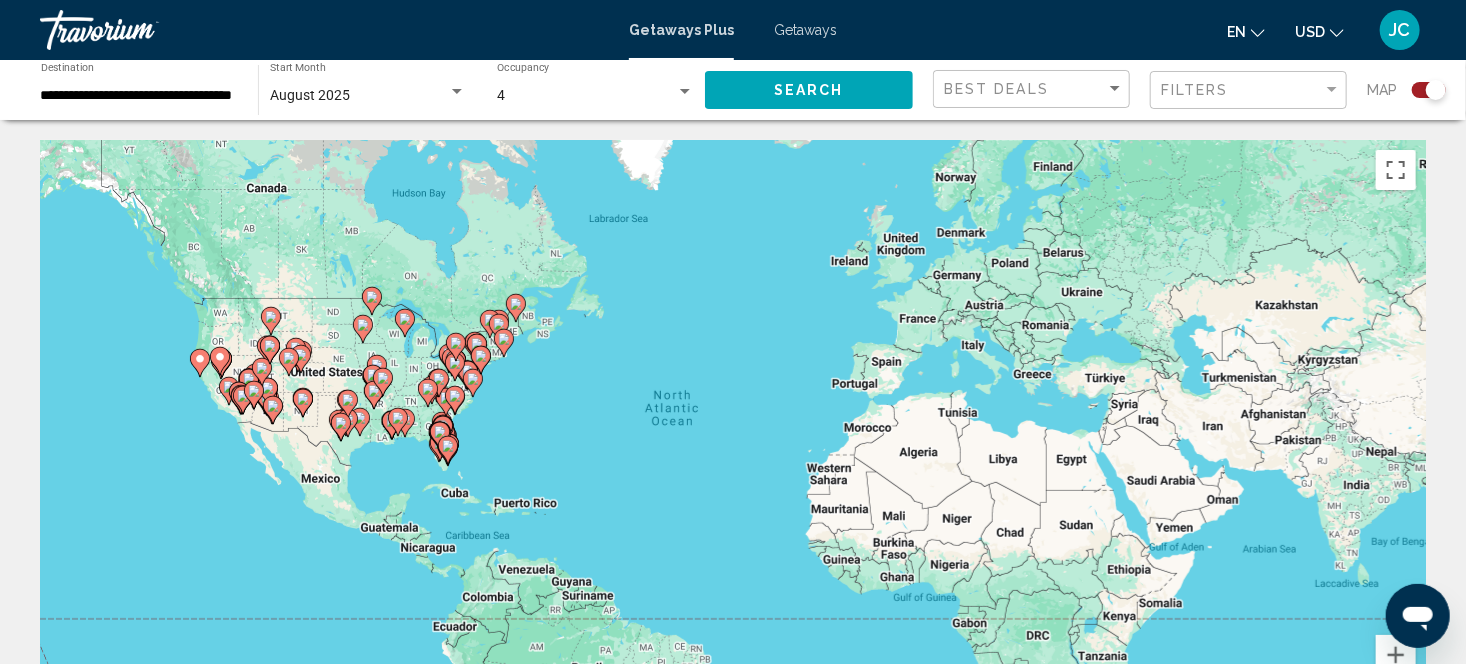 type 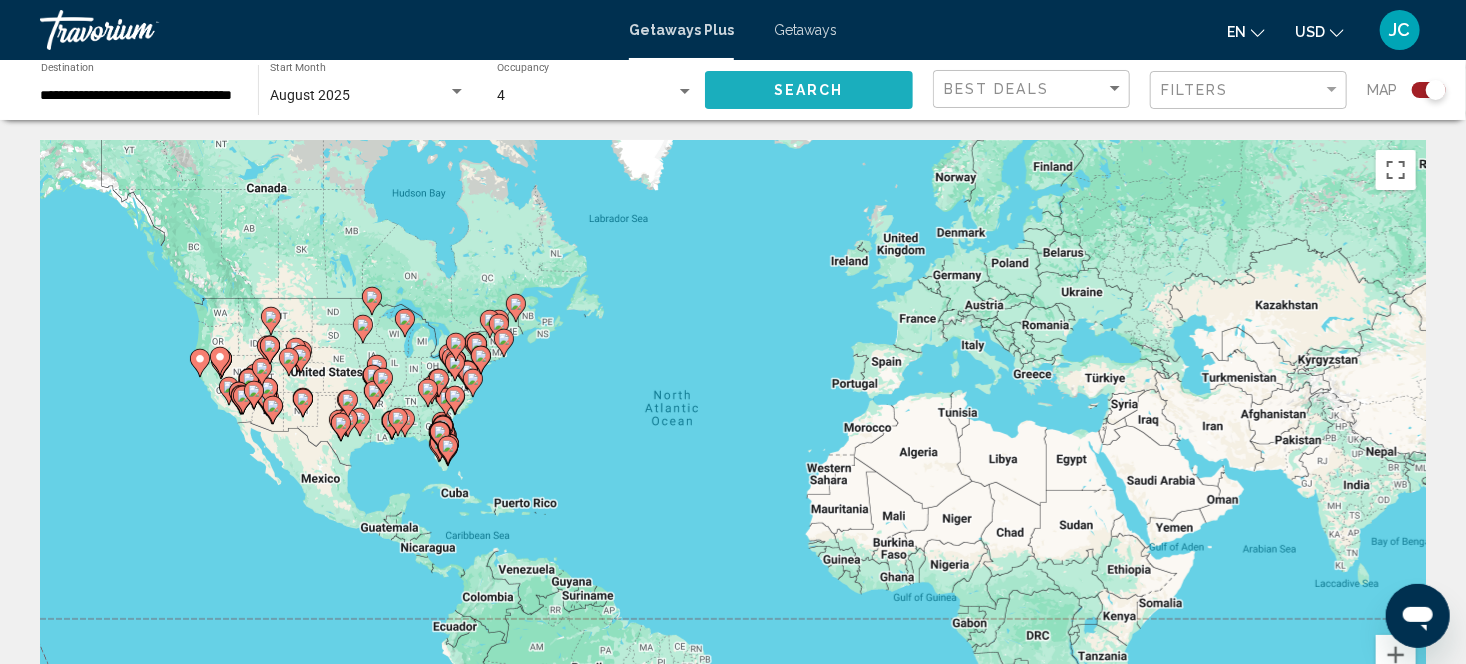 click on "Search" 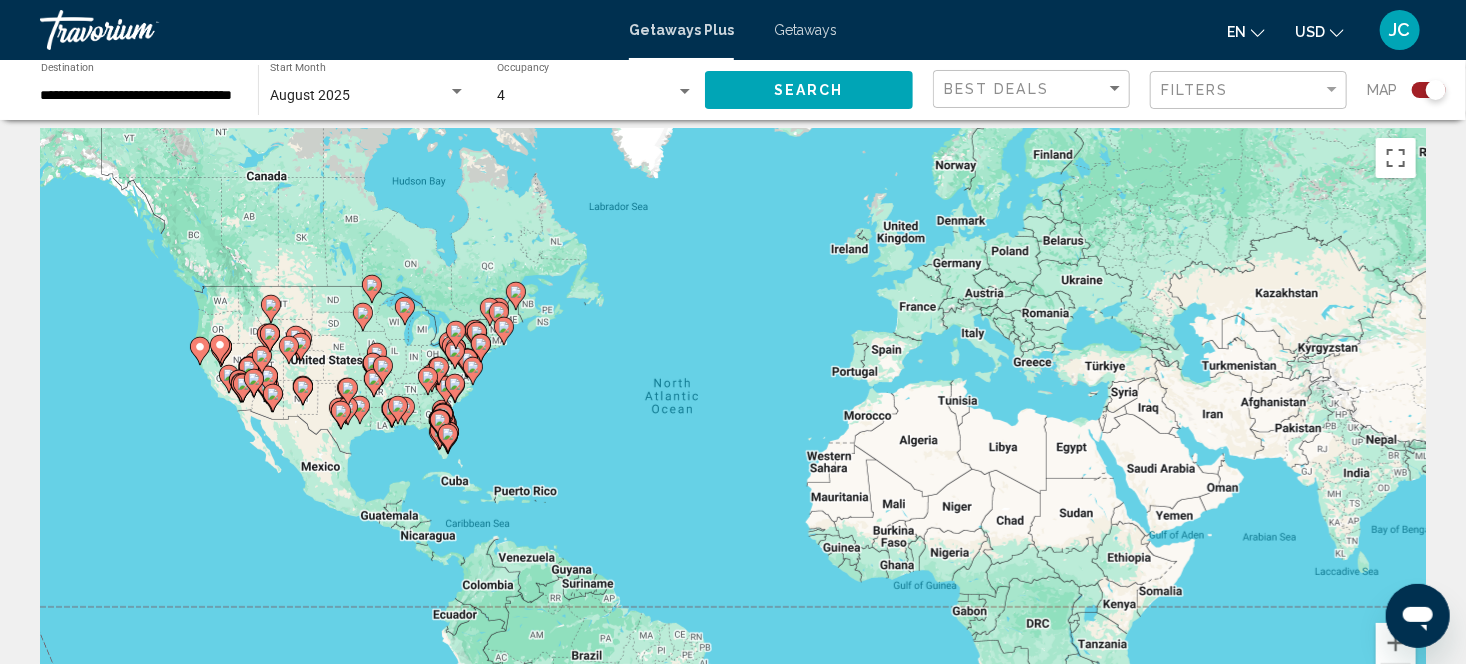 scroll, scrollTop: 0, scrollLeft: 0, axis: both 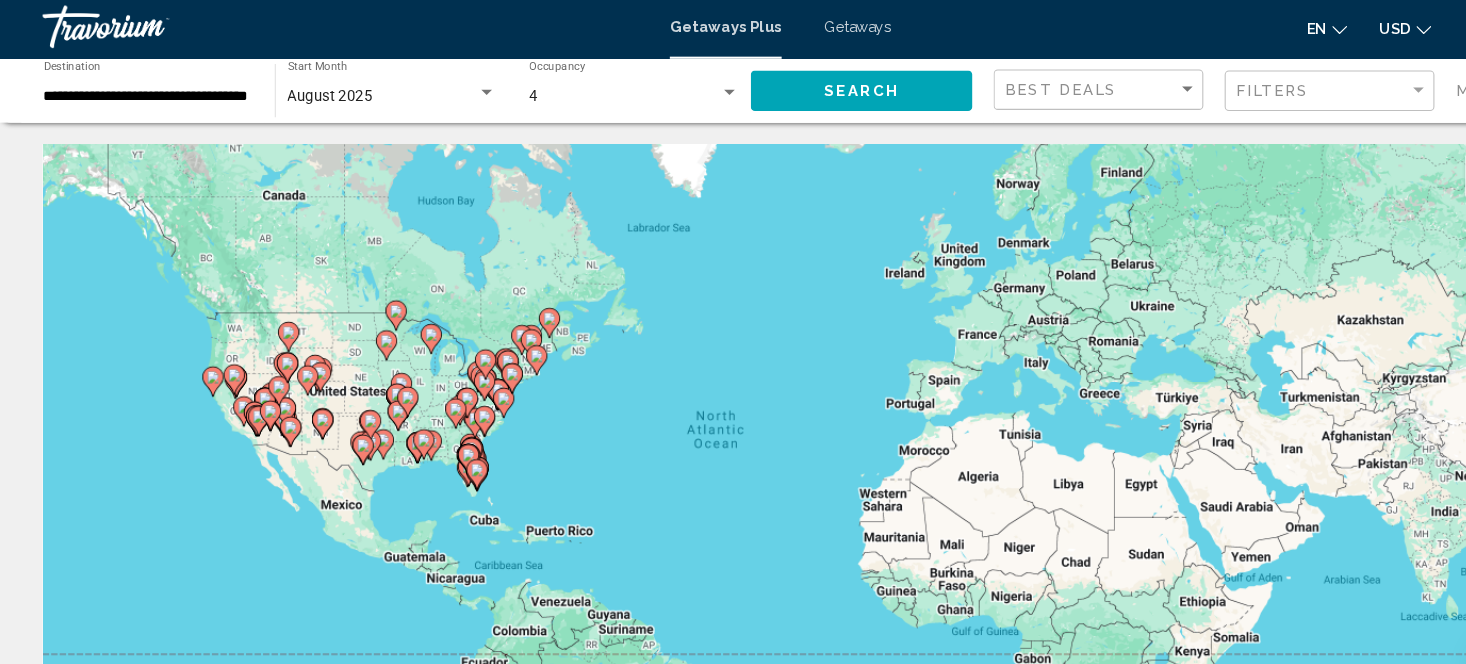 click on "To navigate, press the arrow keys.  To activate drag with keyboard, press Alt + Enter. Once in keyboard drag state, use the arrow keys to move the marker. To complete the drag, press the Enter key. To cancel, press Escape." at bounding box center (733, 440) 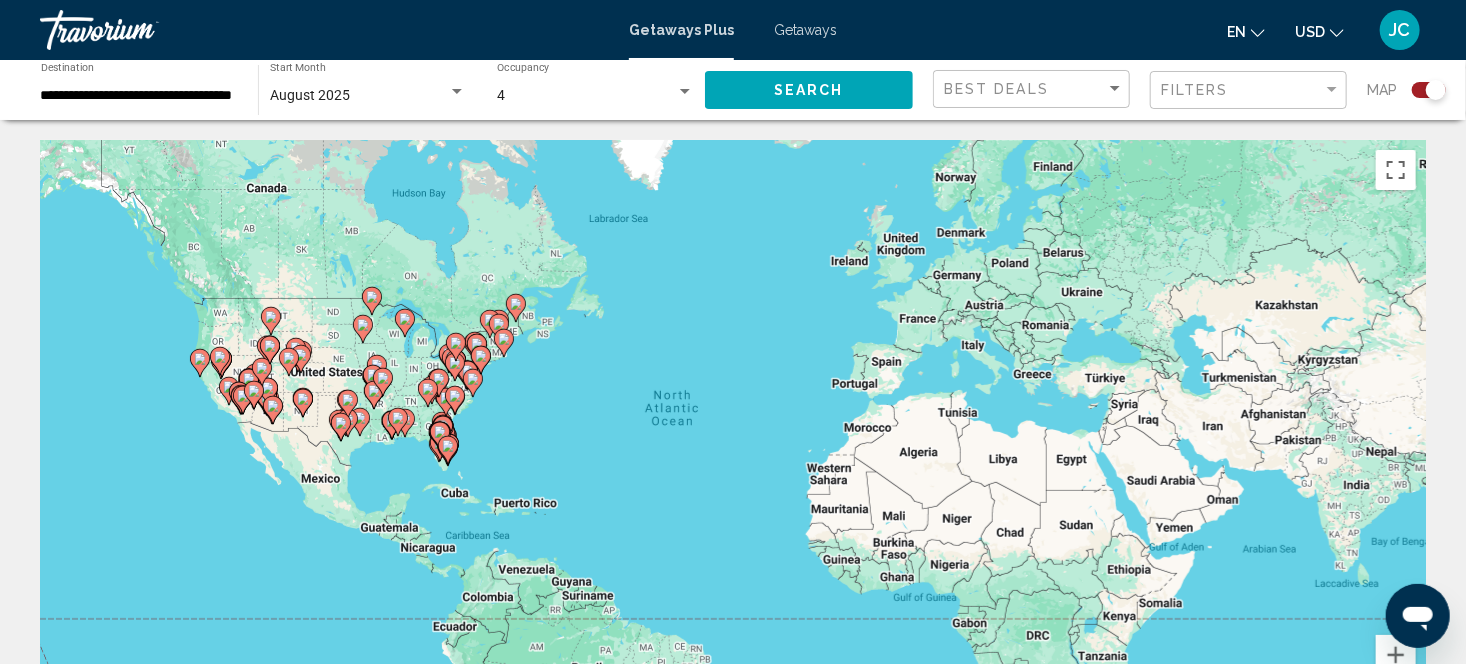 scroll, scrollTop: 1, scrollLeft: 0, axis: vertical 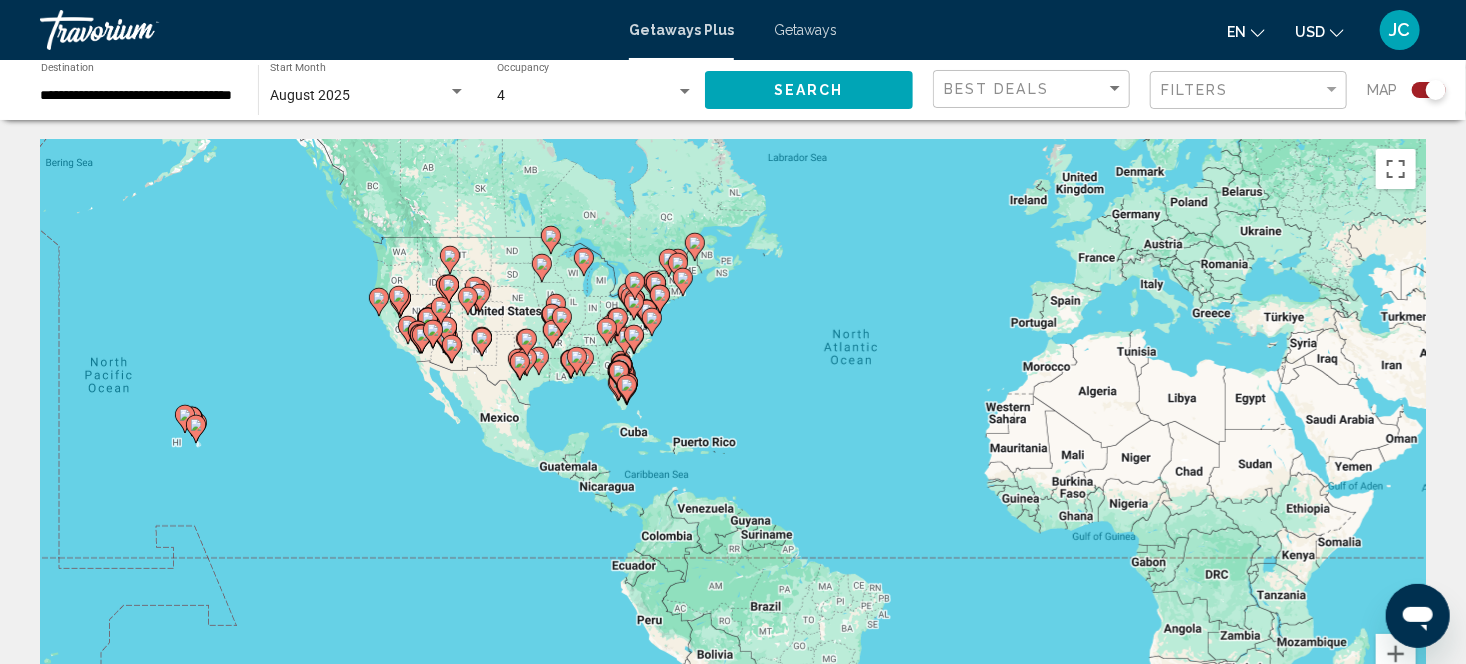 click 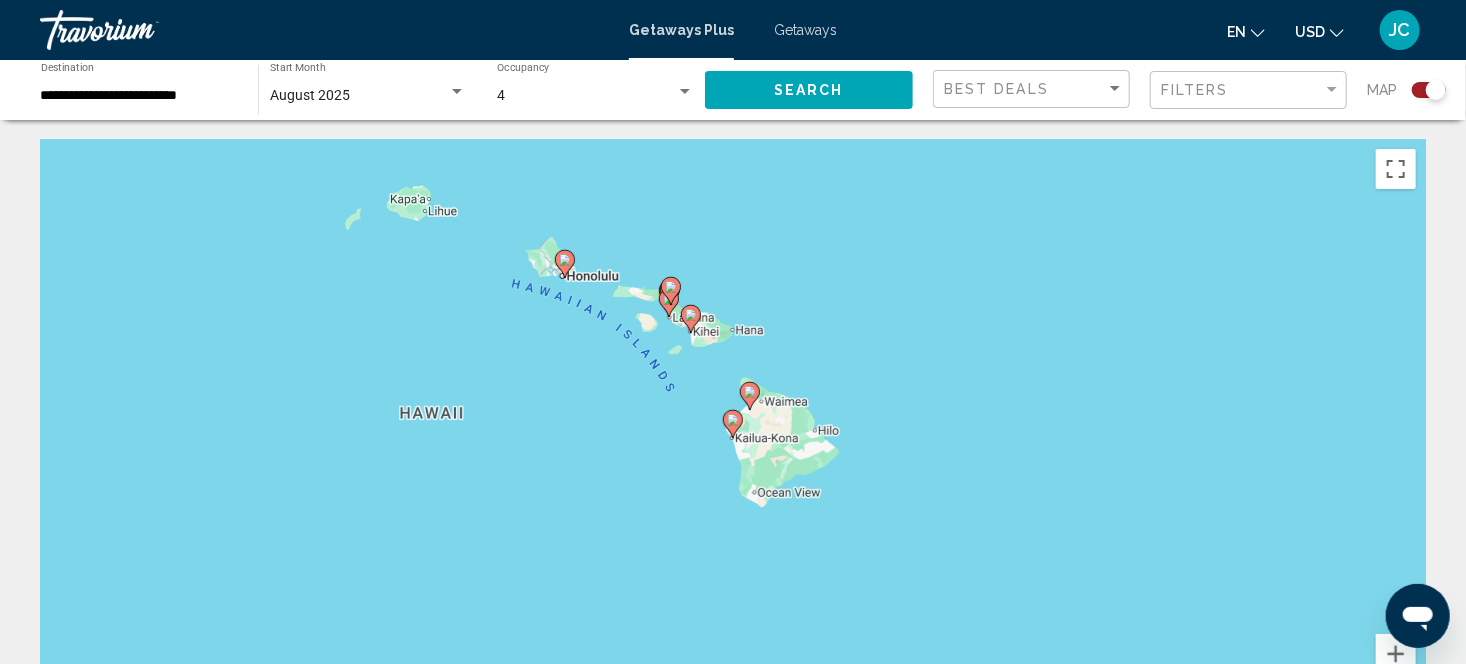 click on "To navigate, press the arrow keys.  To activate drag with keyboard, press Alt + Enter. Once in keyboard drag state, use the arrow keys to move the marker. To complete the drag, press the Enter key. To cancel, press Escape." at bounding box center (733, 439) 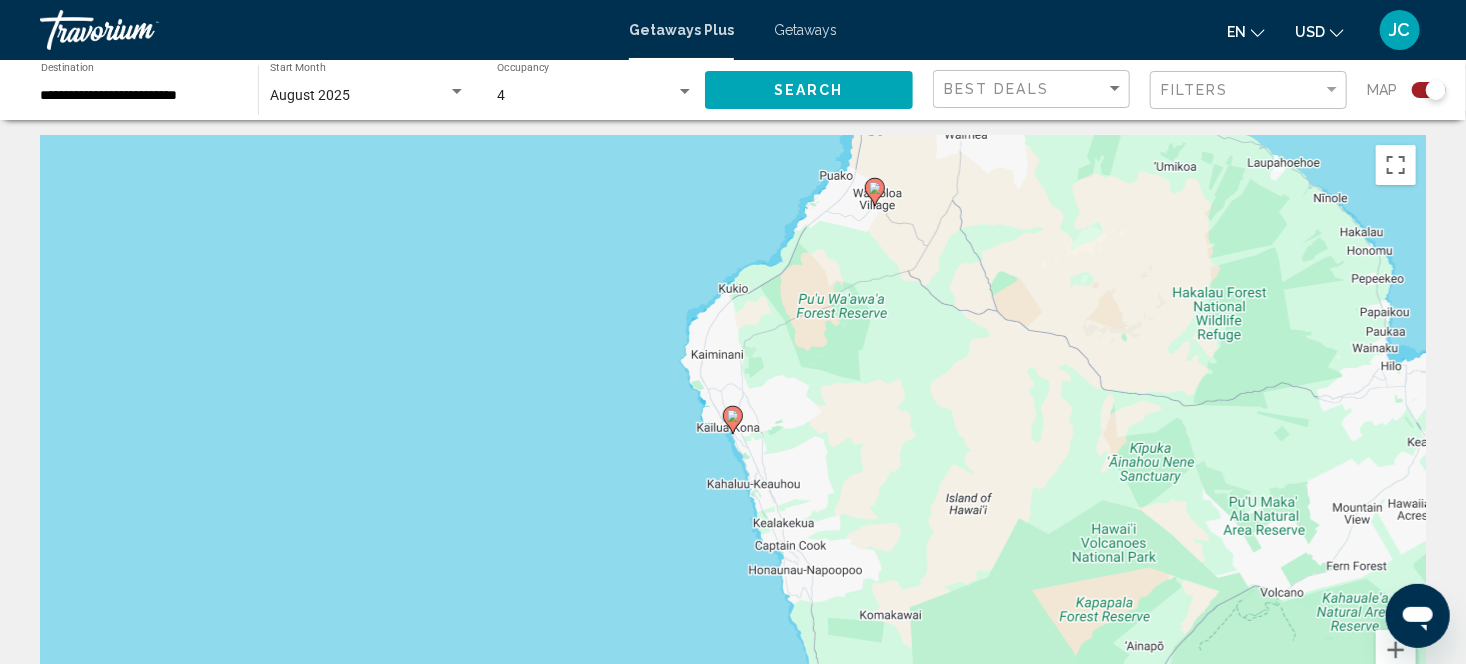 scroll, scrollTop: 0, scrollLeft: 0, axis: both 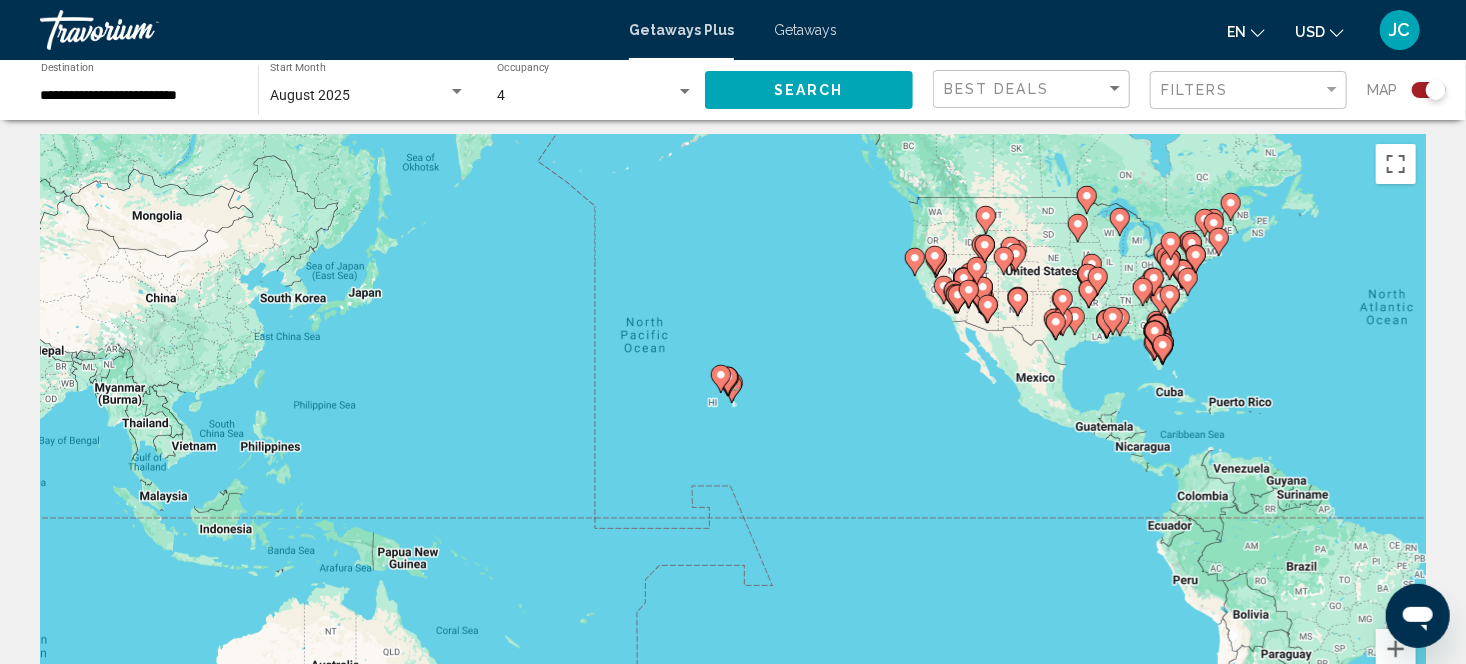 click at bounding box center (1170, 266) 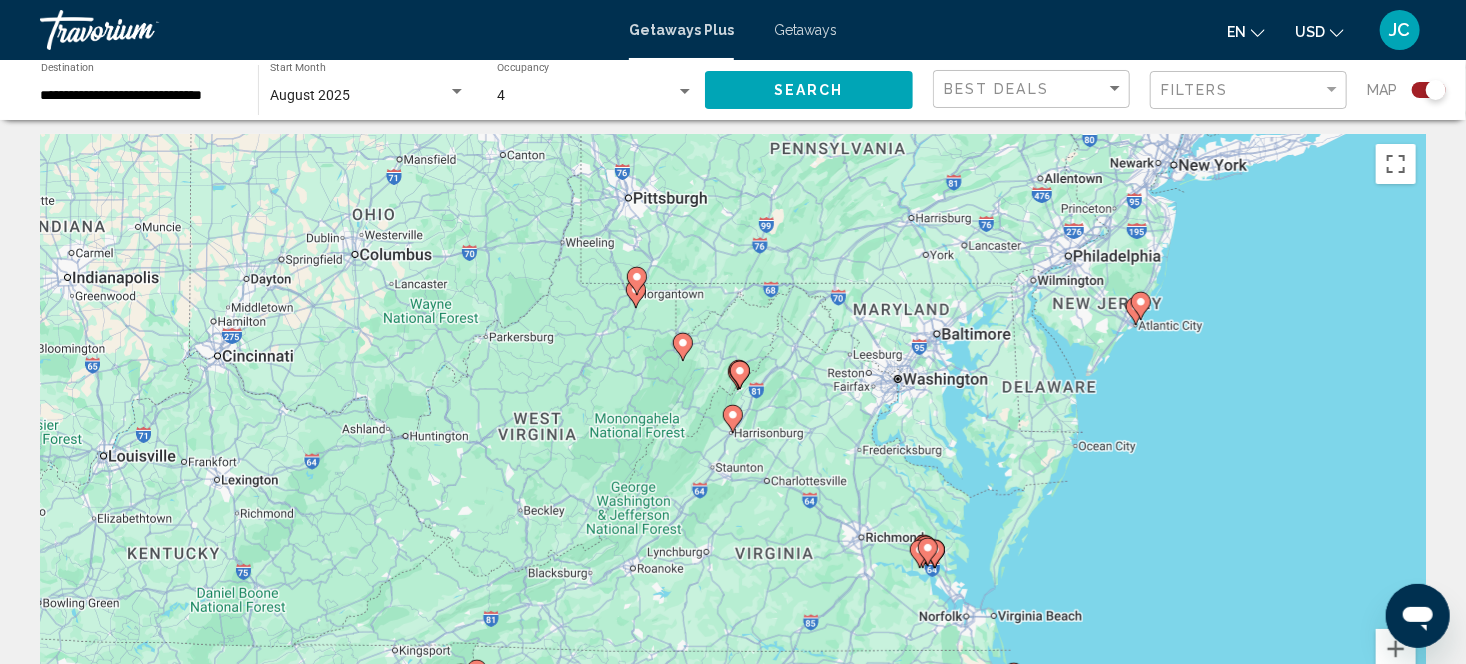 click at bounding box center (1136, 311) 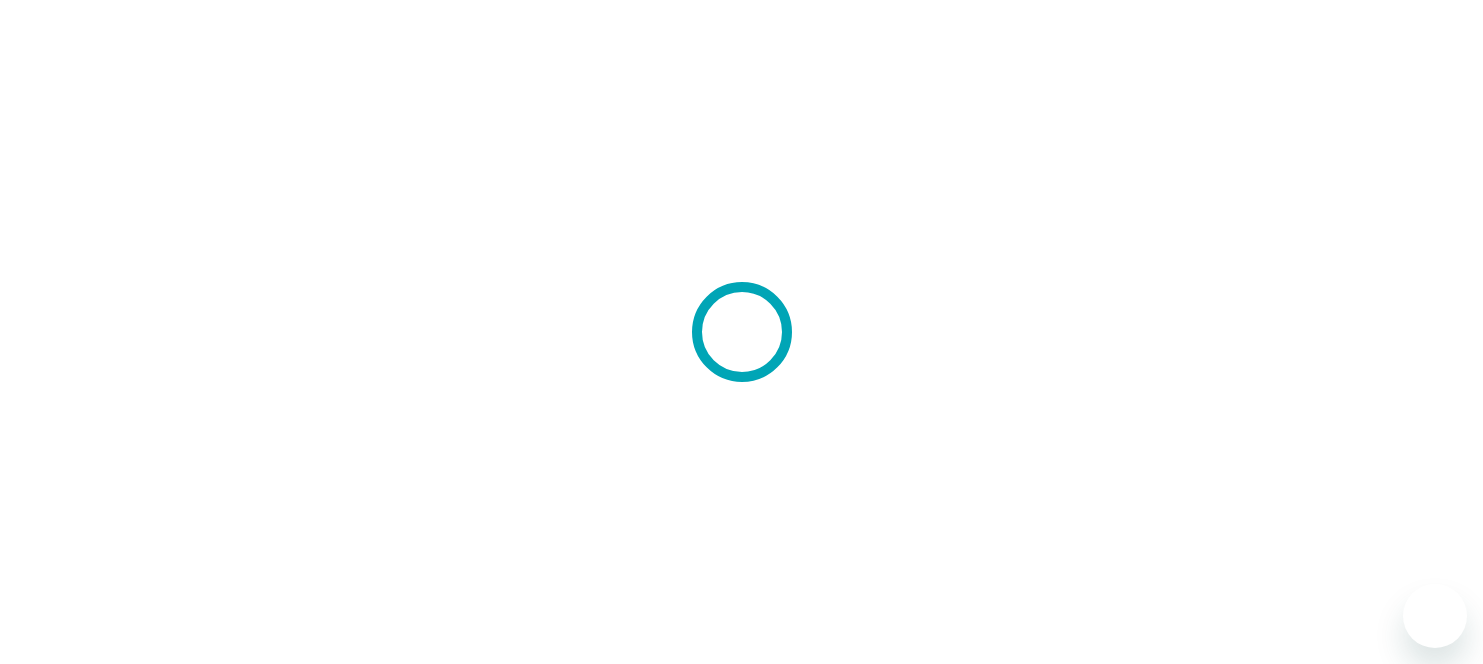 scroll, scrollTop: 0, scrollLeft: 0, axis: both 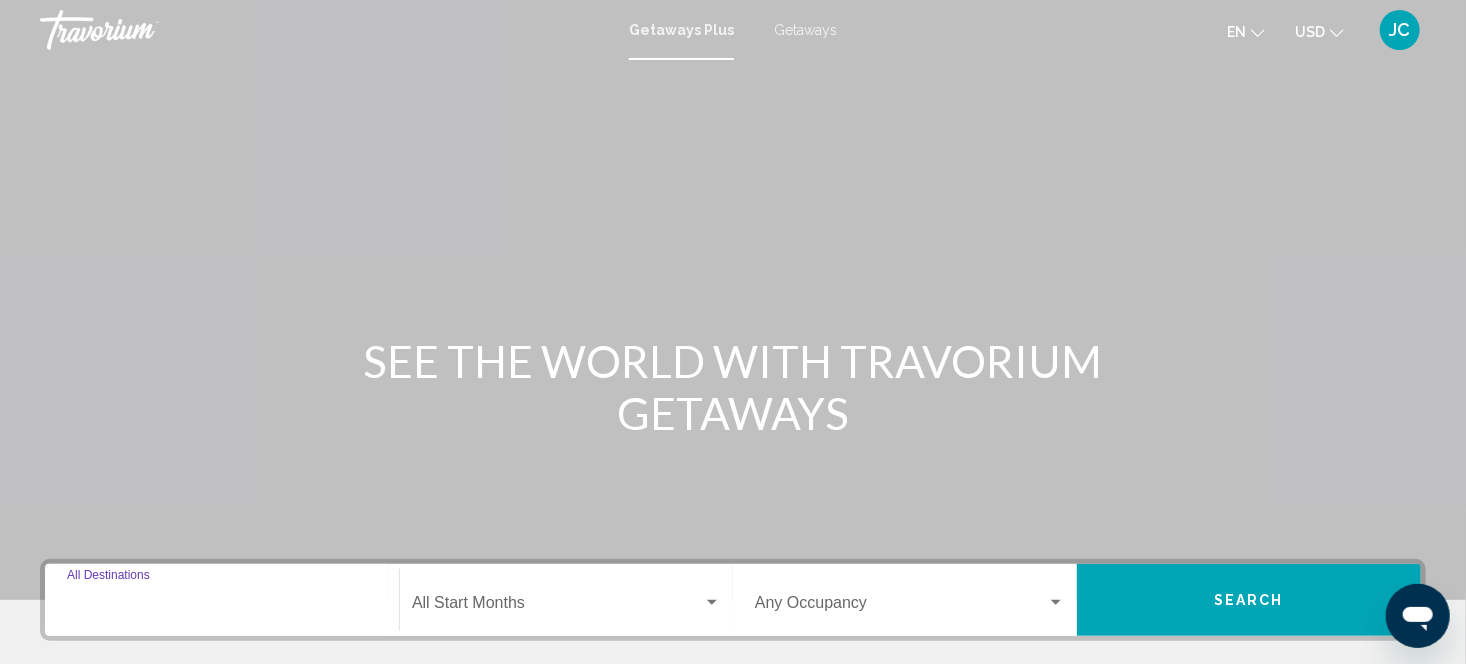 click on "Destination All Destinations" at bounding box center (222, 607) 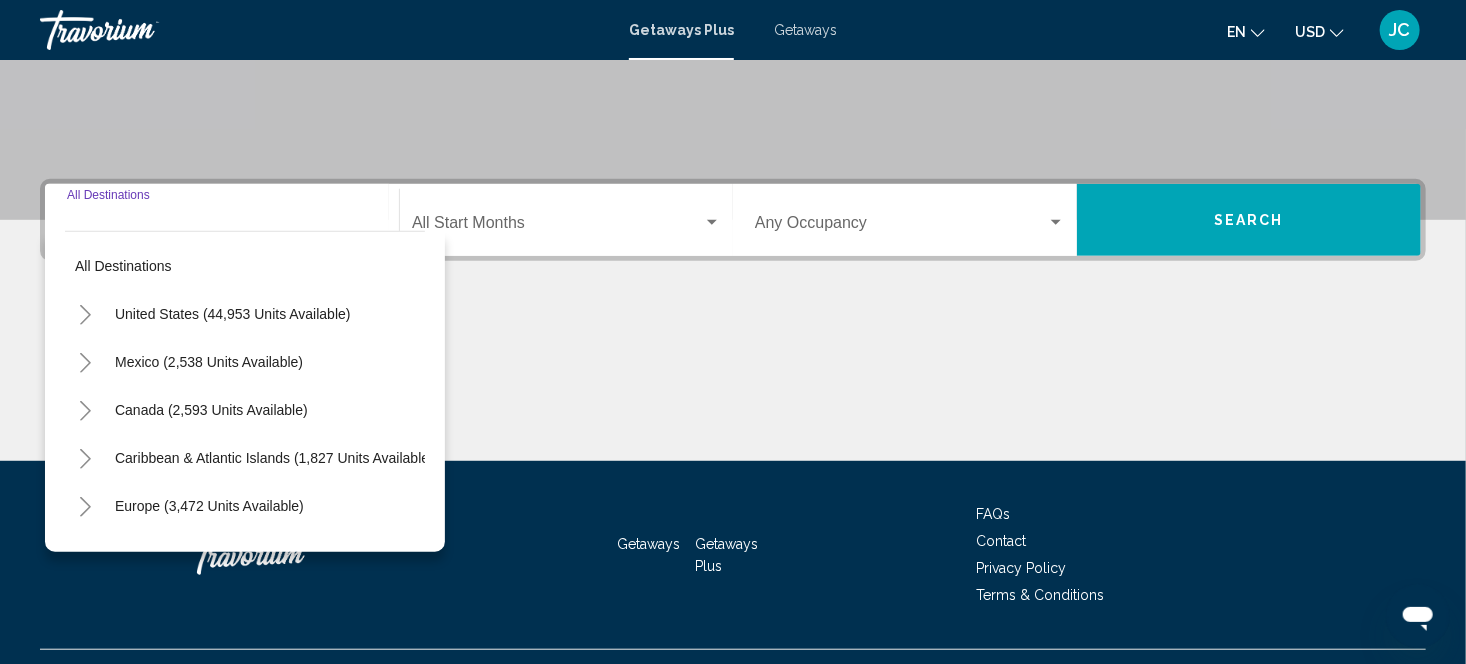 scroll, scrollTop: 421, scrollLeft: 0, axis: vertical 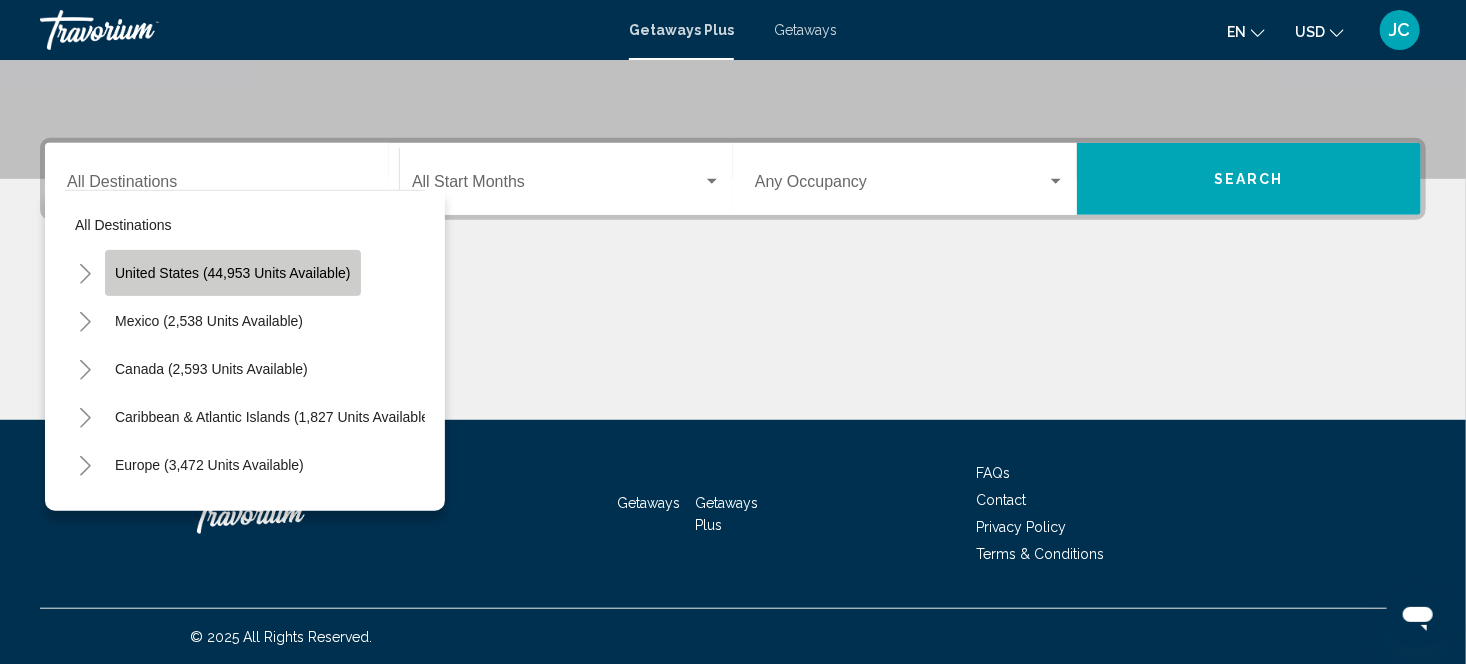 click on "United States (44,953 units available)" 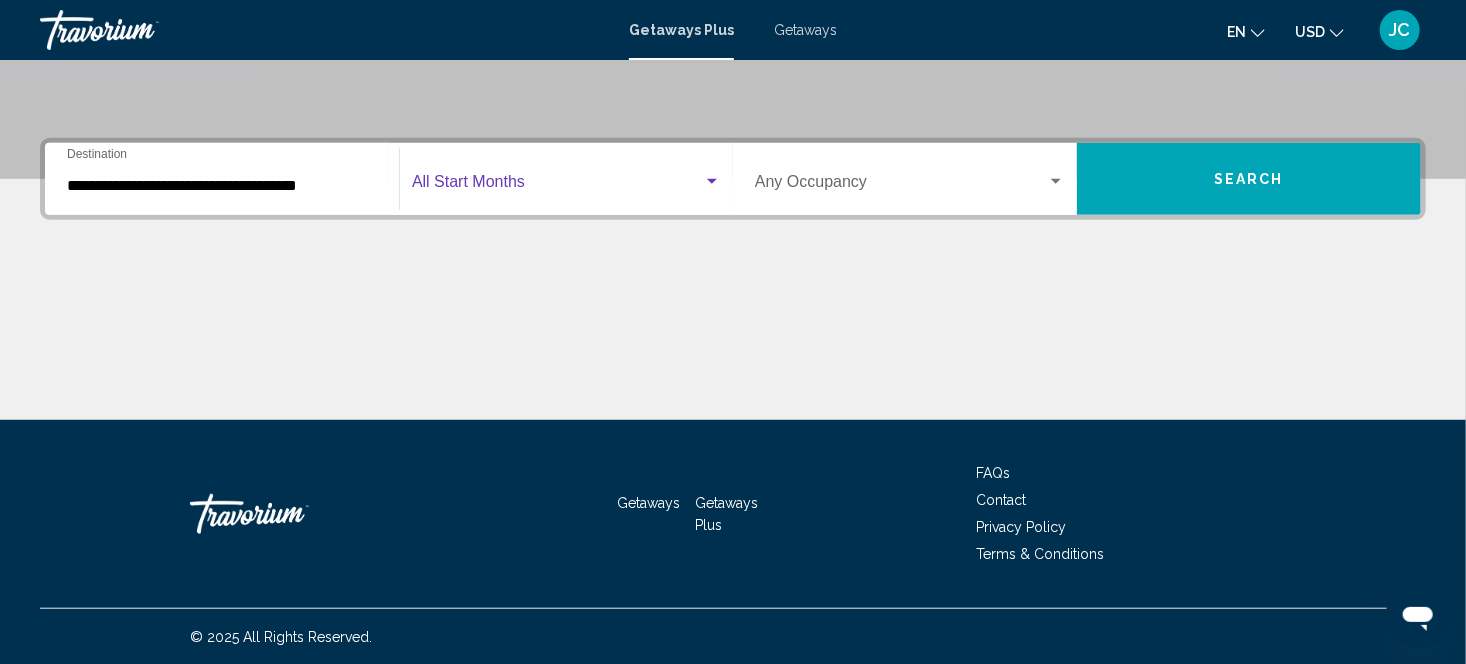 click at bounding box center [712, 181] 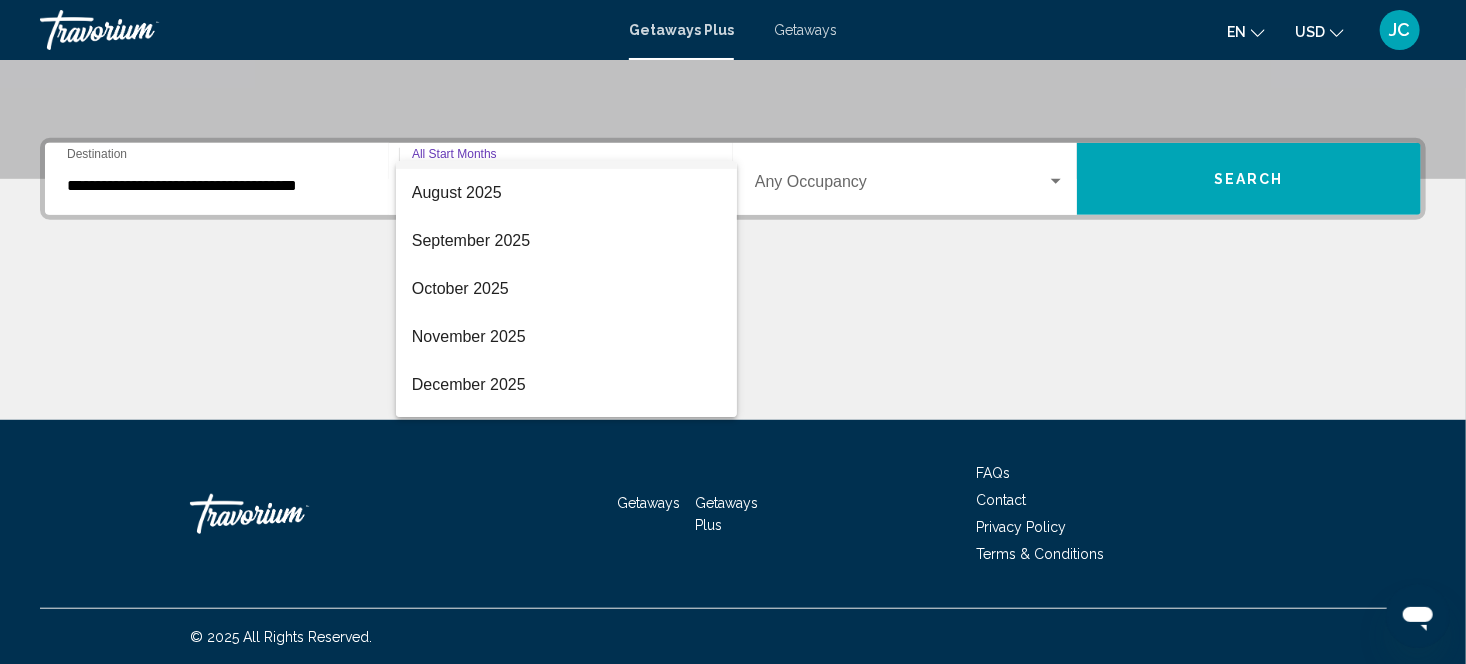 scroll, scrollTop: 93, scrollLeft: 0, axis: vertical 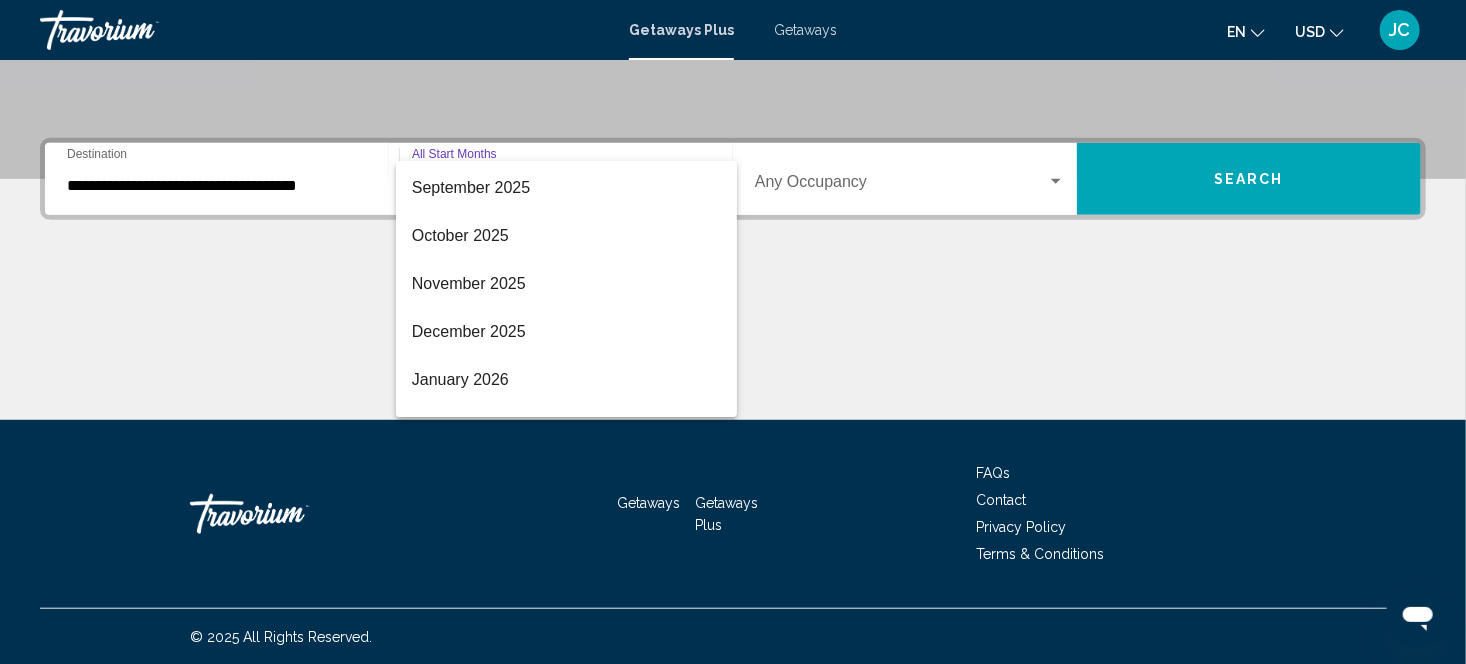 click at bounding box center (733, 332) 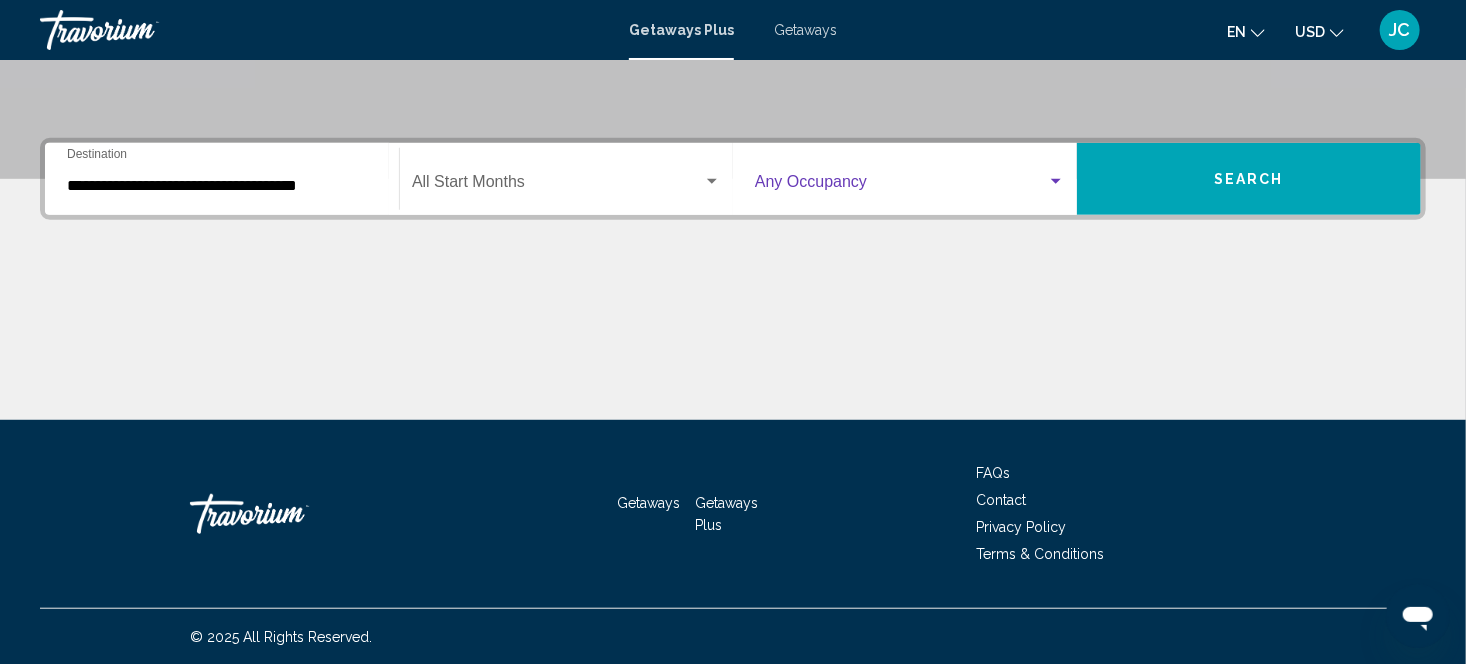 click at bounding box center [1056, 182] 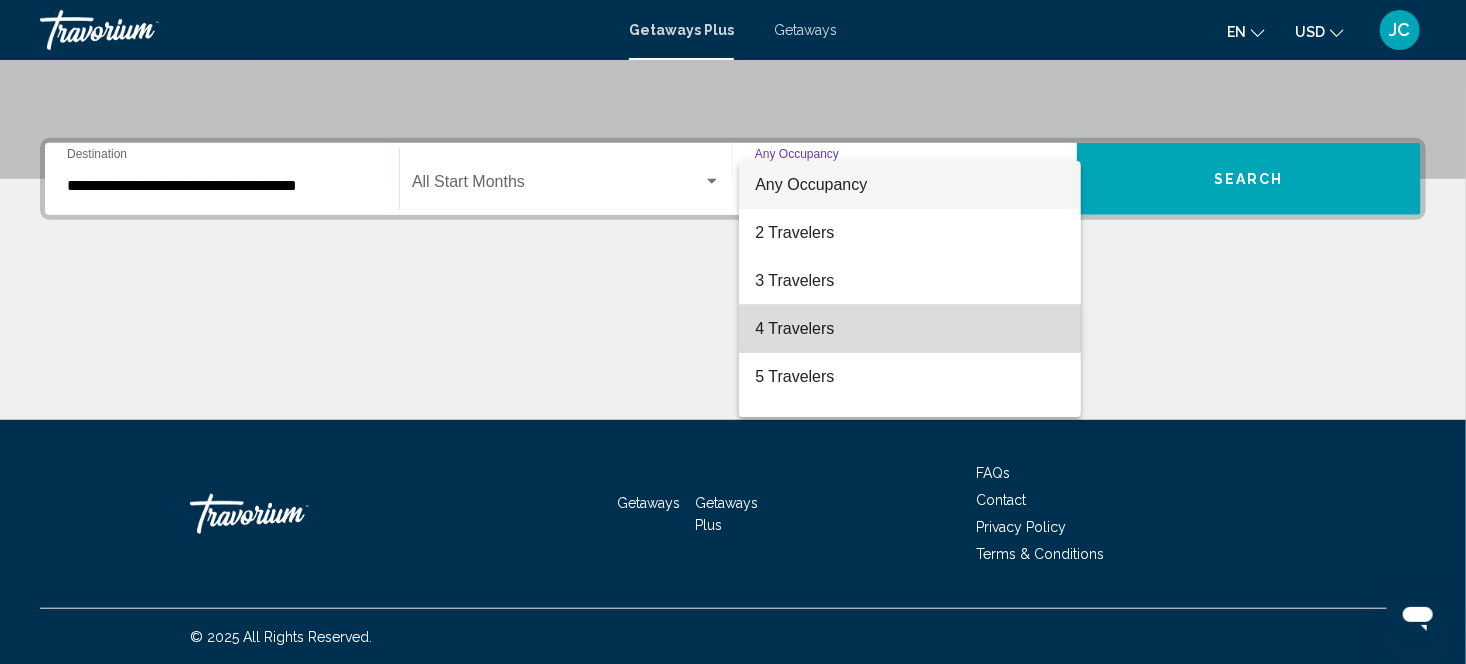 click on "4 Travelers" at bounding box center (910, 329) 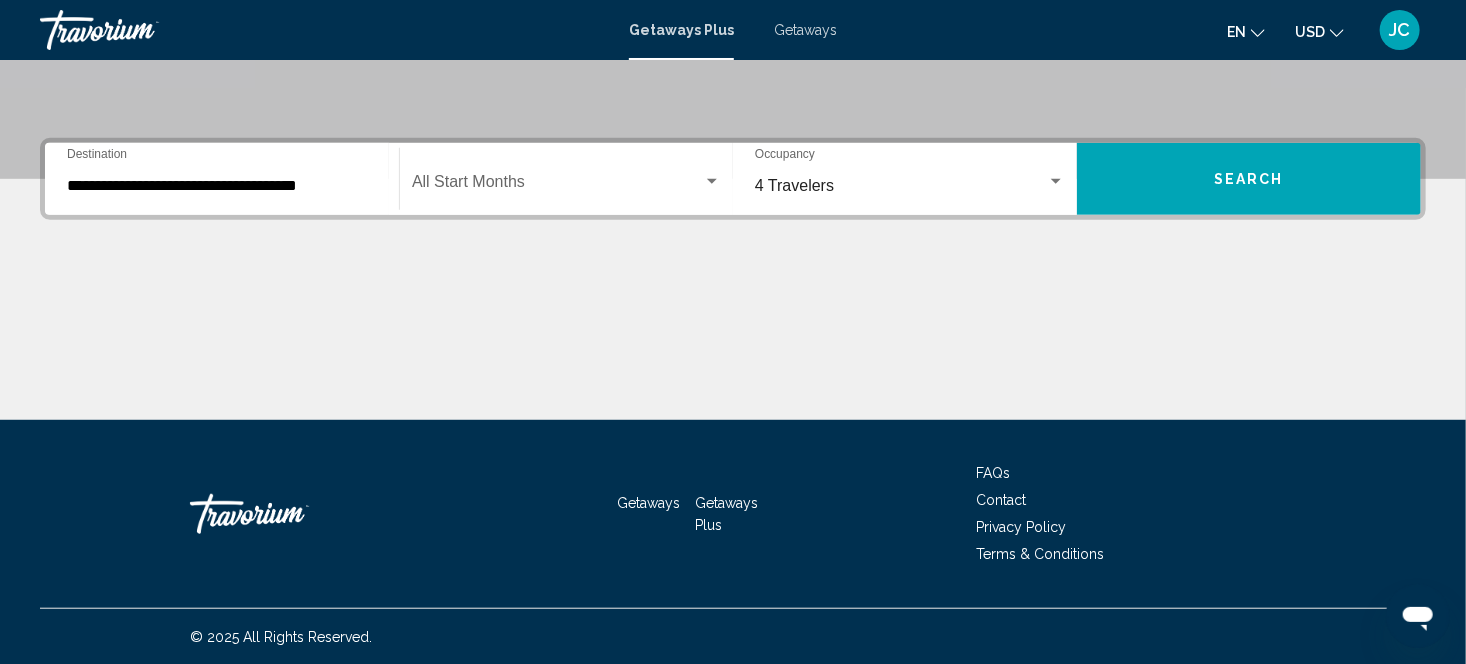 click on "**********" at bounding box center (222, 179) 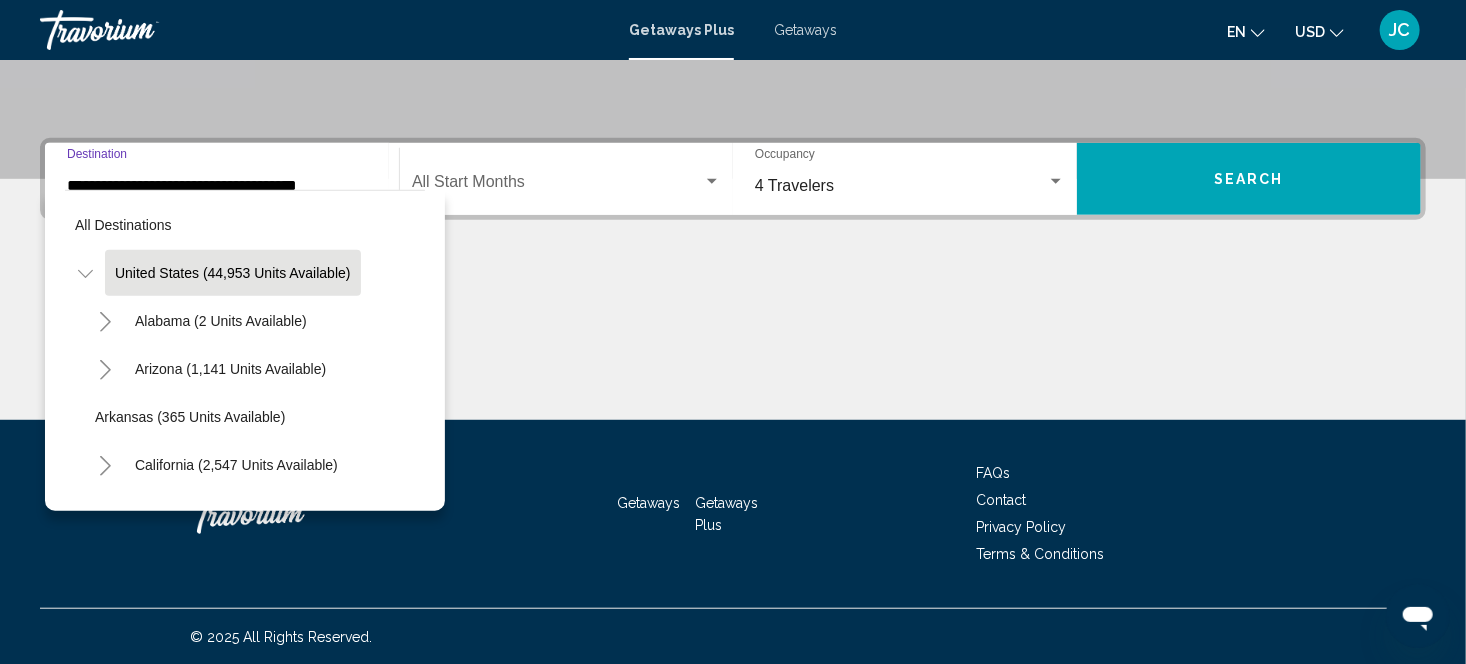 scroll, scrollTop: 361, scrollLeft: 0, axis: vertical 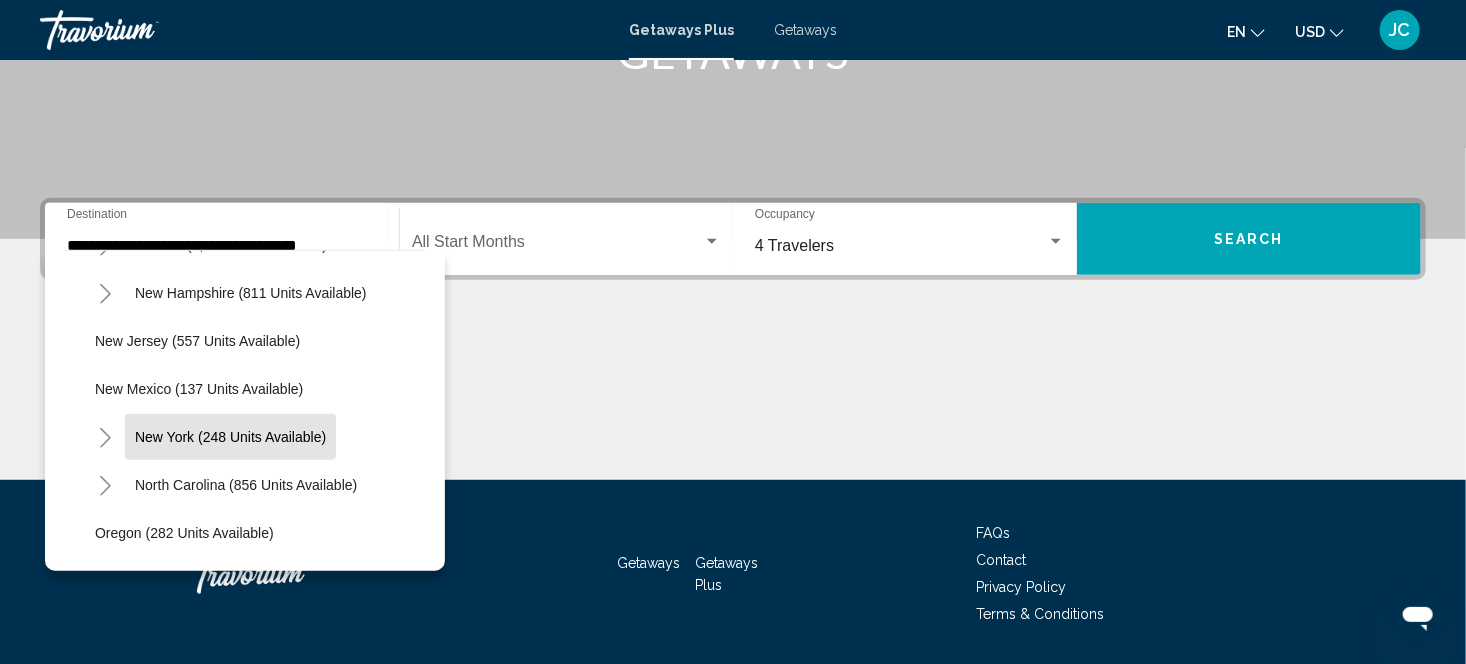 click on "New York (248 units available)" 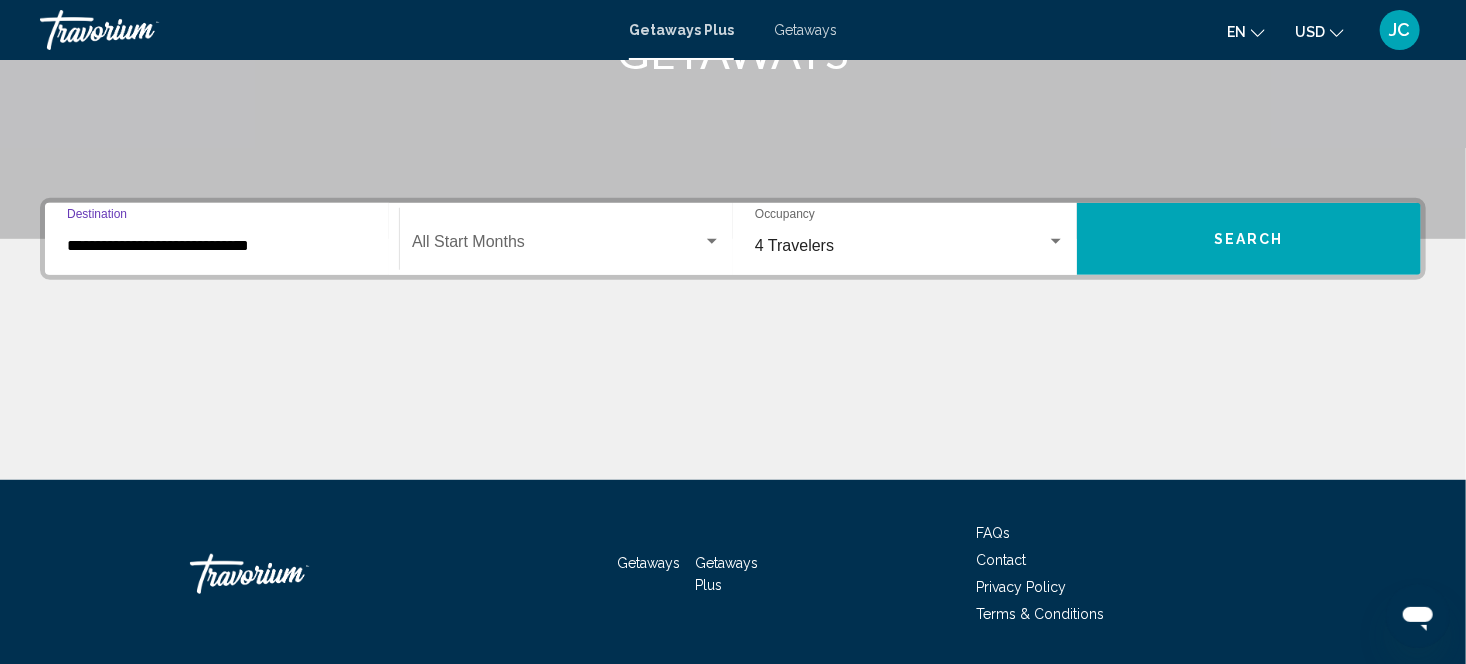 scroll, scrollTop: 421, scrollLeft: 0, axis: vertical 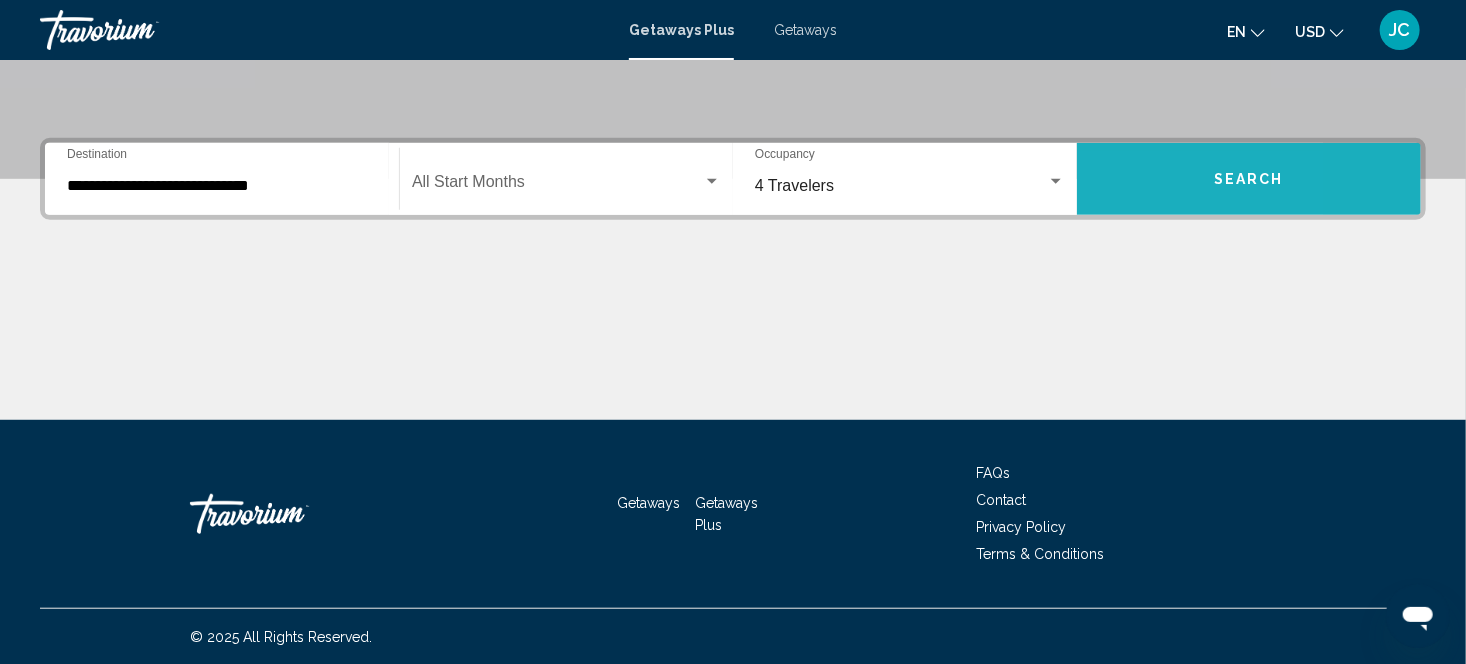 click on "Search" at bounding box center [1249, 179] 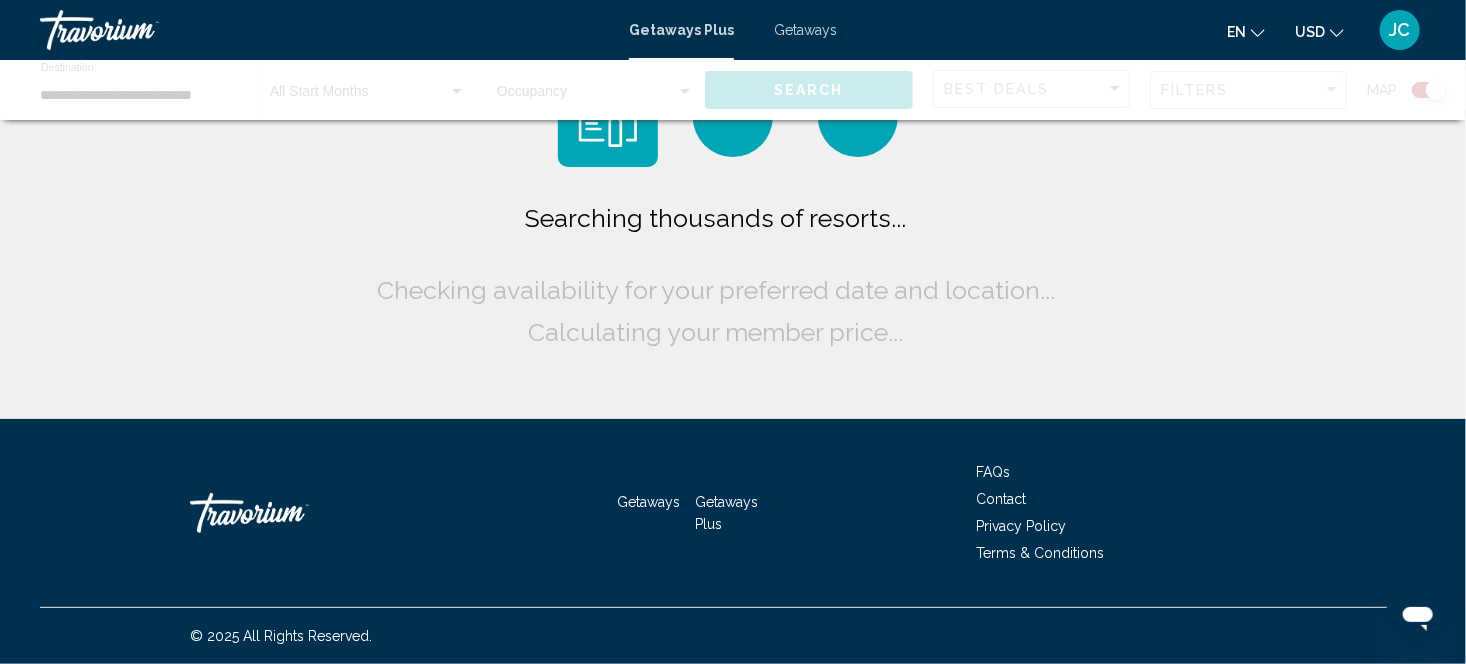 scroll, scrollTop: 0, scrollLeft: 0, axis: both 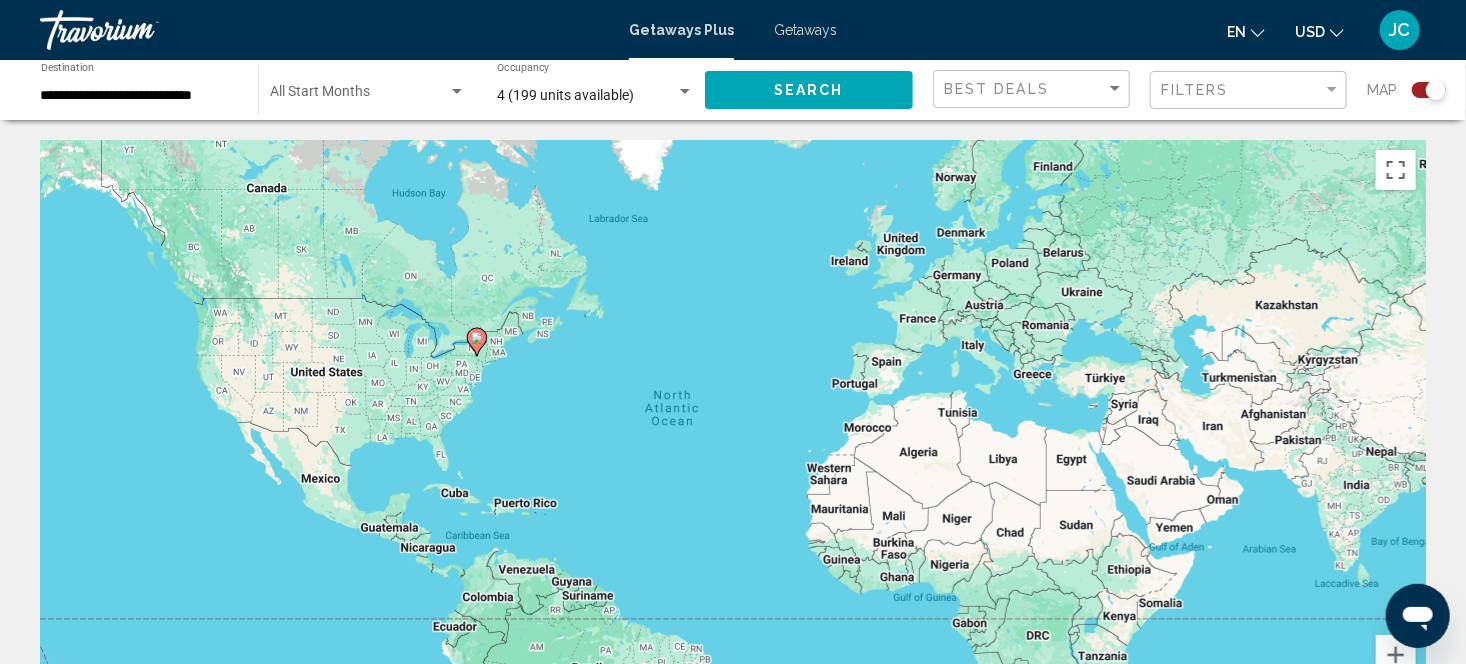 click 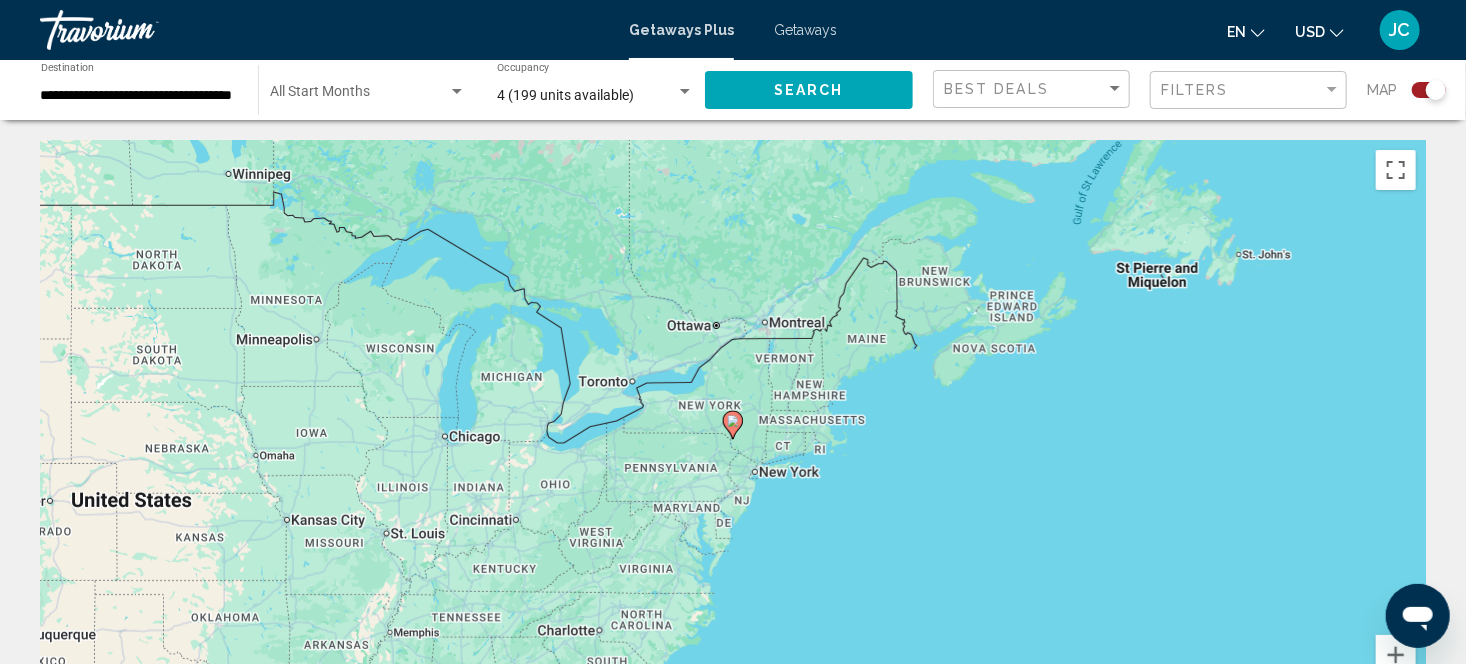 click 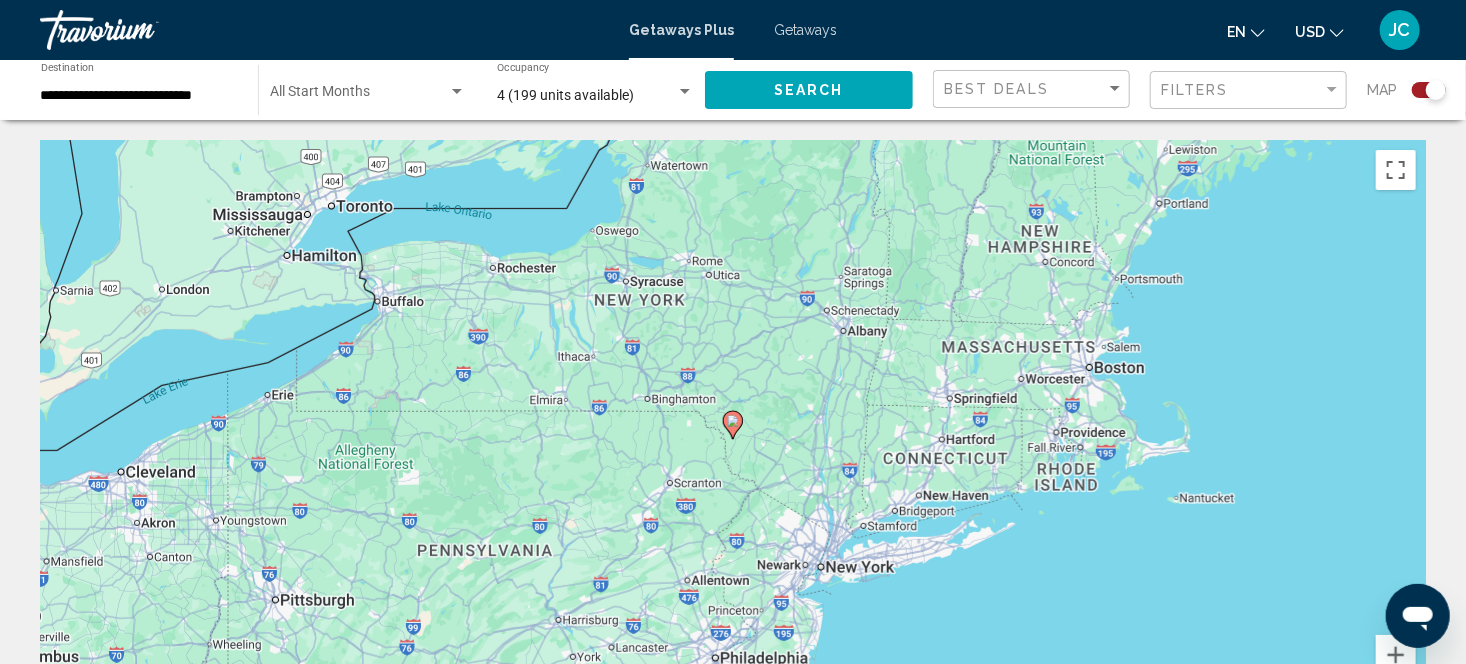 click 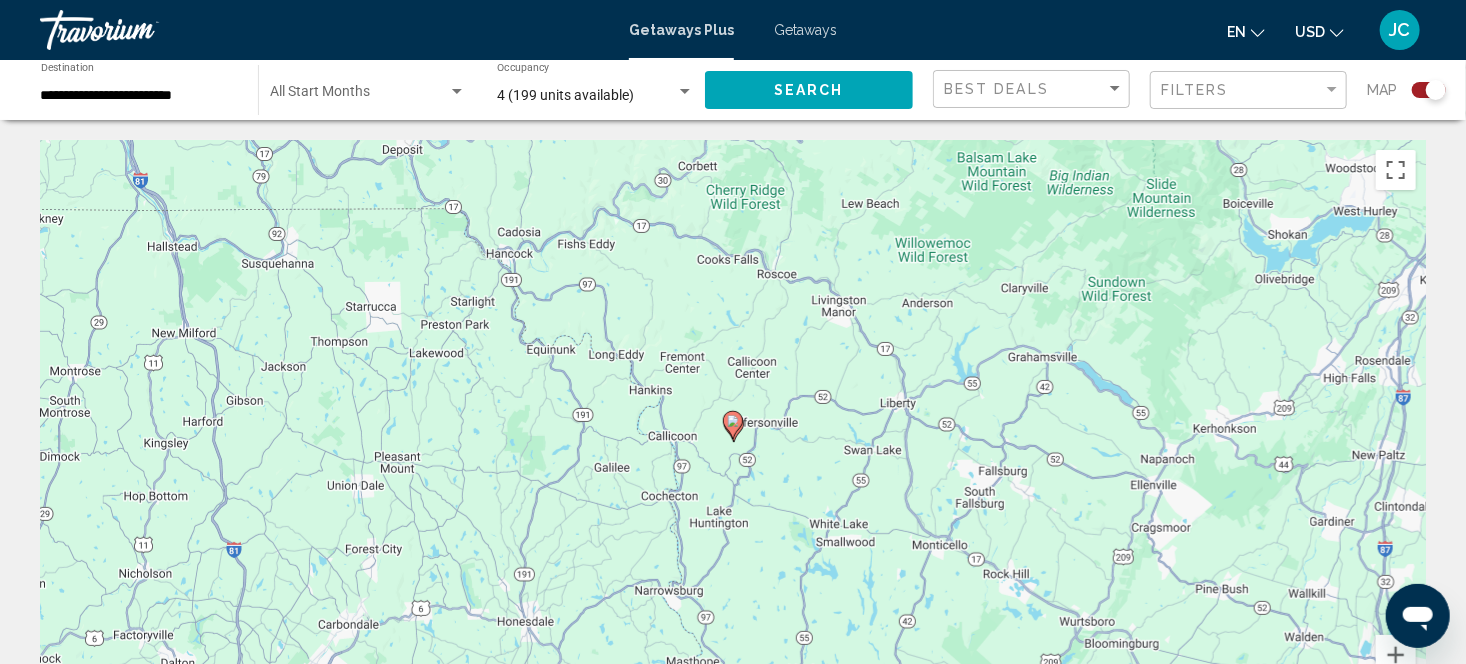 click 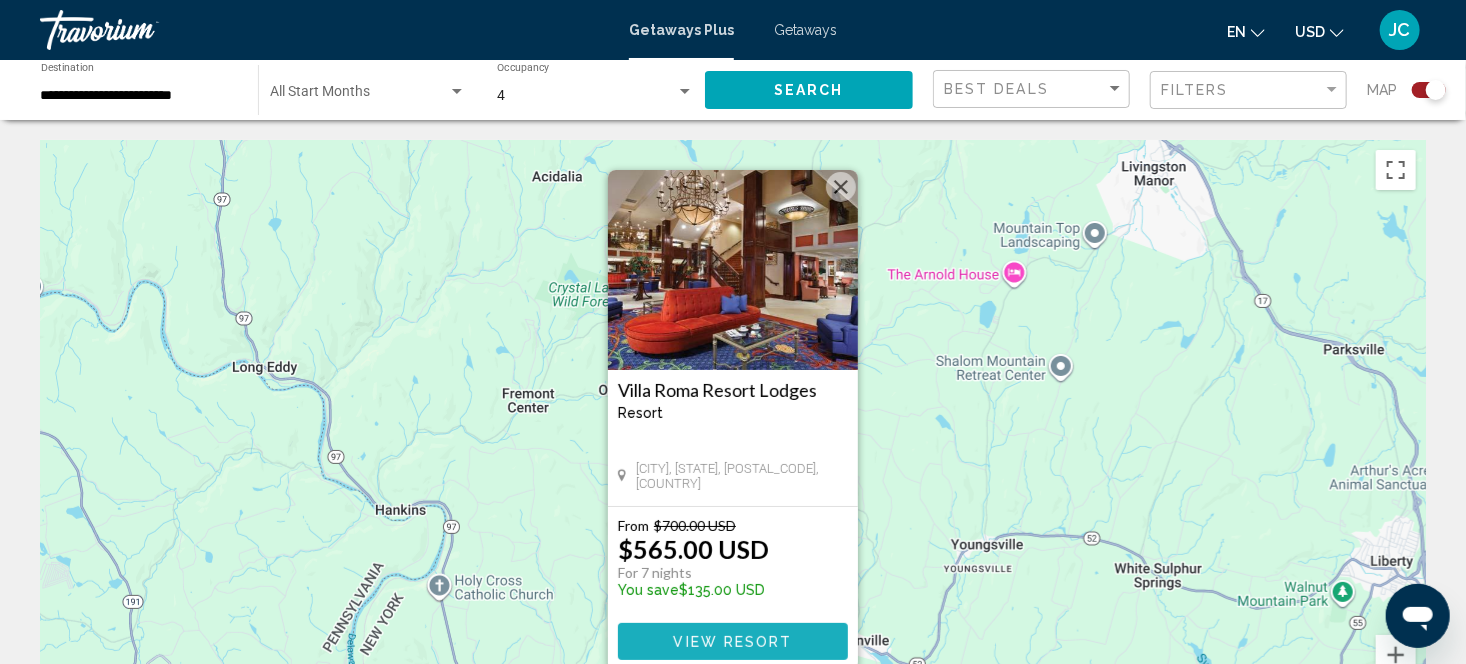 click on "View Resort" at bounding box center (732, 642) 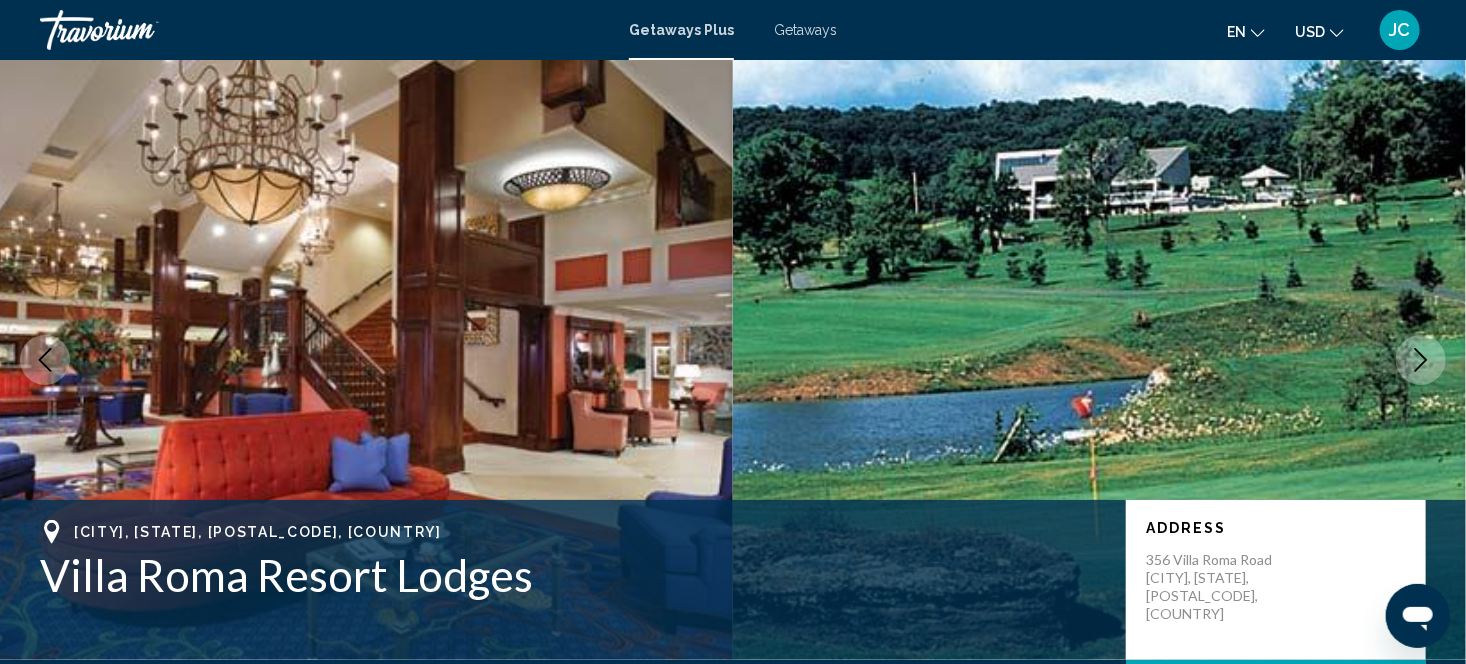 scroll, scrollTop: 27, scrollLeft: 0, axis: vertical 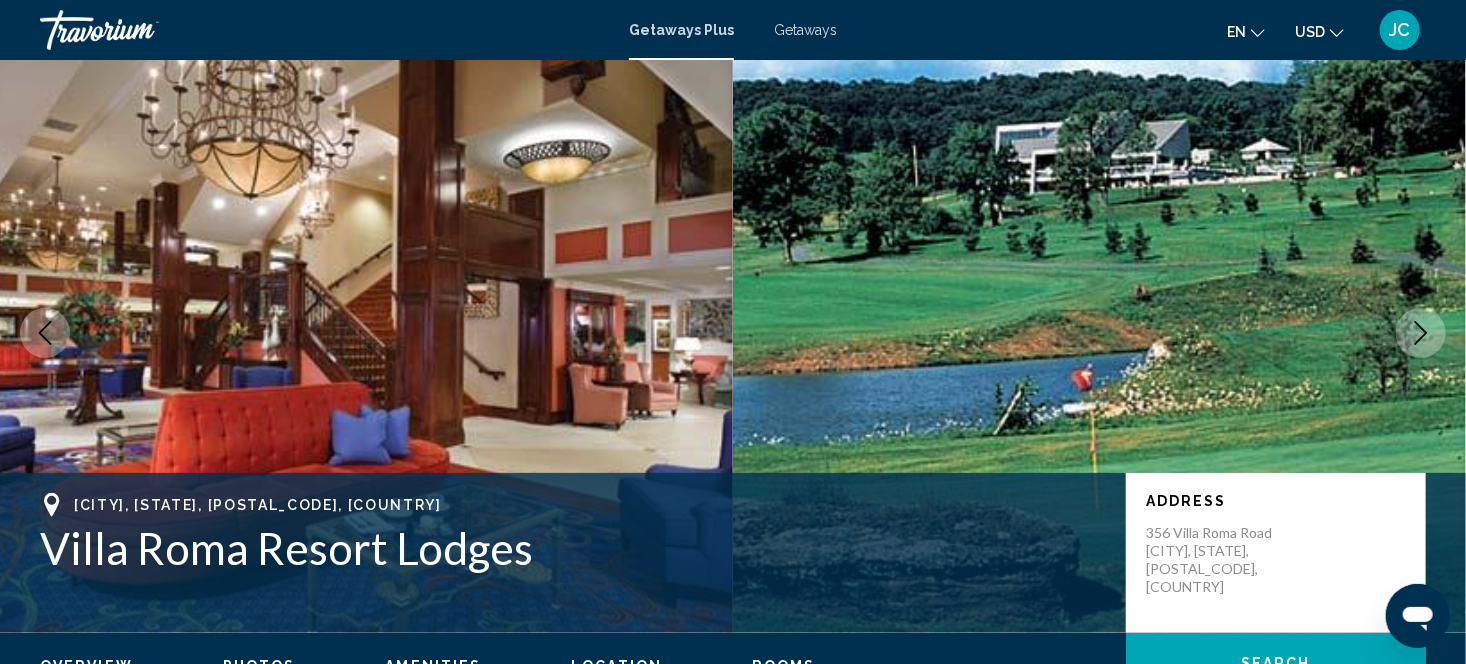 type 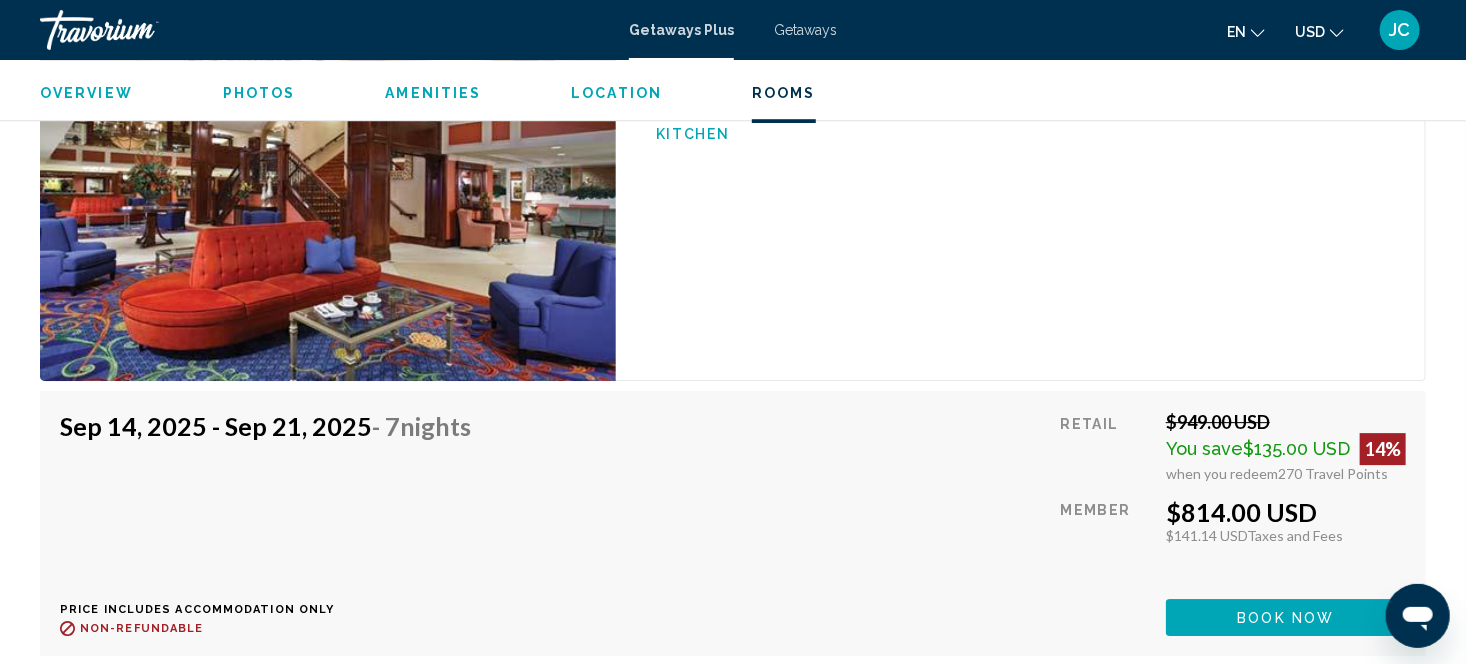 scroll, scrollTop: 6387, scrollLeft: 0, axis: vertical 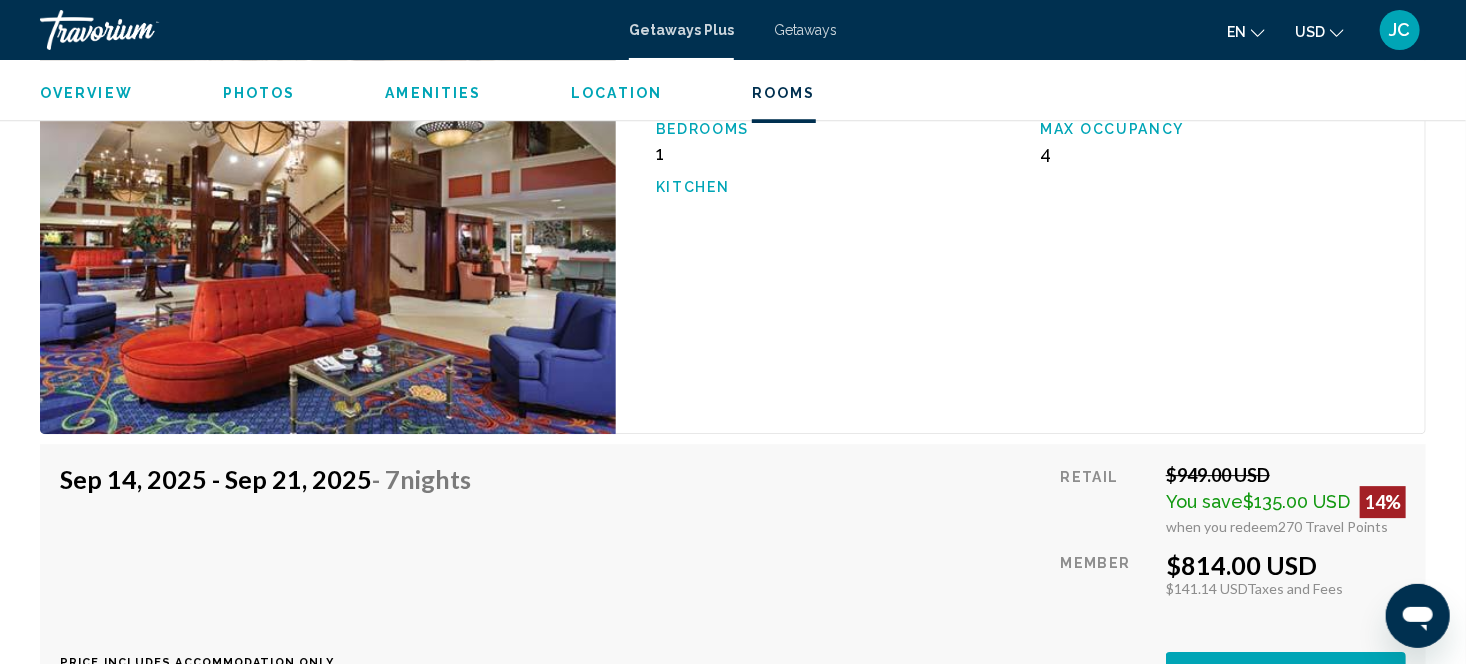 click on "Overview" at bounding box center (86, 93) 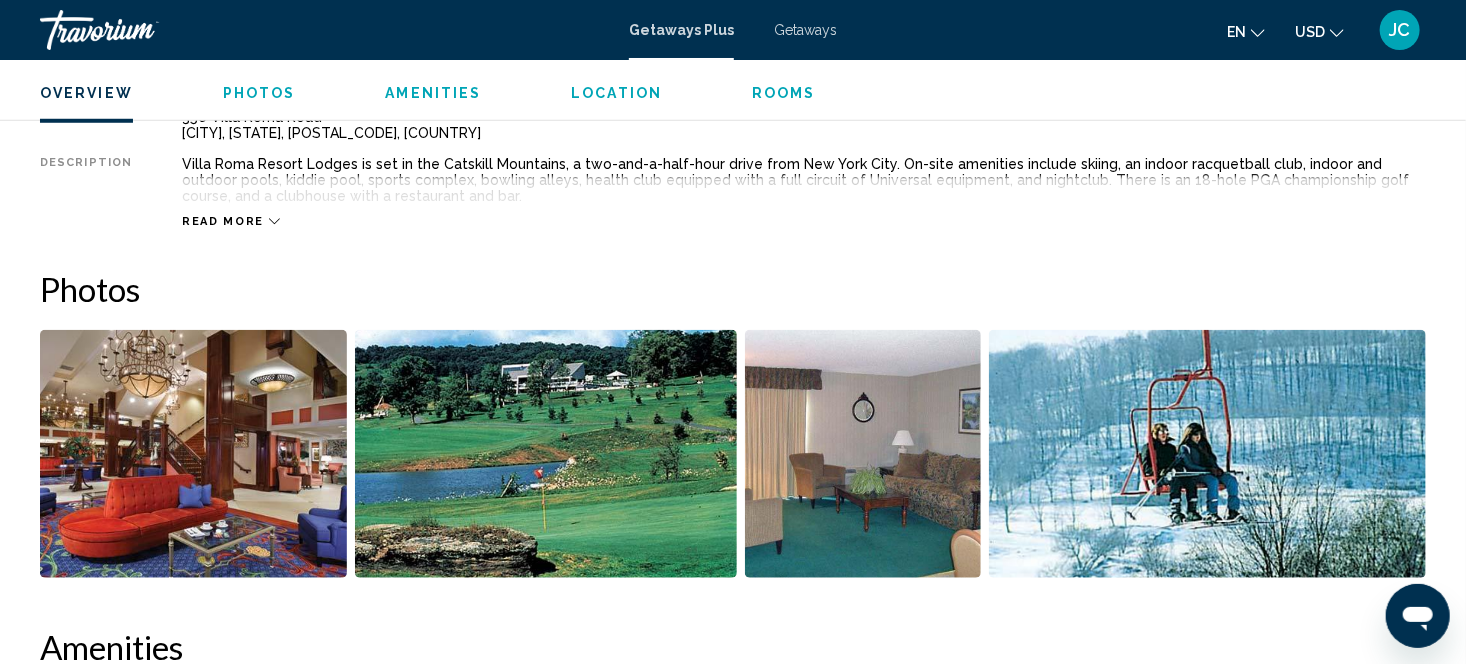 scroll, scrollTop: 640, scrollLeft: 0, axis: vertical 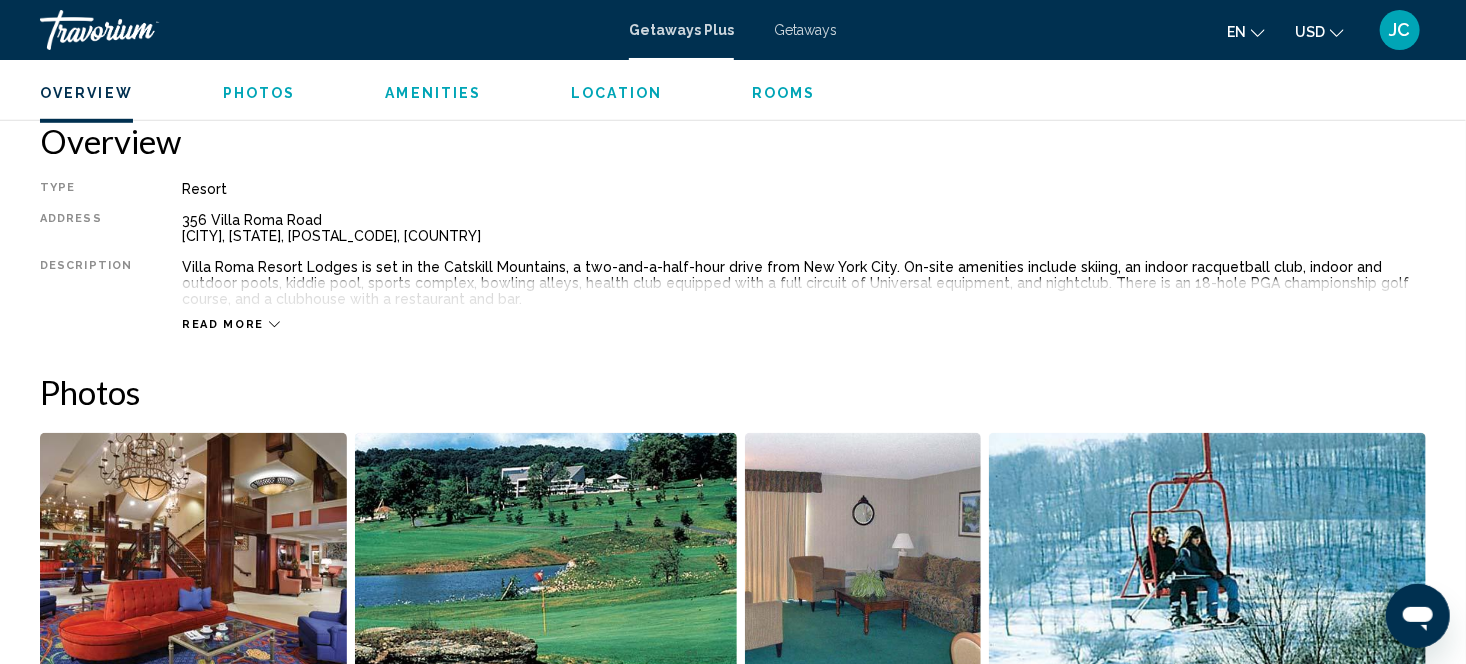 click at bounding box center (546, 557) 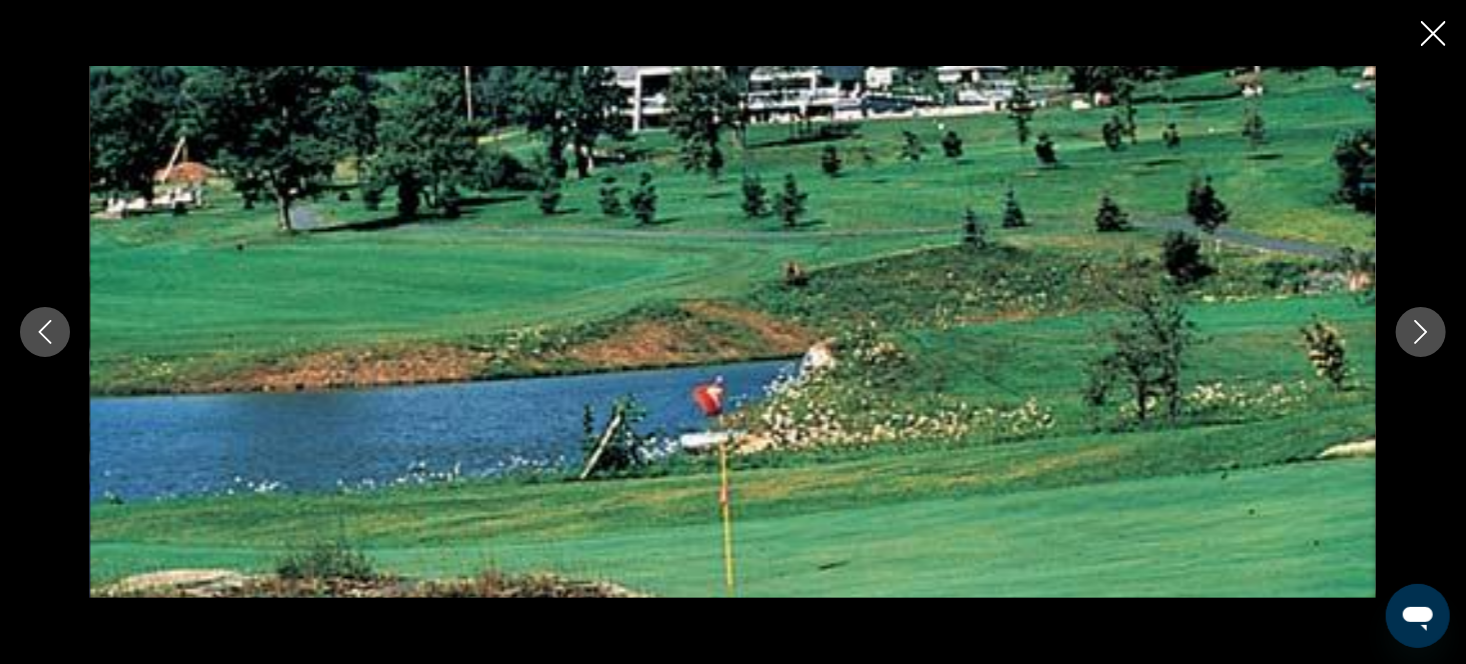 type 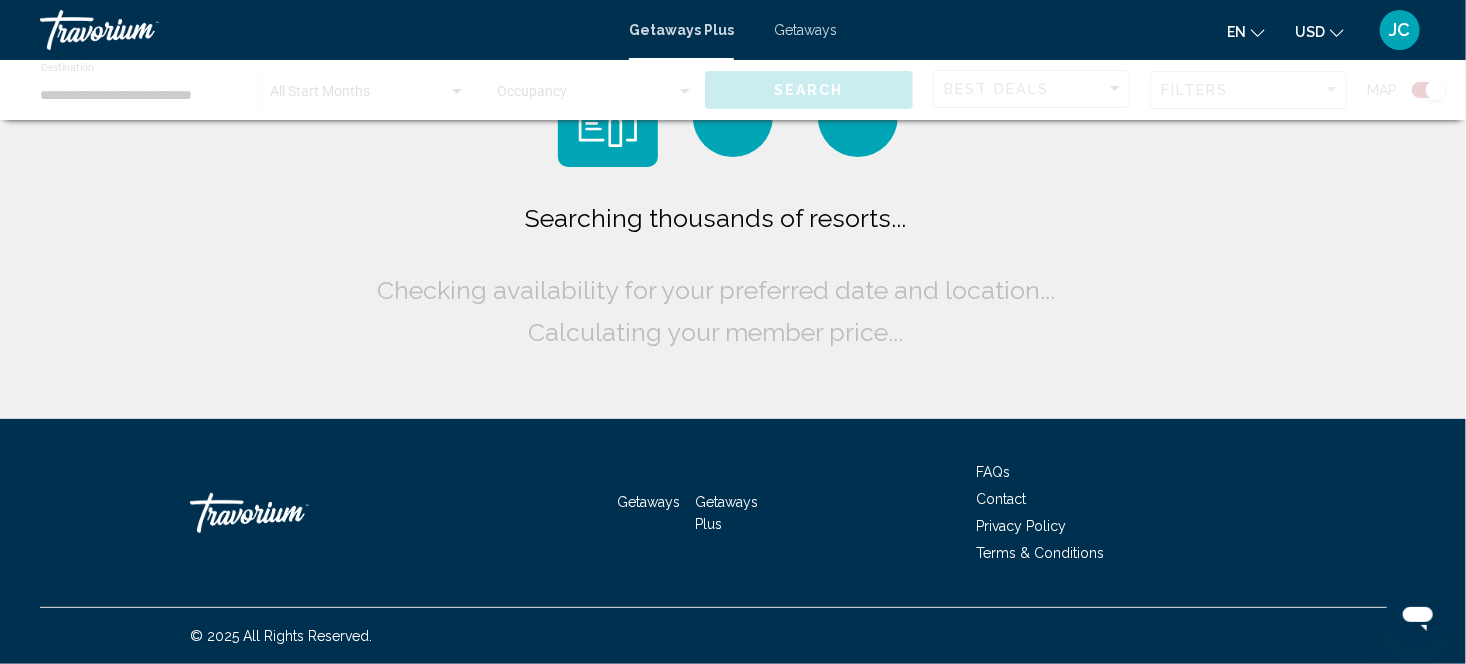 scroll, scrollTop: 0, scrollLeft: 0, axis: both 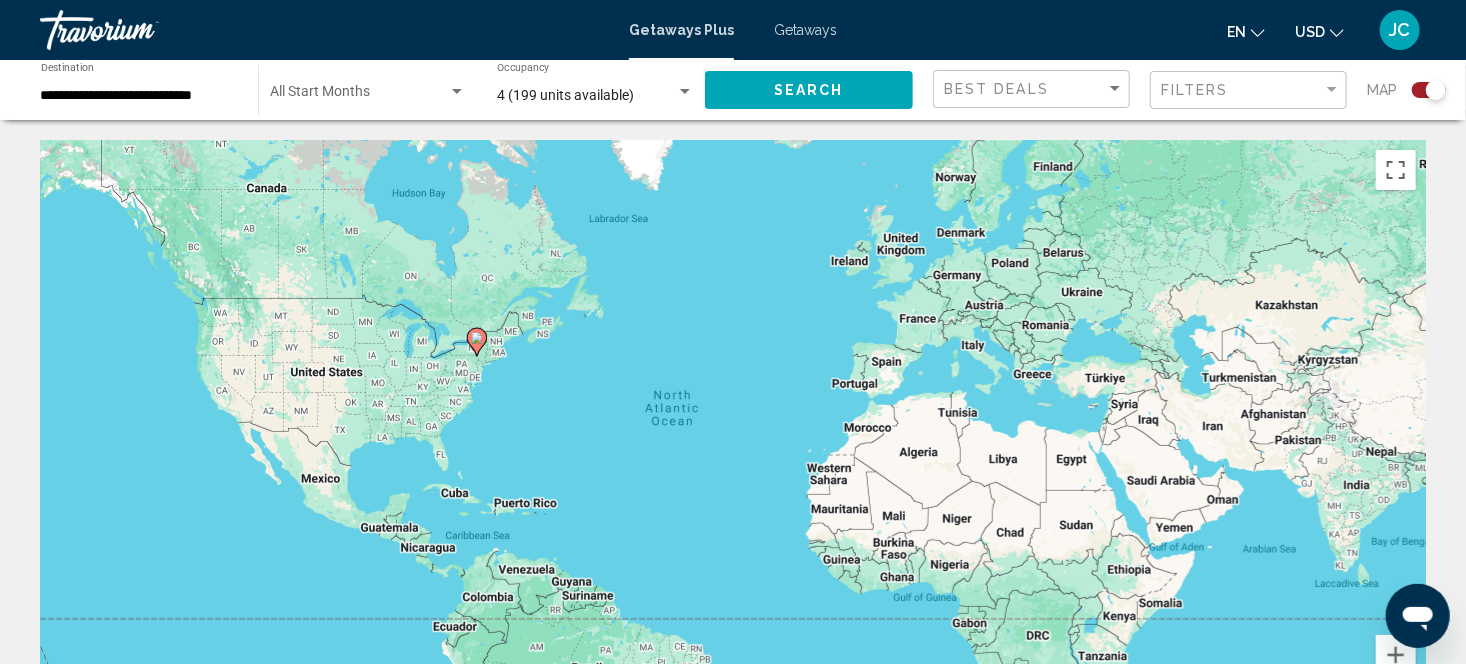 click on "To activate drag with keyboard, press Alt + Enter. Once in keyboard drag state, use the arrow keys to move the marker. To complete the drag, press the Enter key. To cancel, press Escape." at bounding box center [733, 440] 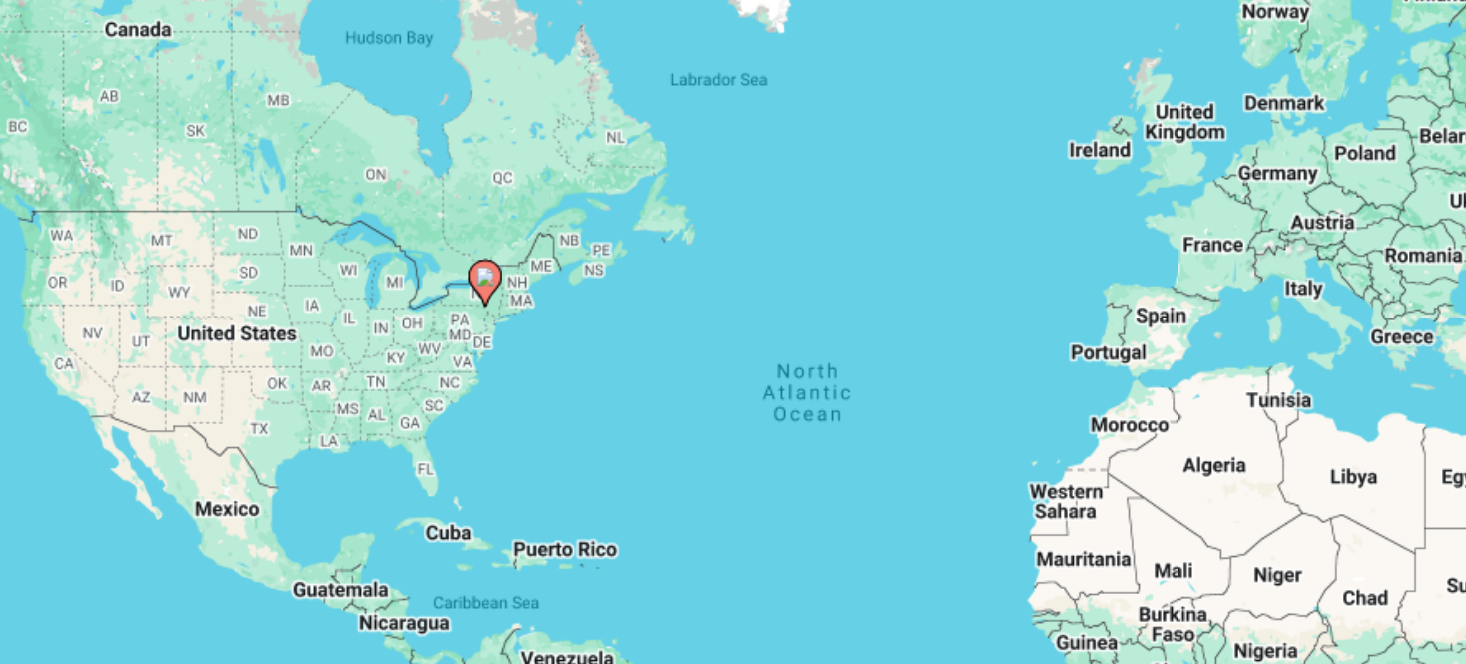 click on "To activate drag with keyboard, press Alt + Enter. Once in keyboard drag state, use the arrow keys to move the marker. To complete the drag, press the Enter key. To cancel, press Escape." at bounding box center (733, 440) 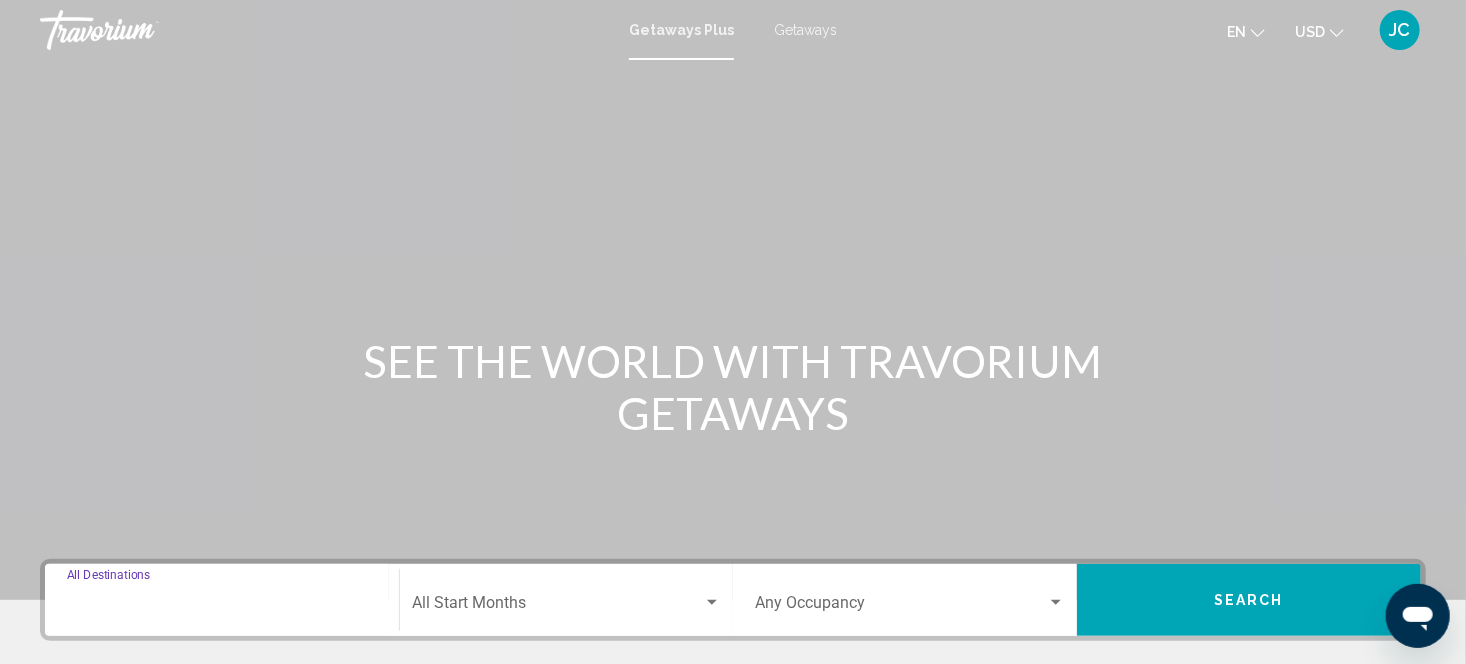 click on "Destination All Destinations" at bounding box center [222, 607] 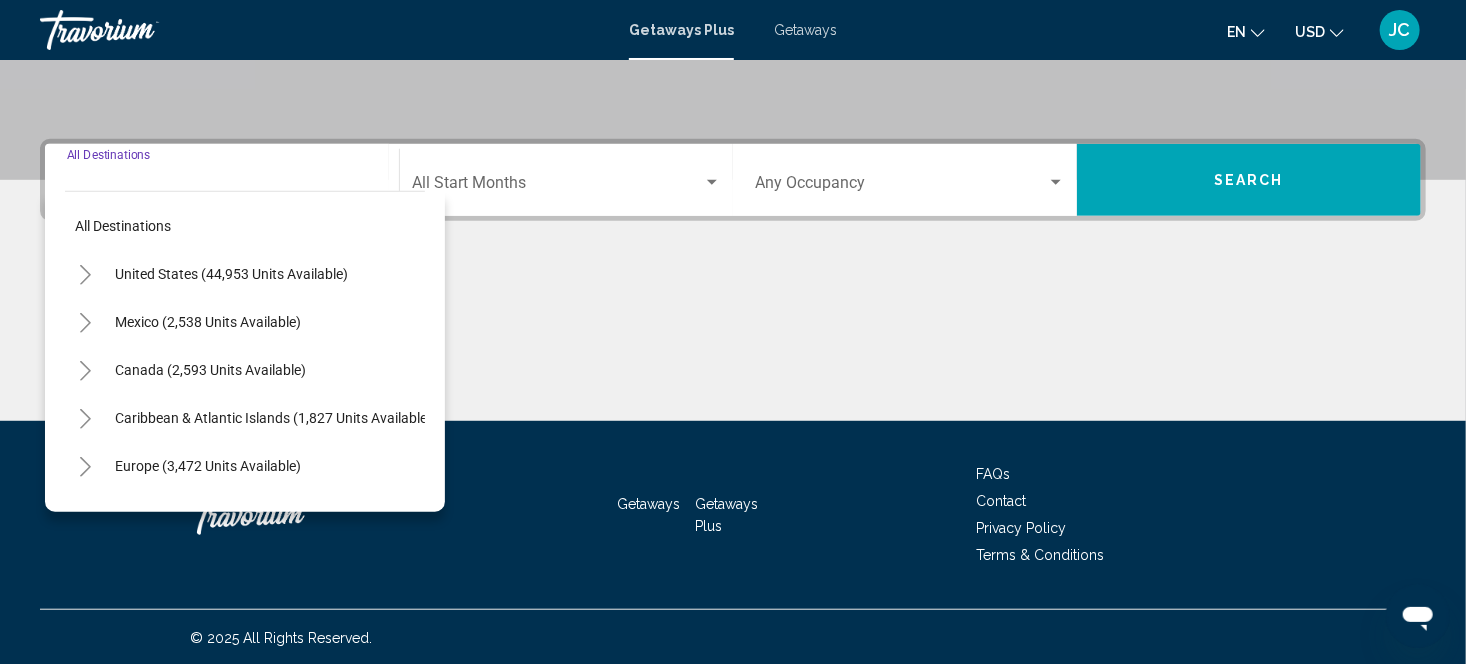 scroll, scrollTop: 421, scrollLeft: 0, axis: vertical 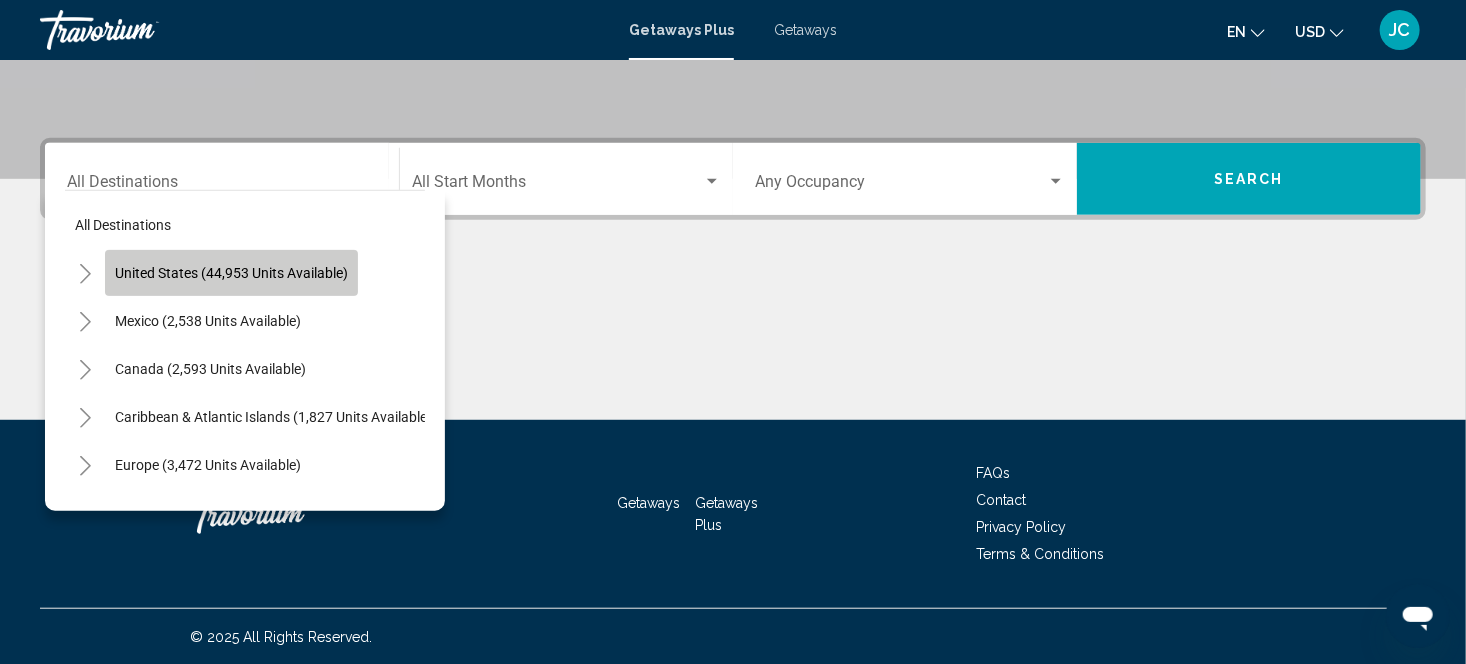 click on "United States (44,953 units available)" 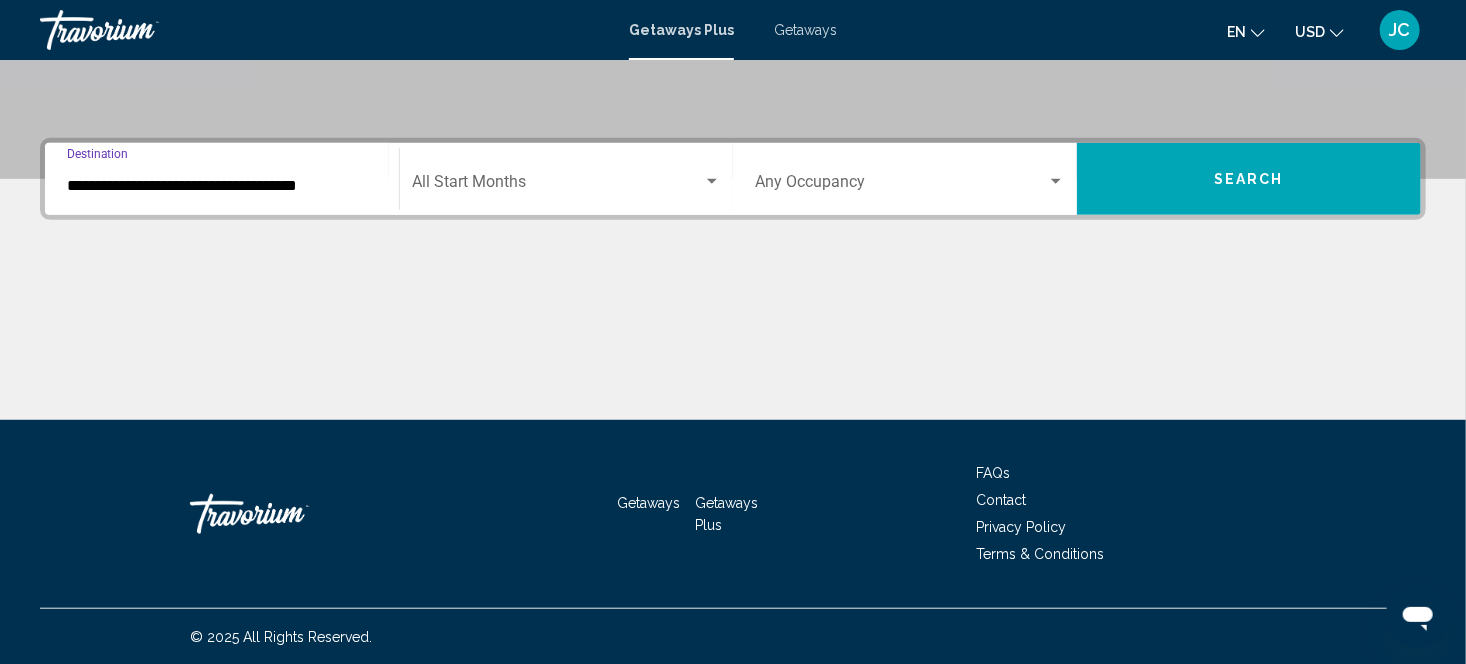 click on "**********" at bounding box center [222, 186] 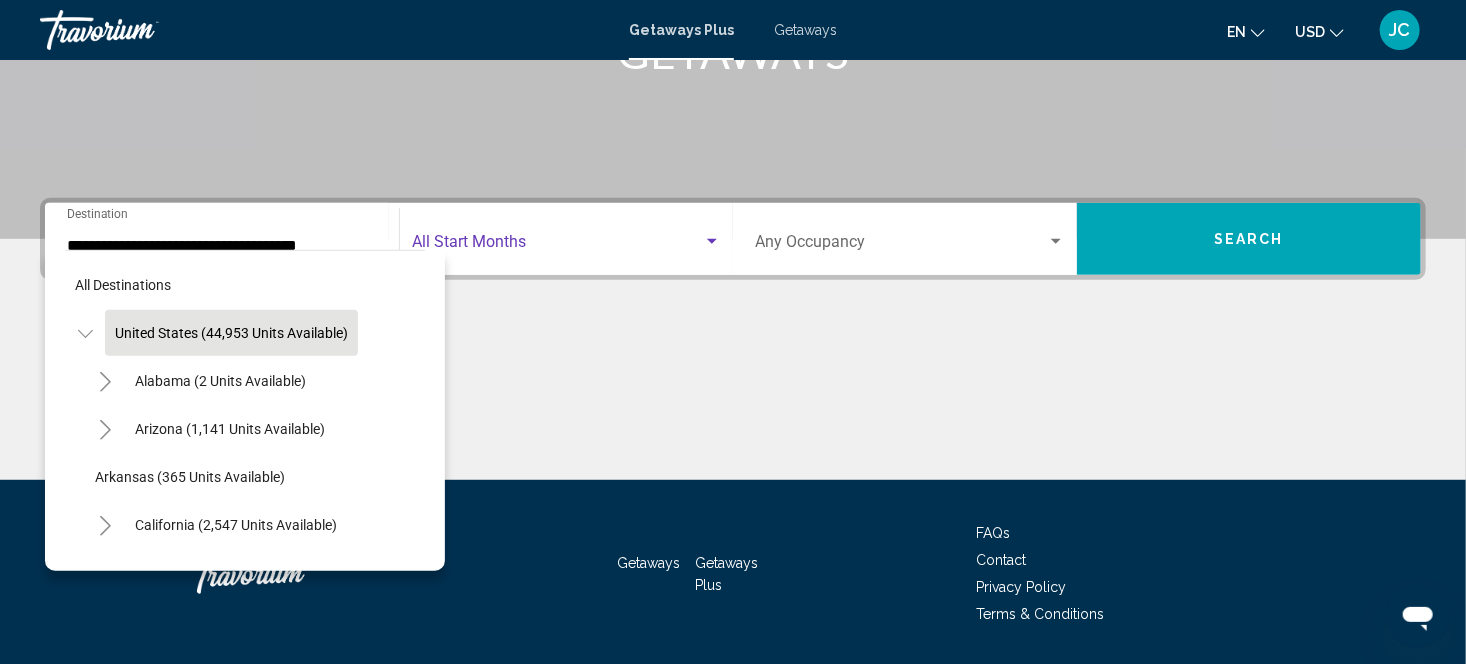 click at bounding box center [712, 241] 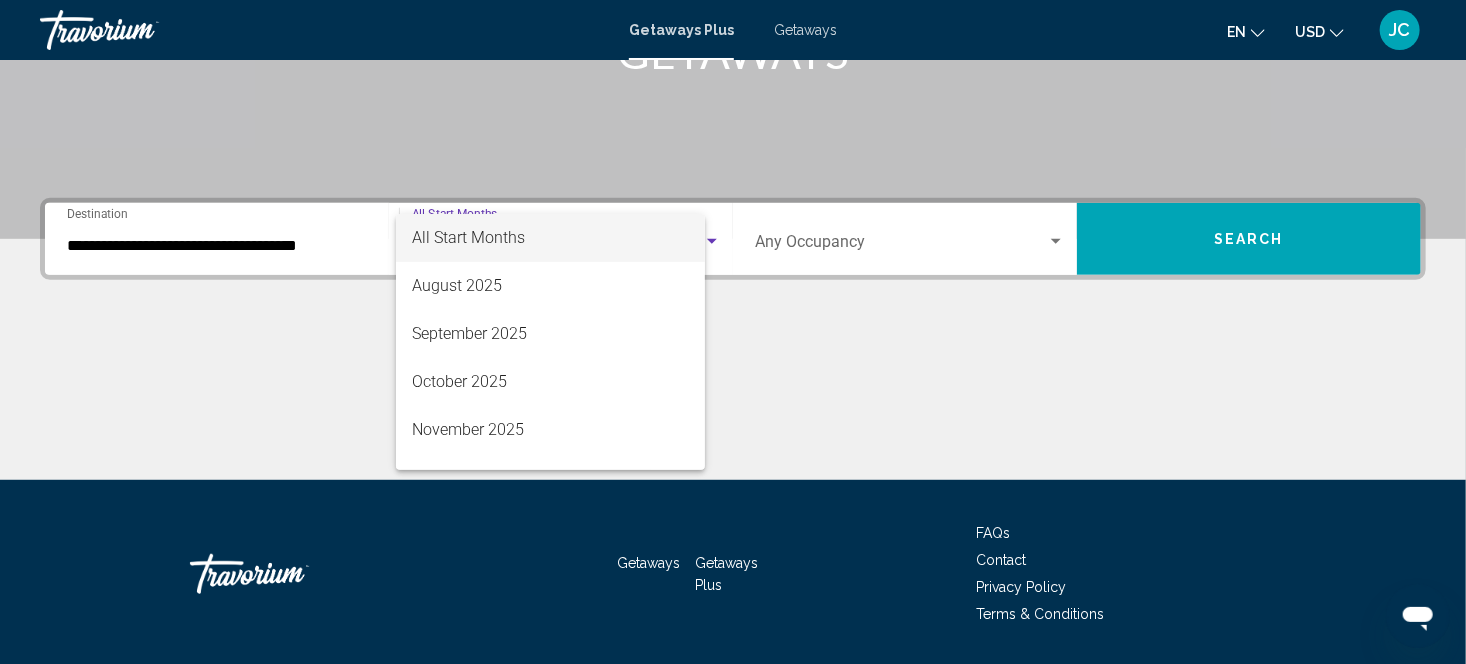 scroll, scrollTop: 421, scrollLeft: 0, axis: vertical 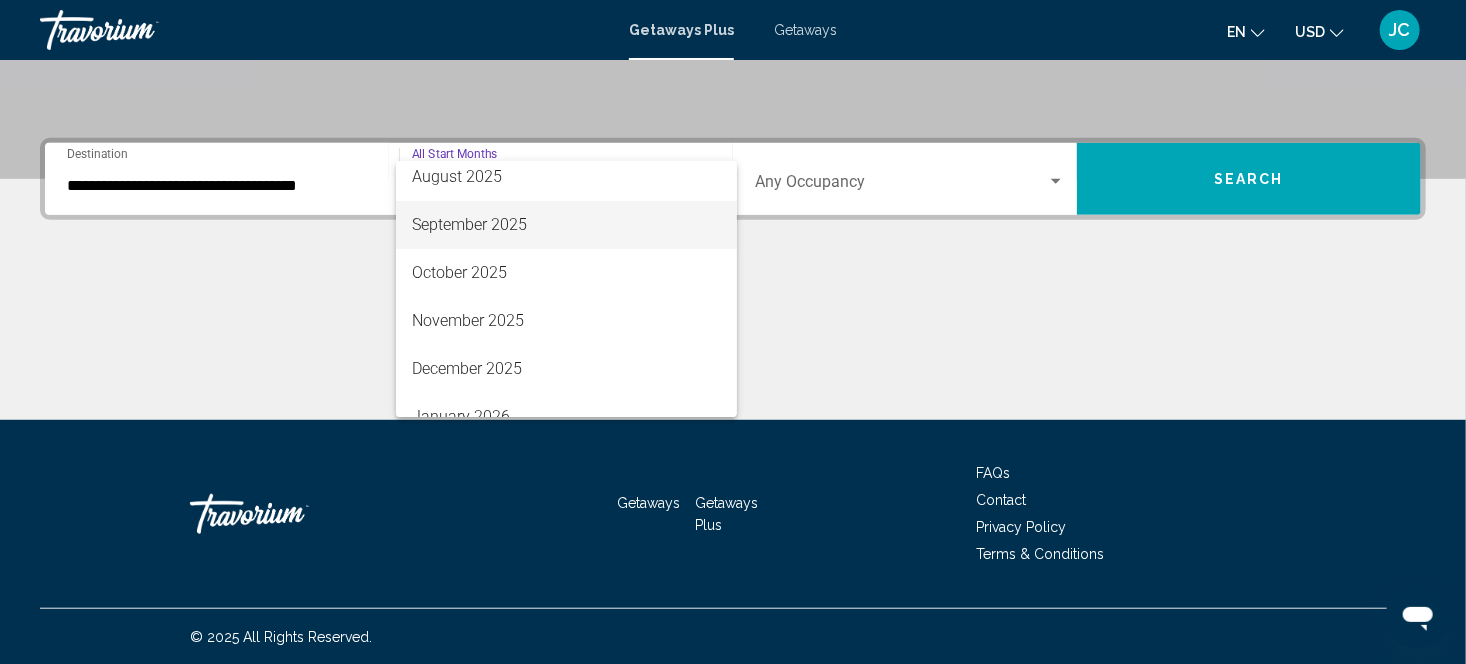 click on "September 2025" at bounding box center (566, 225) 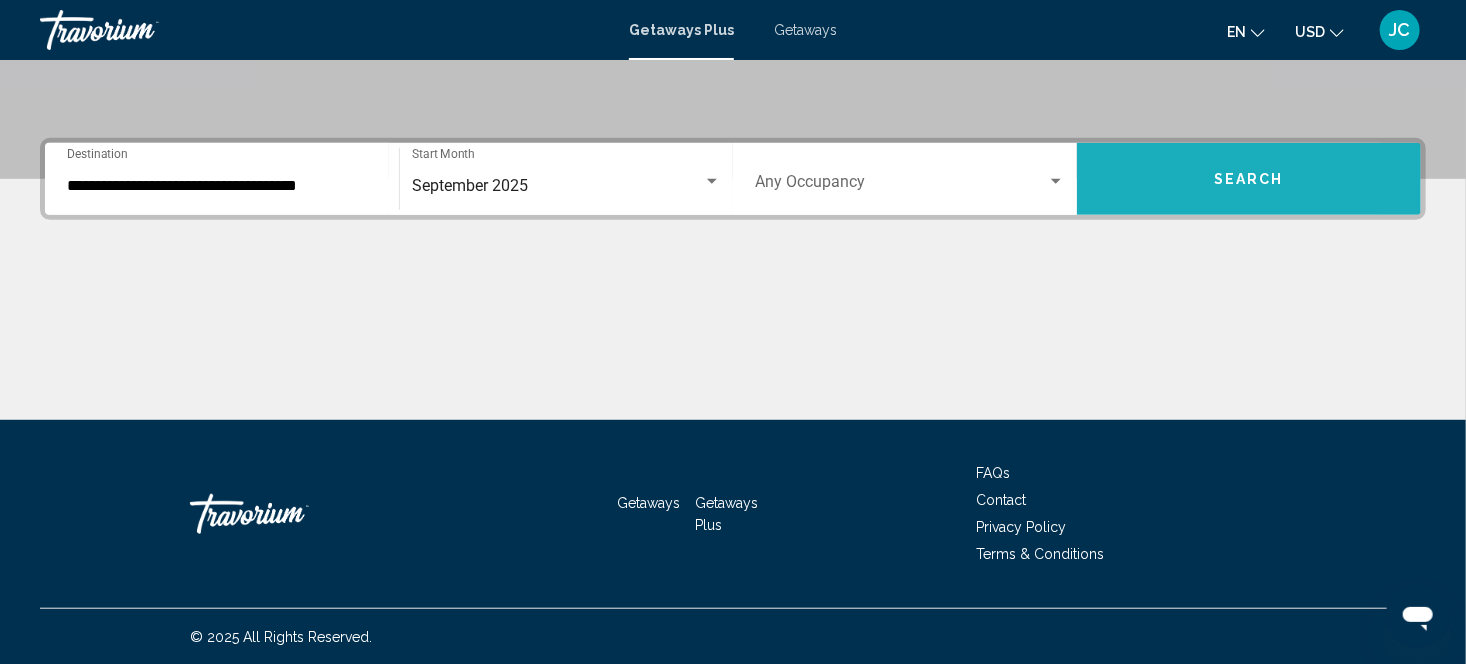 click on "Search" at bounding box center [1249, 179] 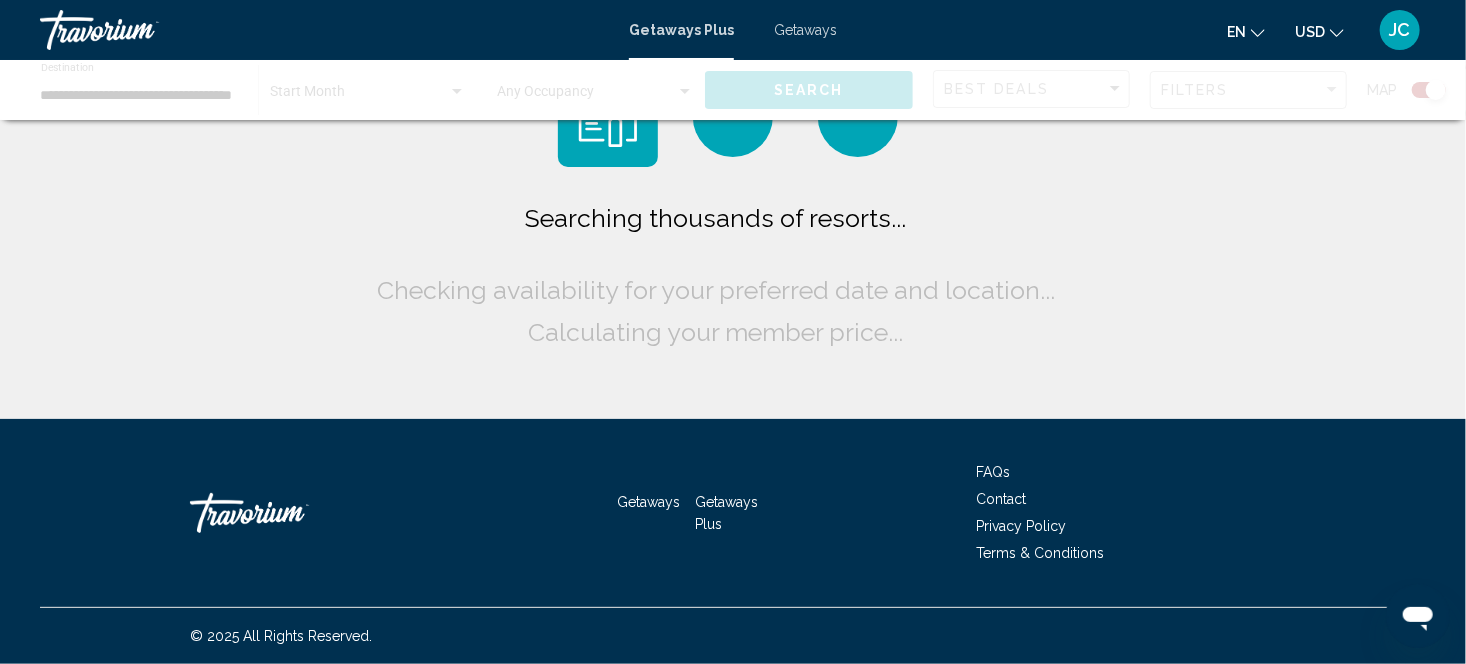 scroll, scrollTop: 0, scrollLeft: 0, axis: both 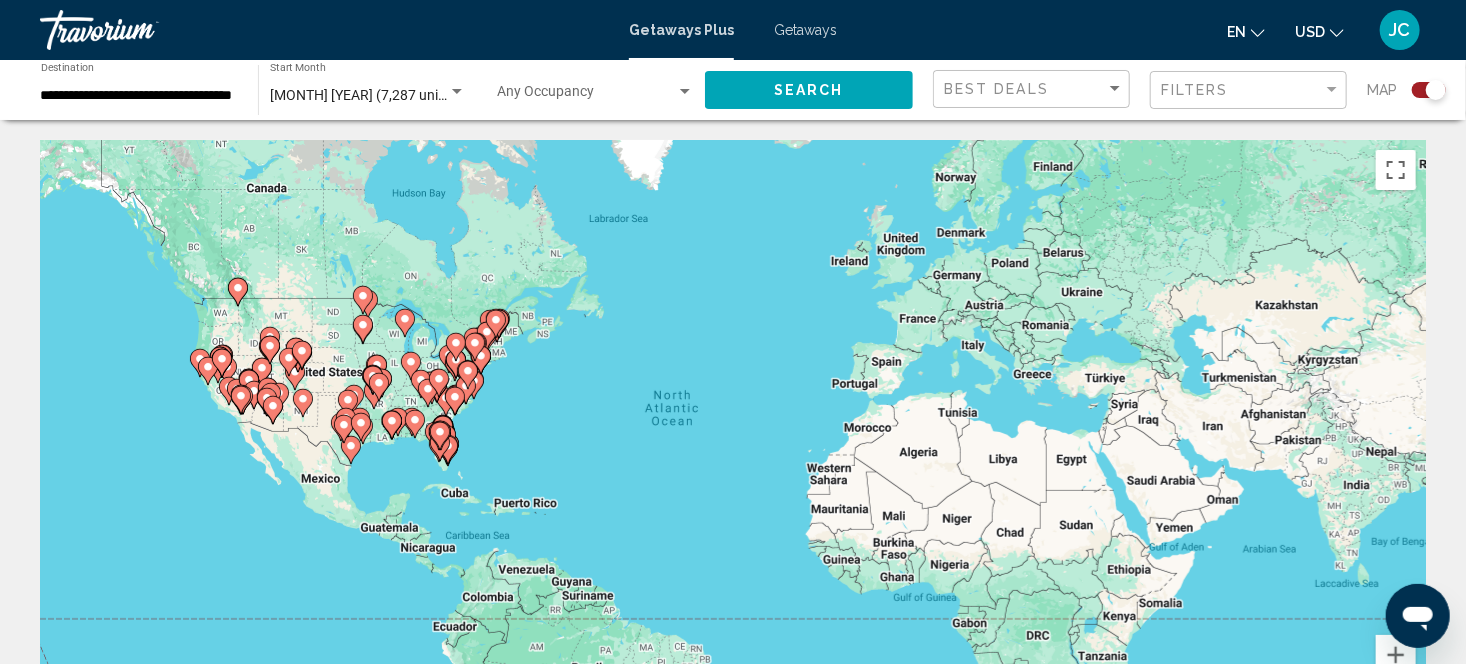 click on "To activate drag with keyboard, press Alt + Enter. Once in keyboard drag state, use the arrow keys to move the marker. To complete the drag, press the Enter key. To cancel, press Escape." at bounding box center [733, 440] 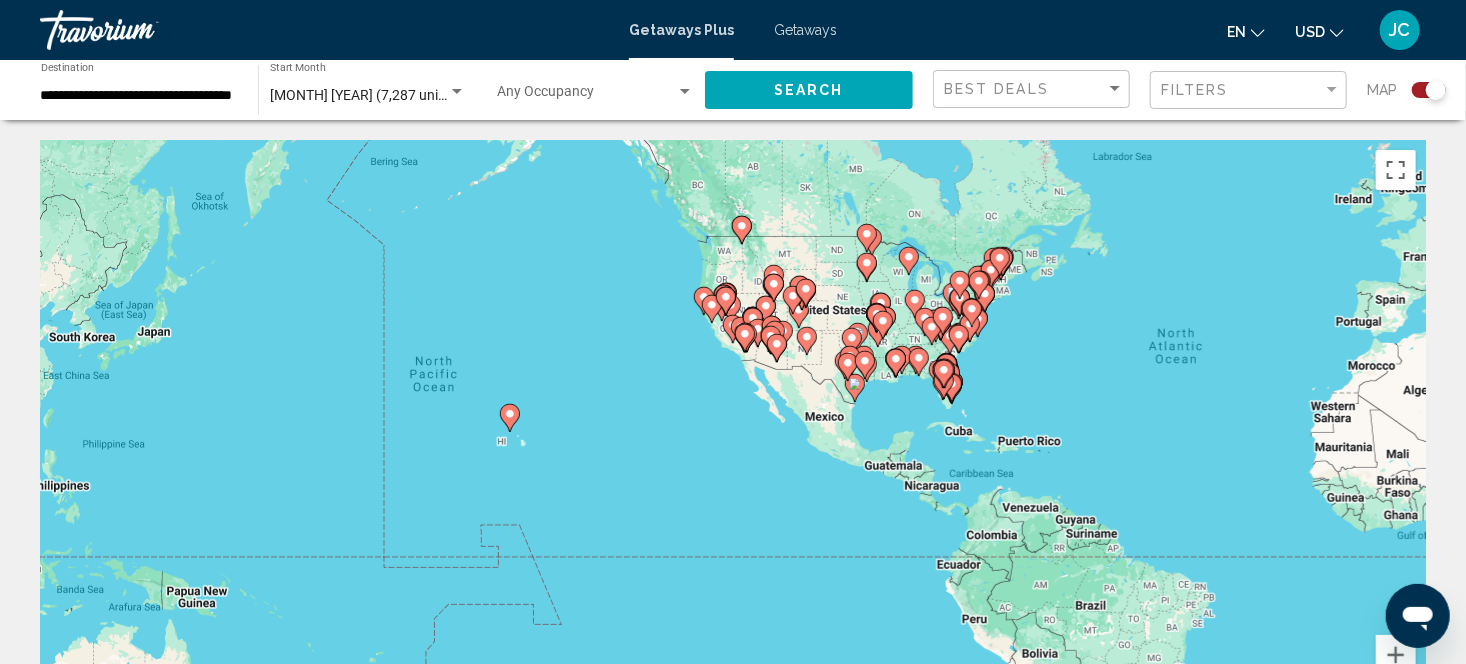 click at bounding box center (510, 418) 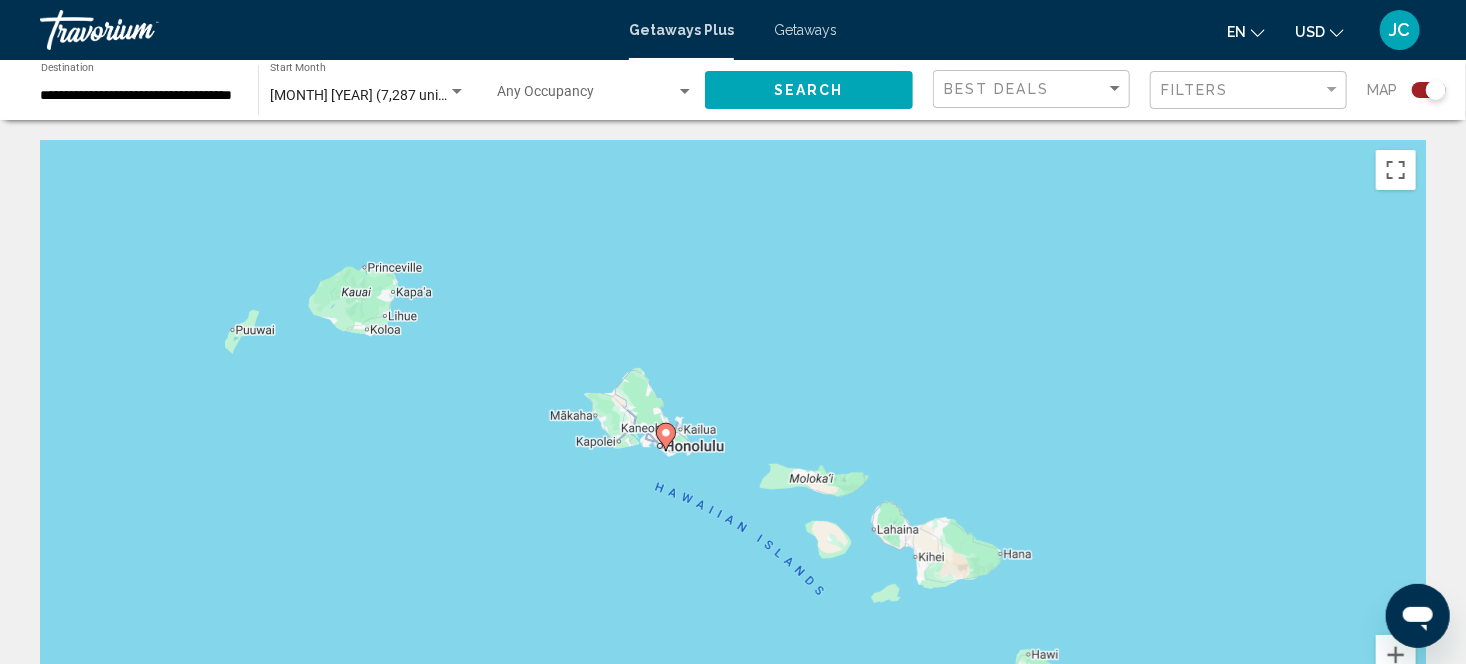 click 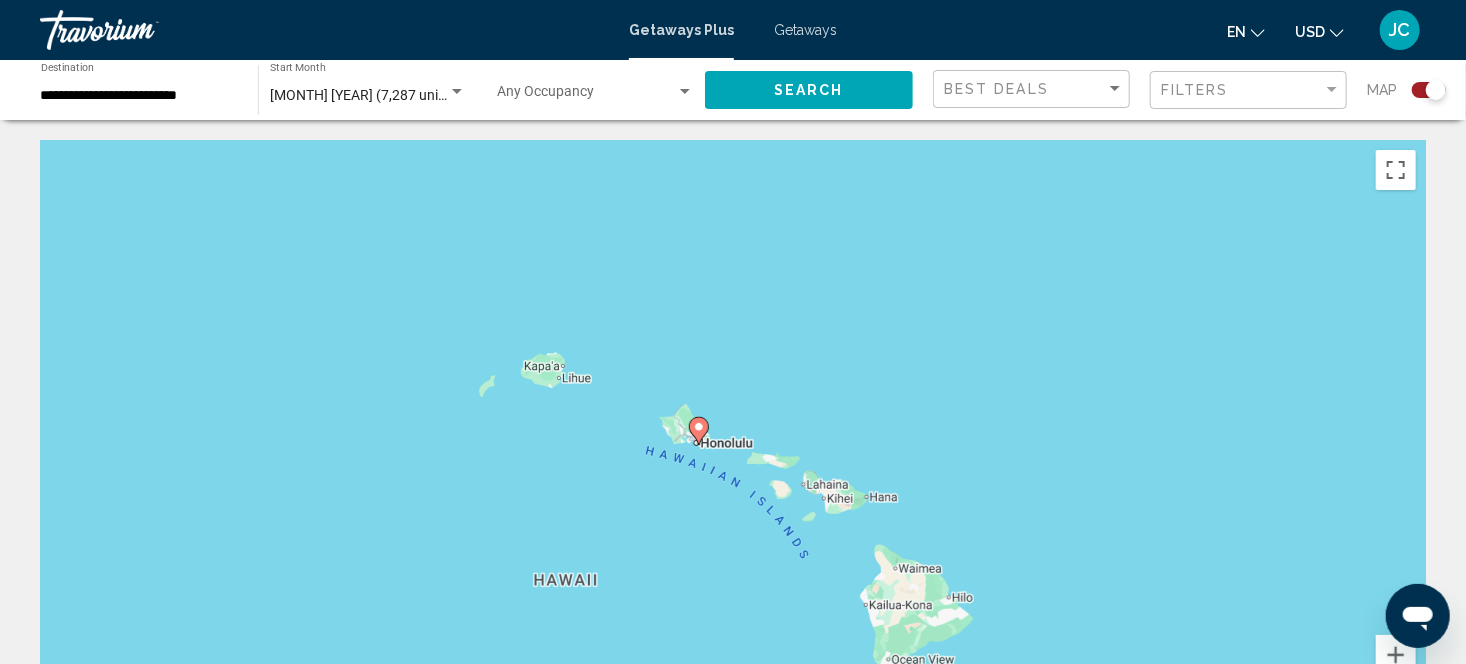 click 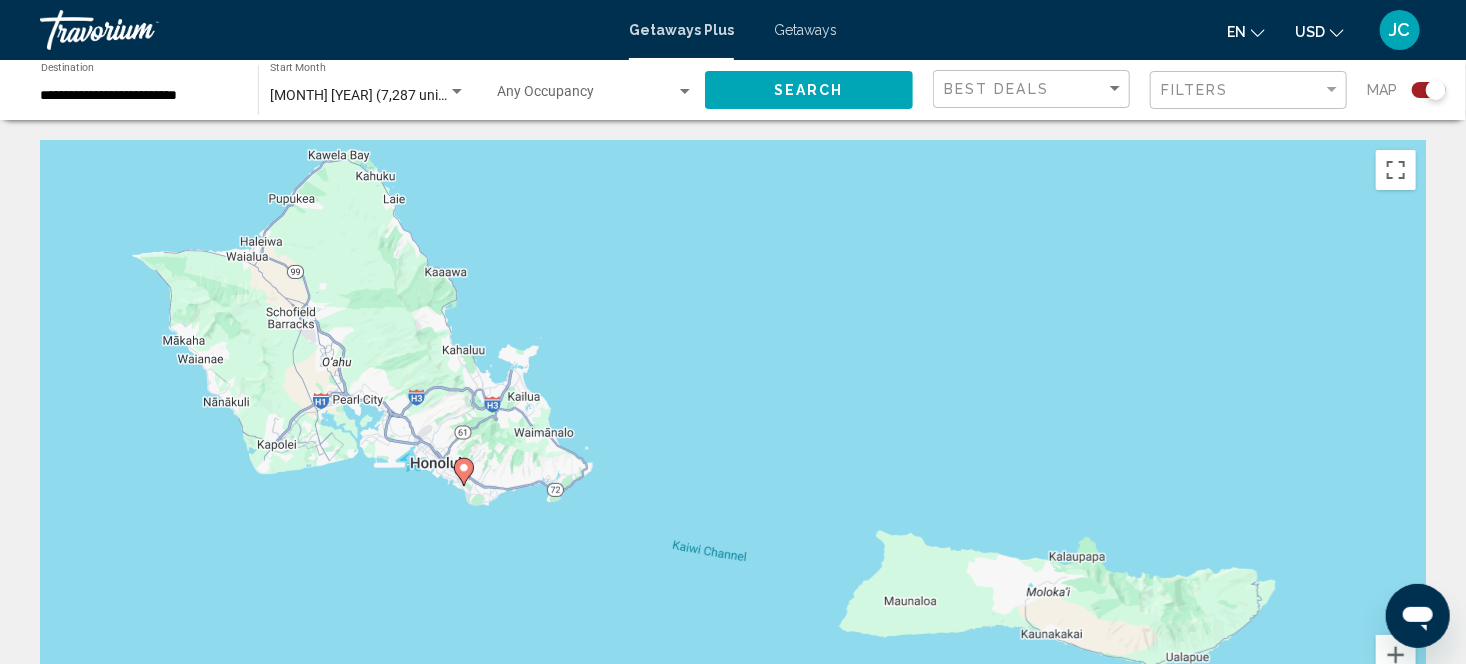 click 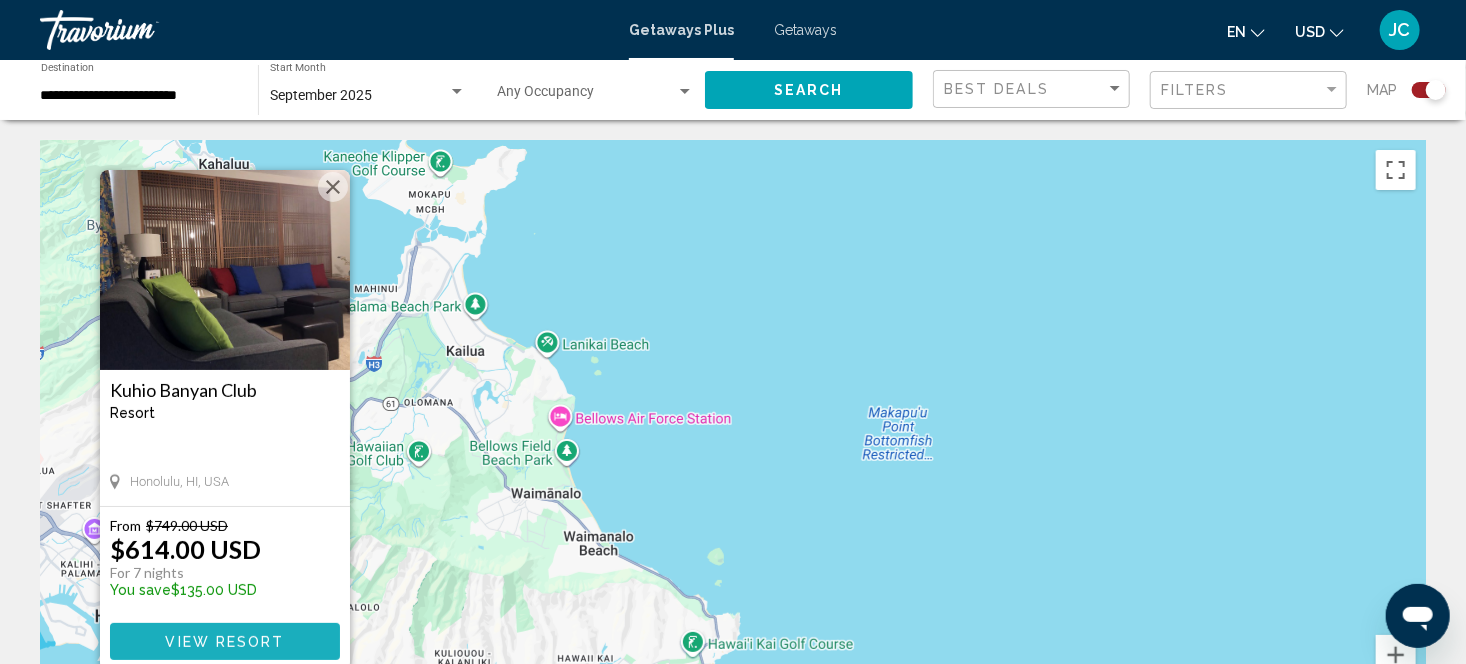 click on "View Resort" at bounding box center [224, 642] 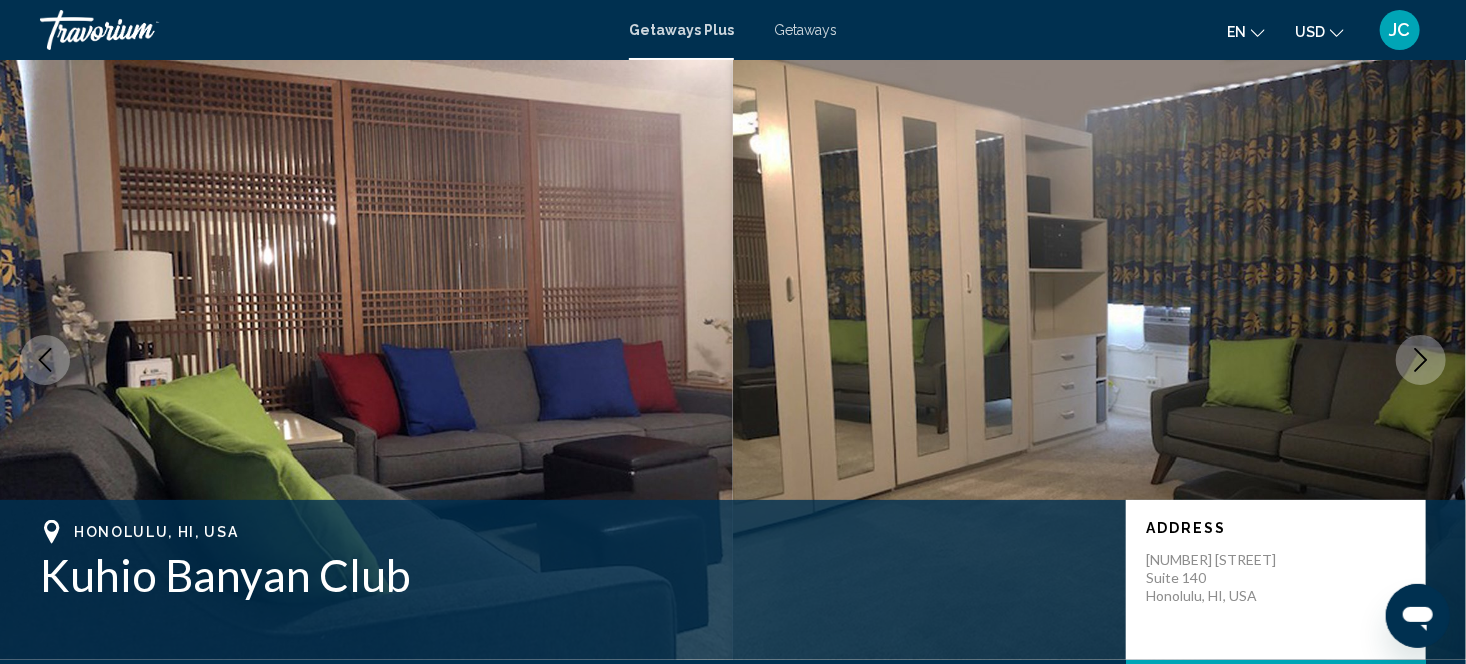 scroll, scrollTop: 28, scrollLeft: 0, axis: vertical 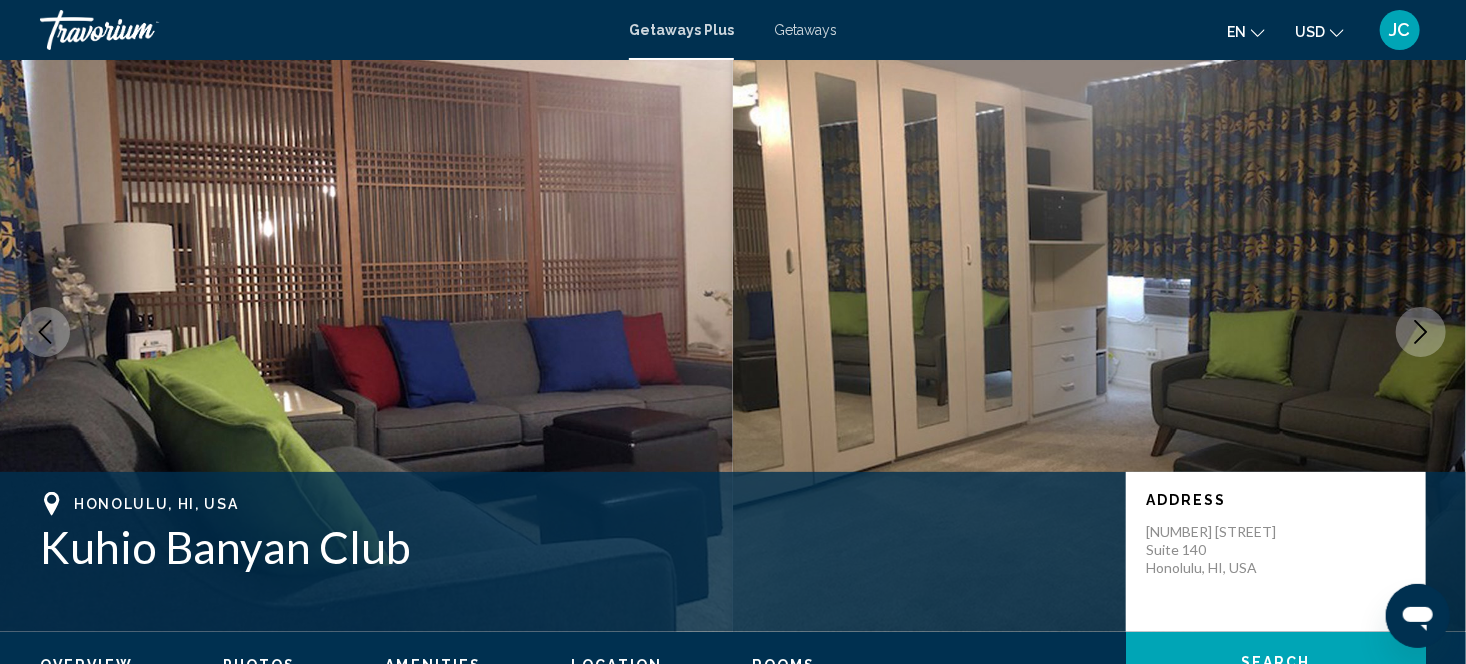 click 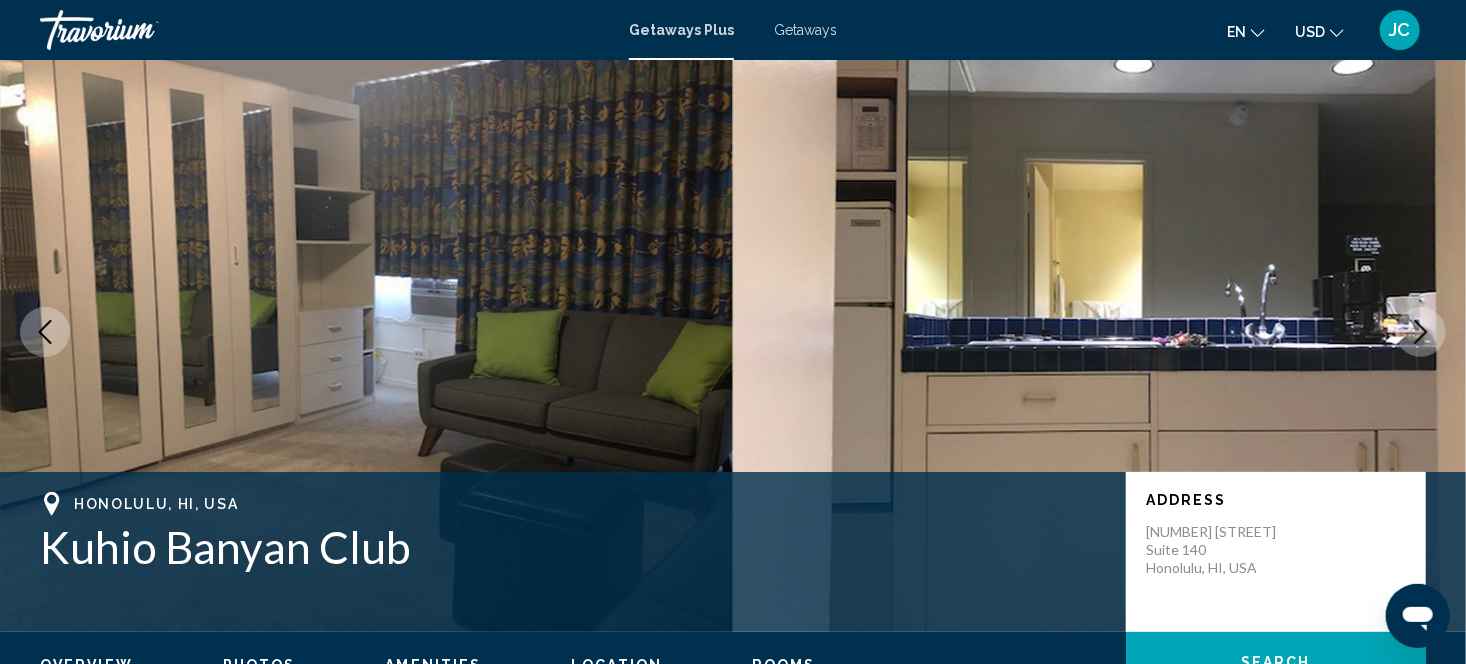 click 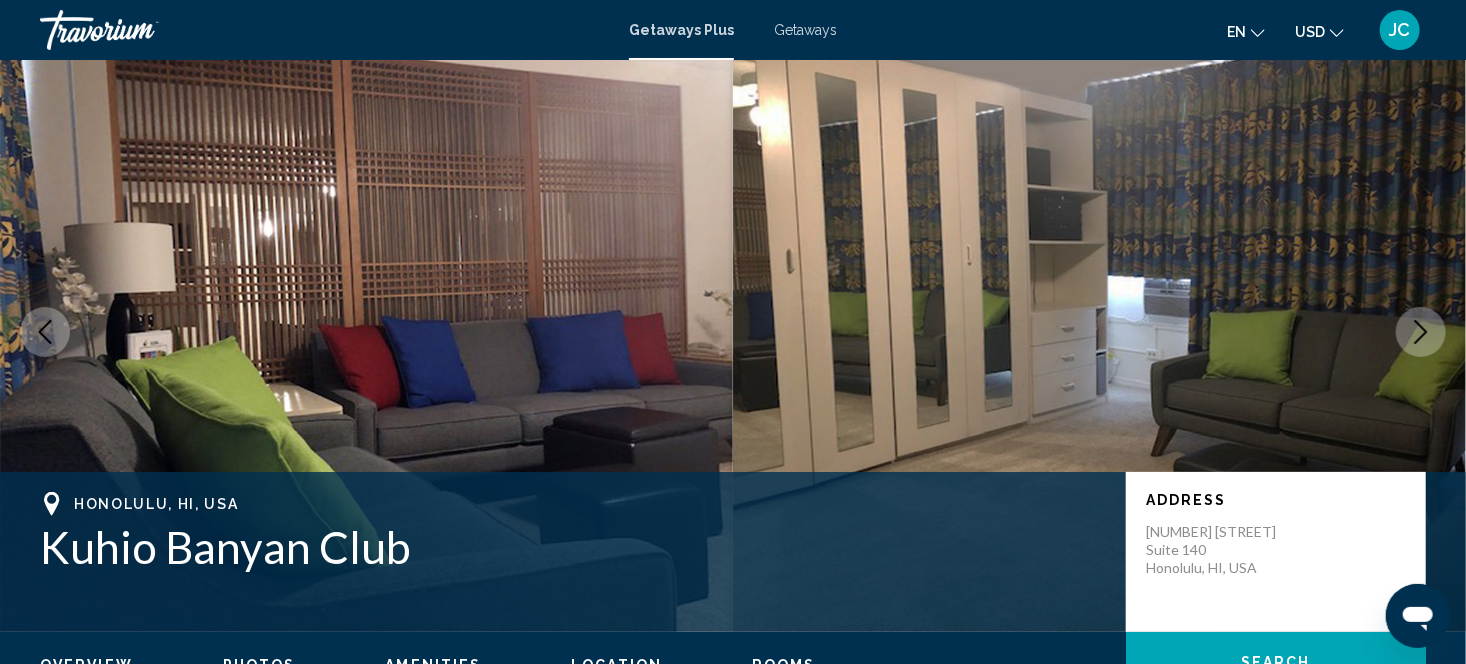 click 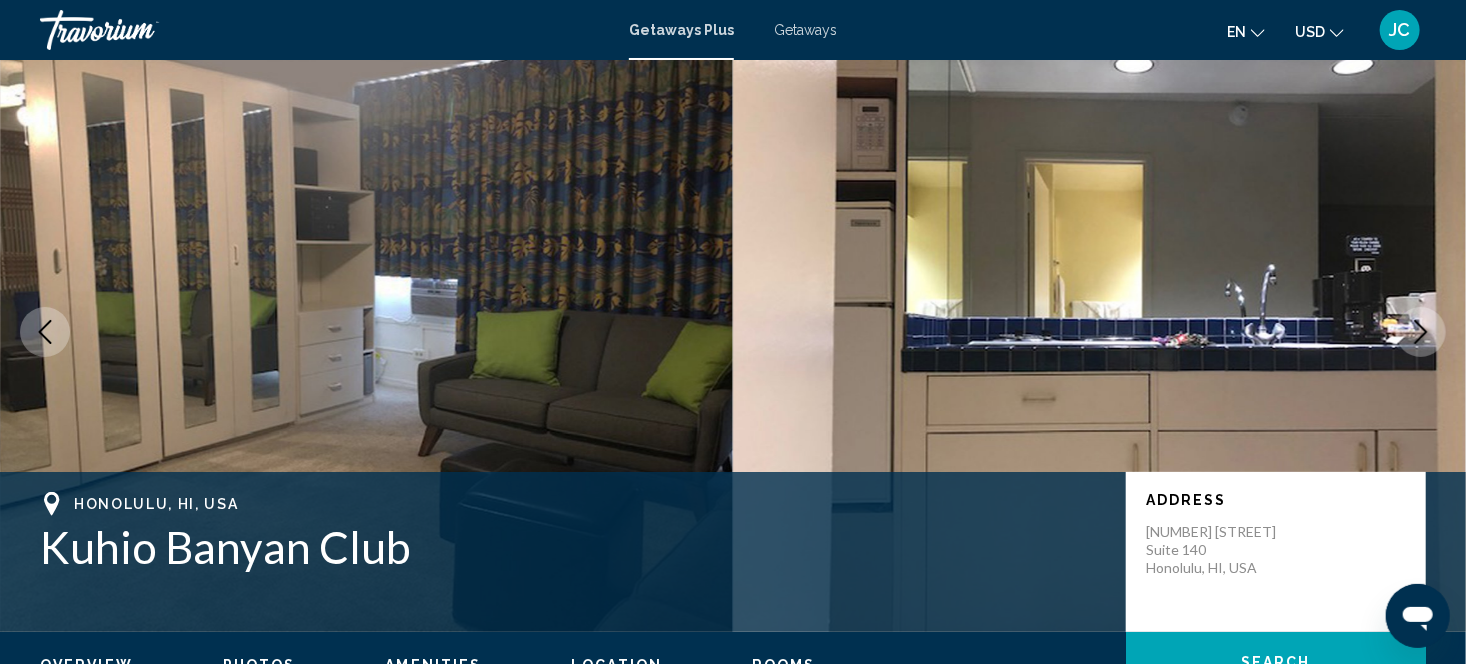 click 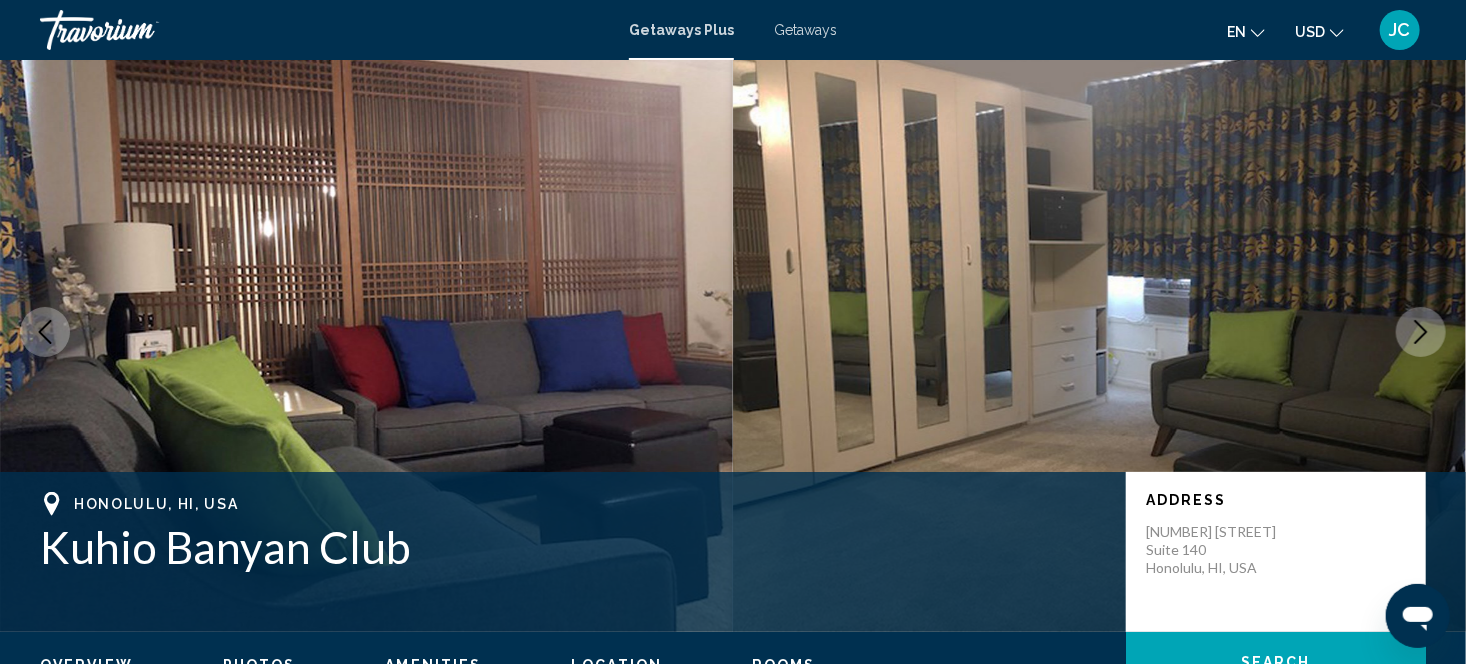 type 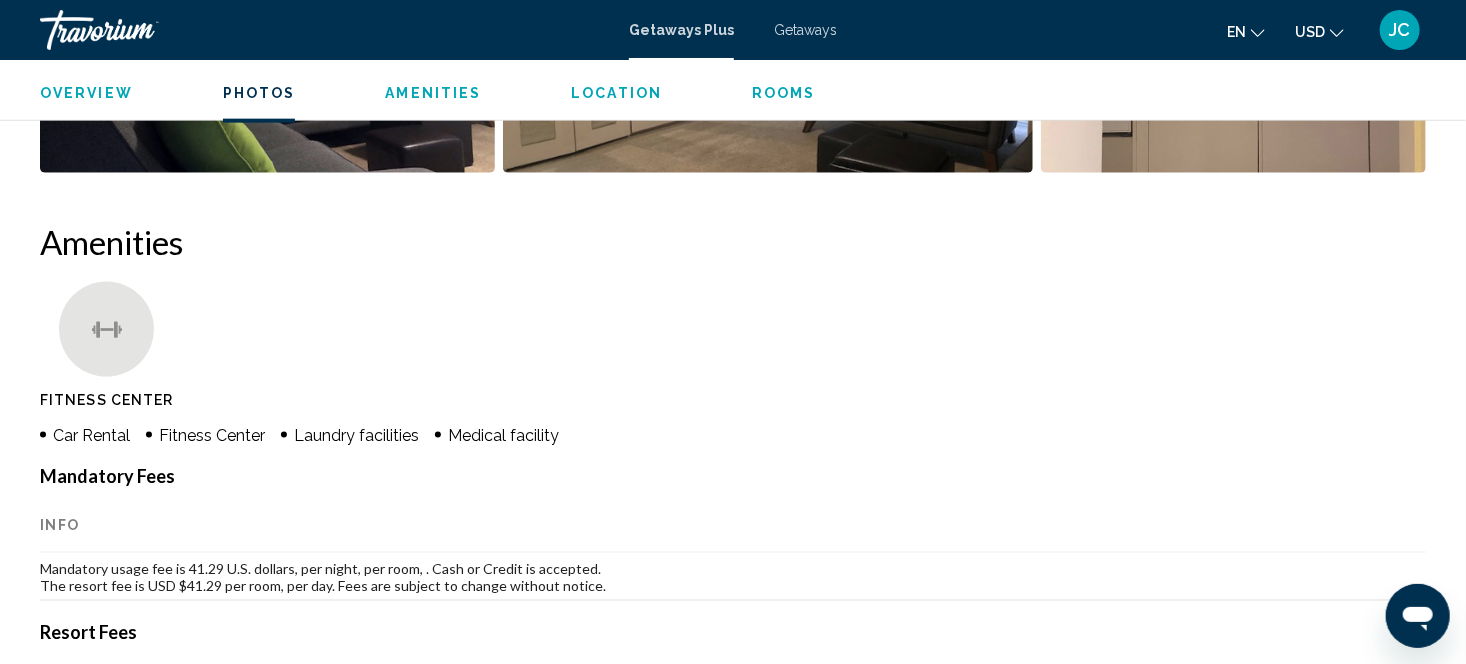 scroll, scrollTop: 1092, scrollLeft: 0, axis: vertical 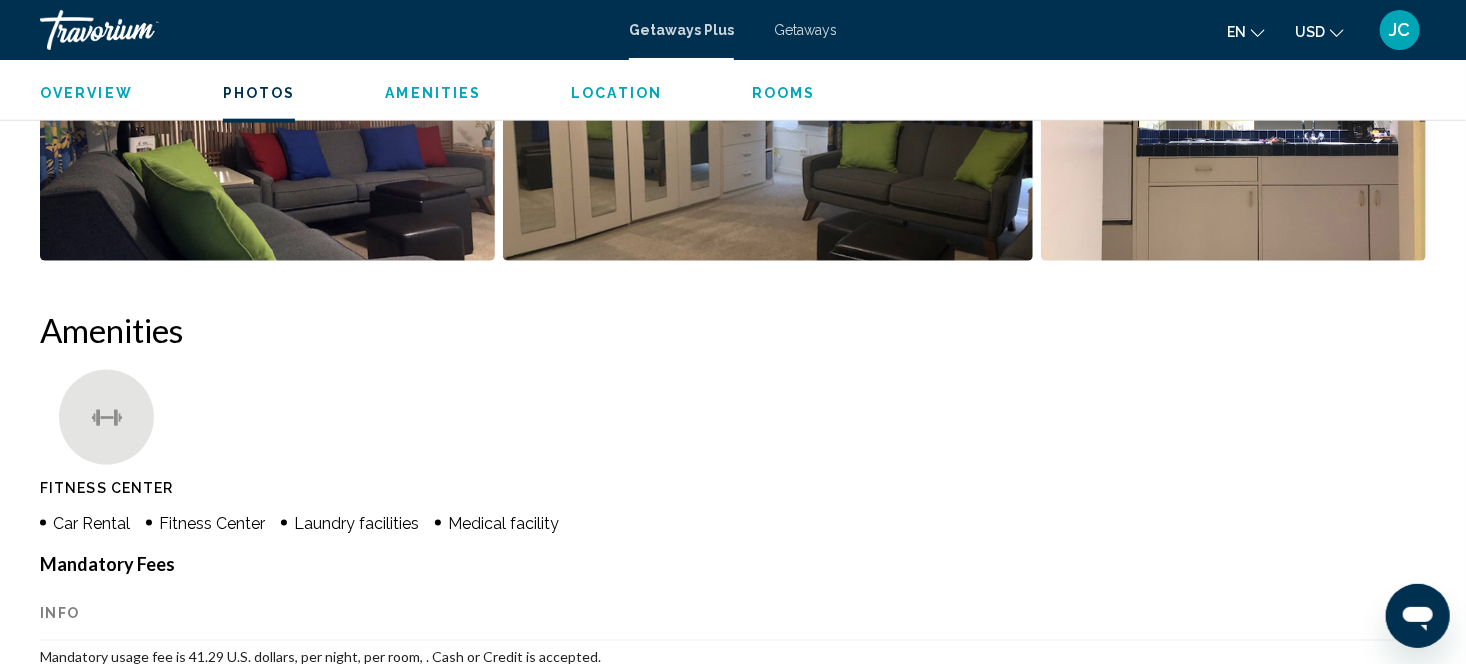 click on "Photos" at bounding box center (259, 93) 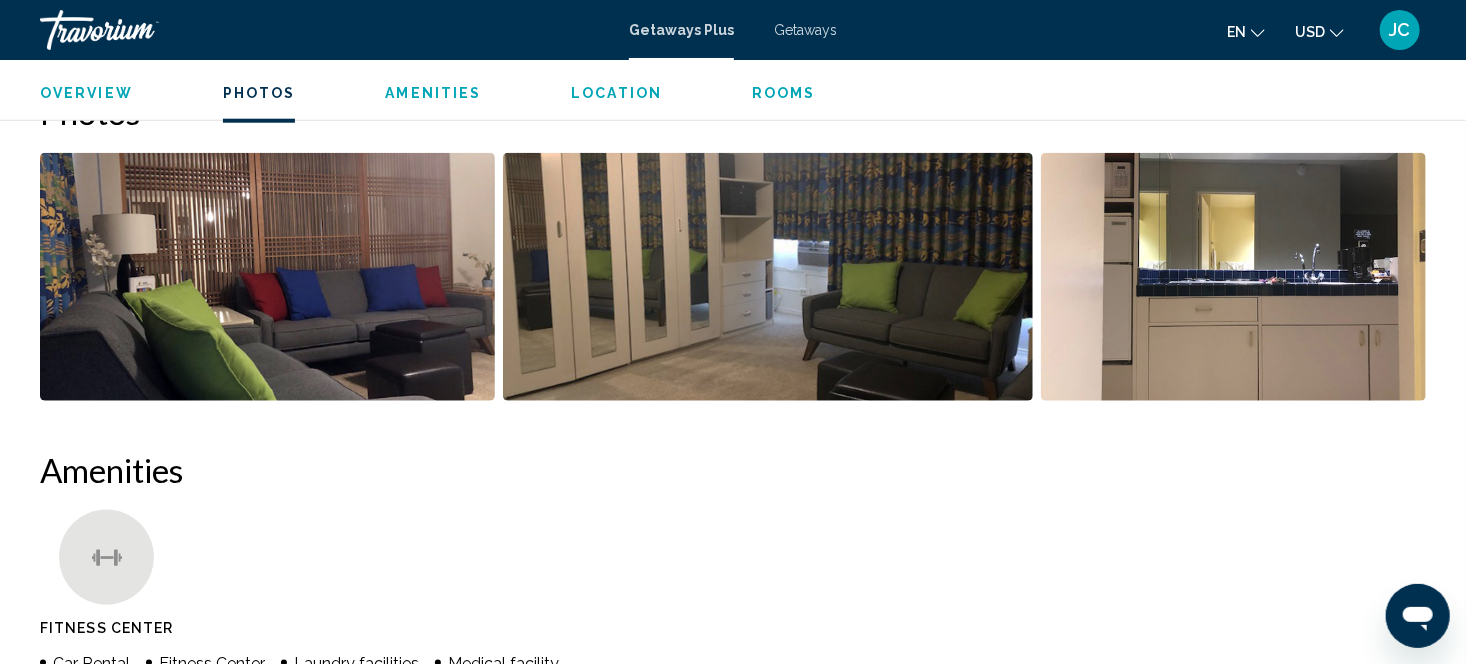 scroll, scrollTop: 908, scrollLeft: 0, axis: vertical 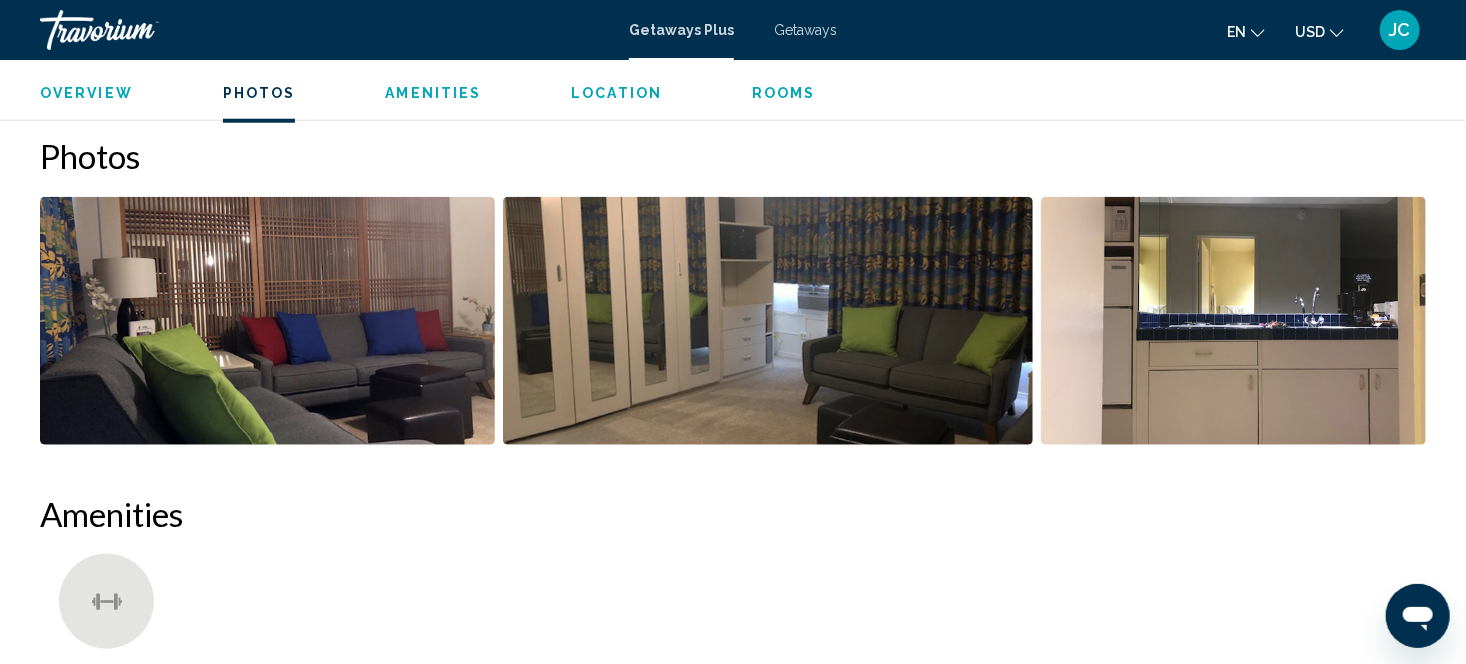click on "Overview" at bounding box center [86, 93] 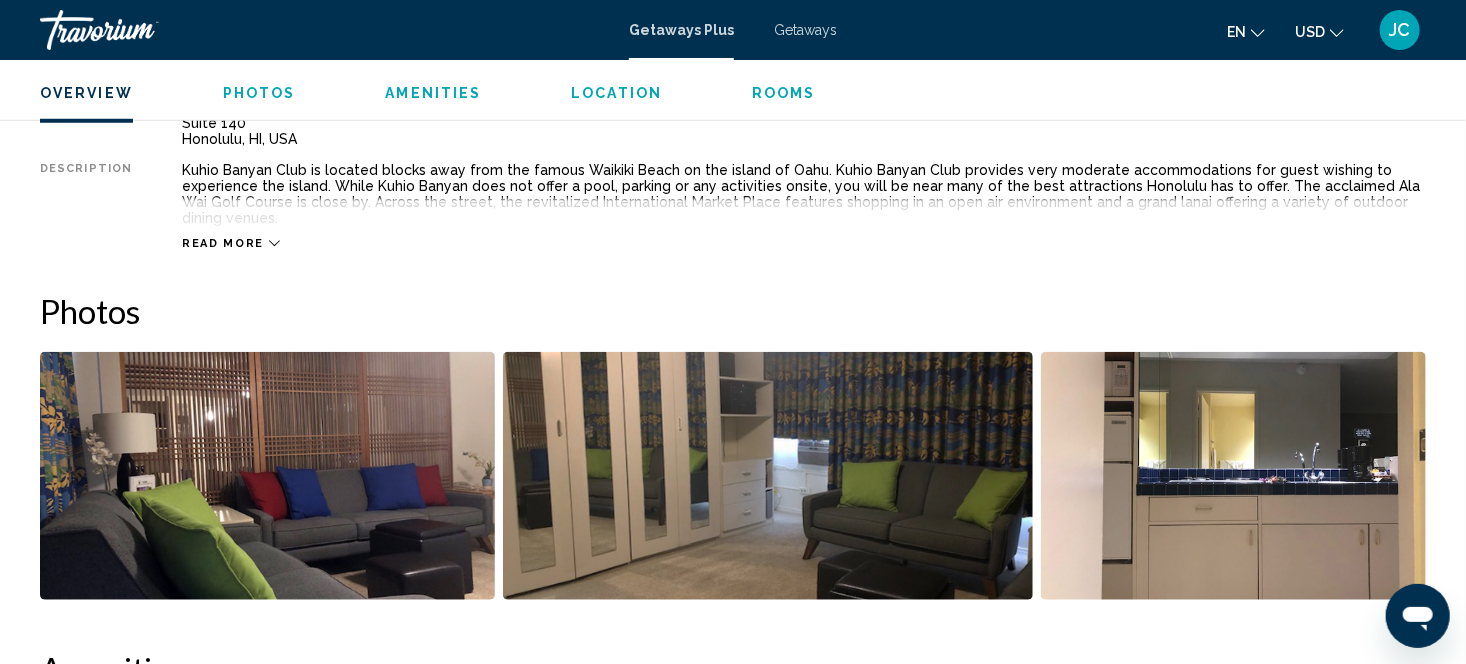 scroll, scrollTop: 640, scrollLeft: 0, axis: vertical 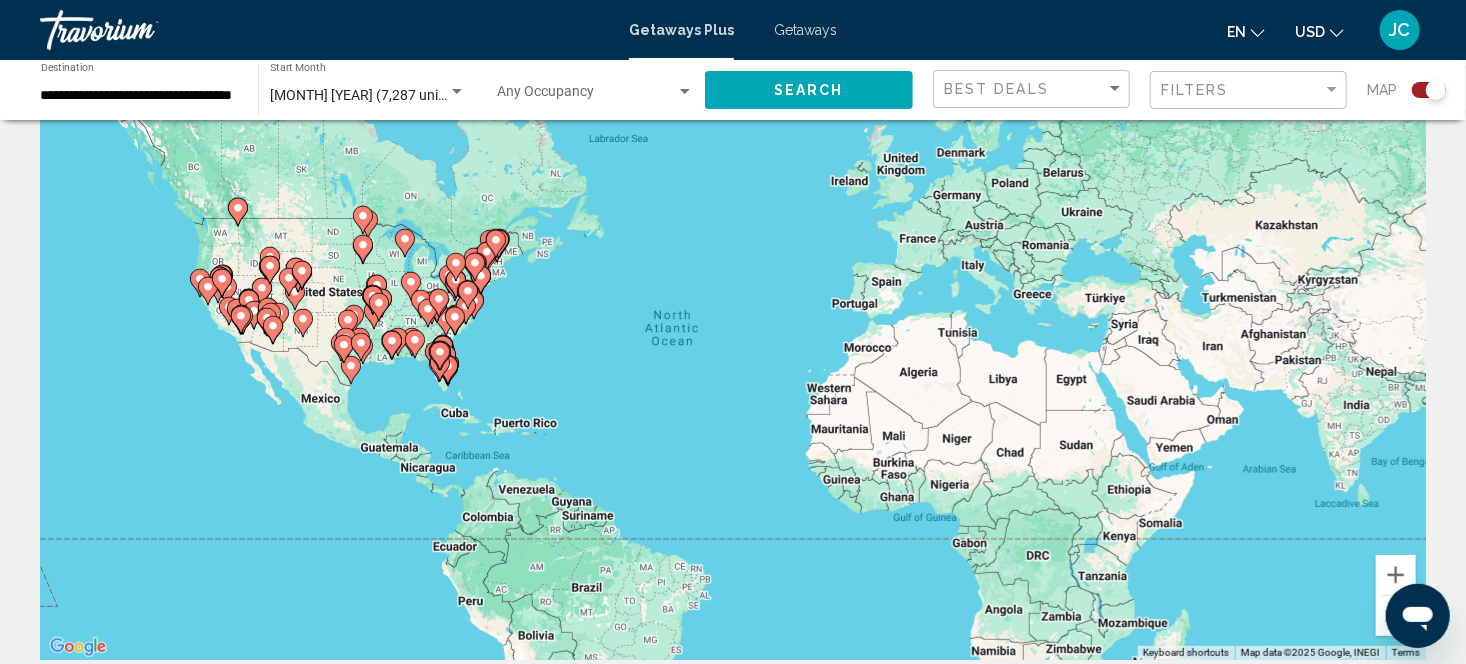 click at bounding box center (468, 295) 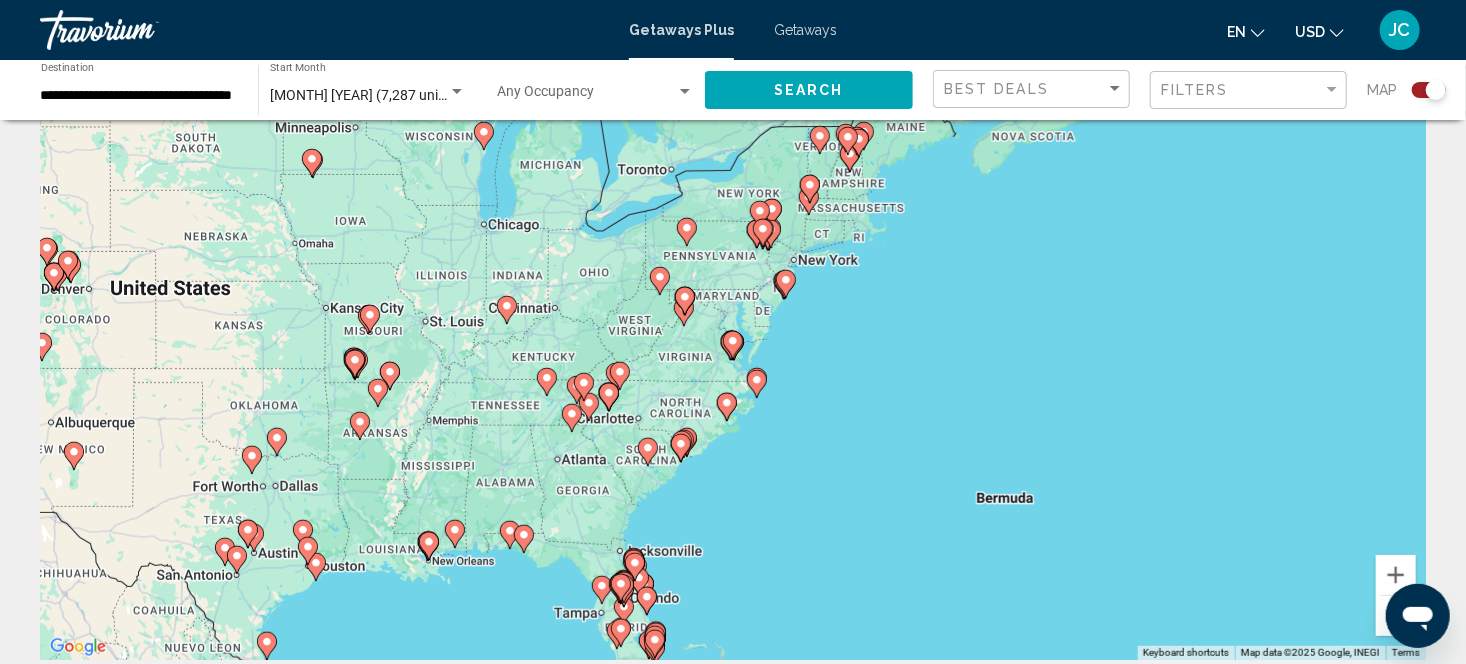 click 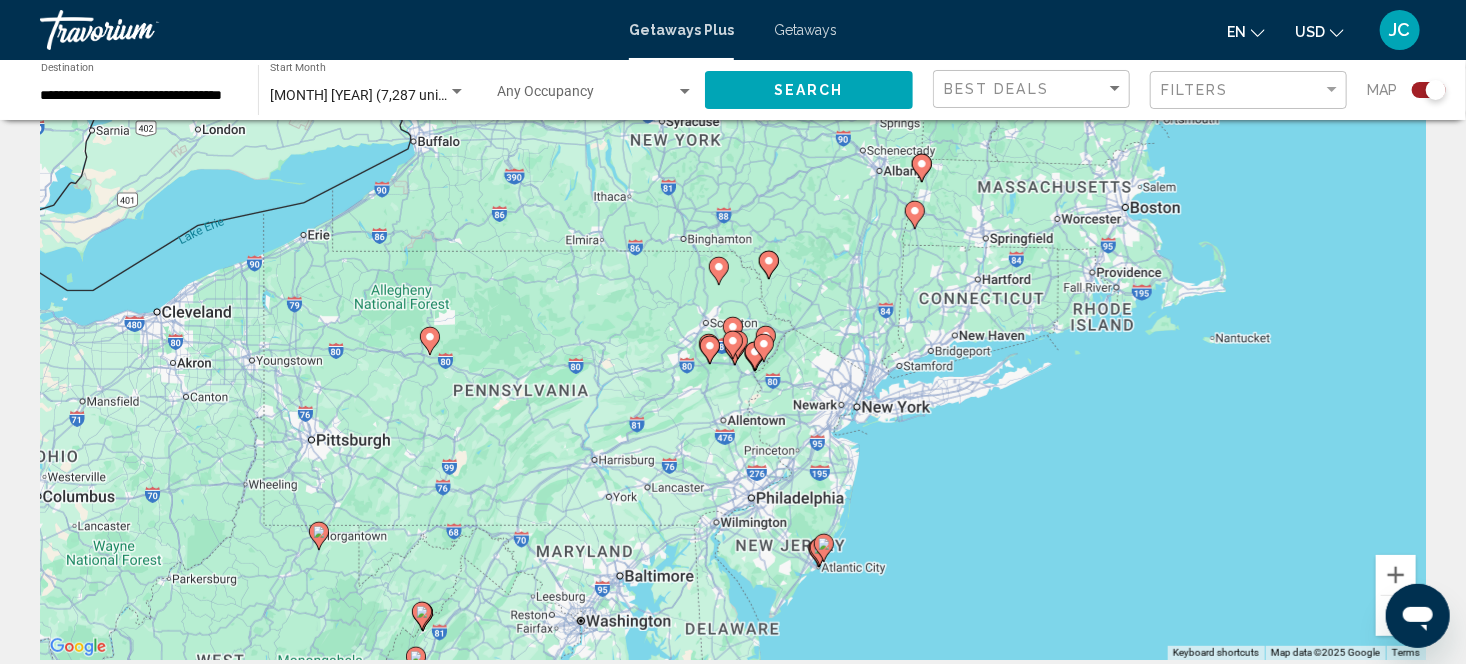 click 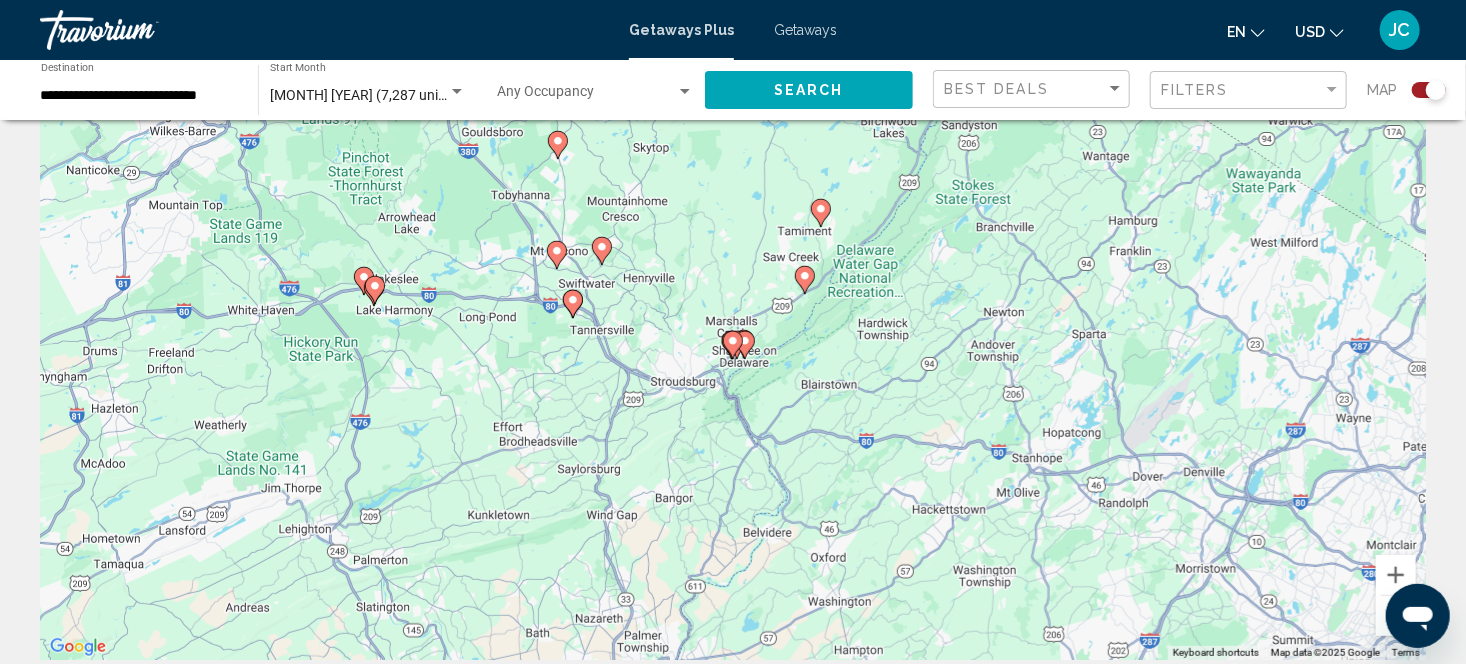 scroll, scrollTop: 38, scrollLeft: 0, axis: vertical 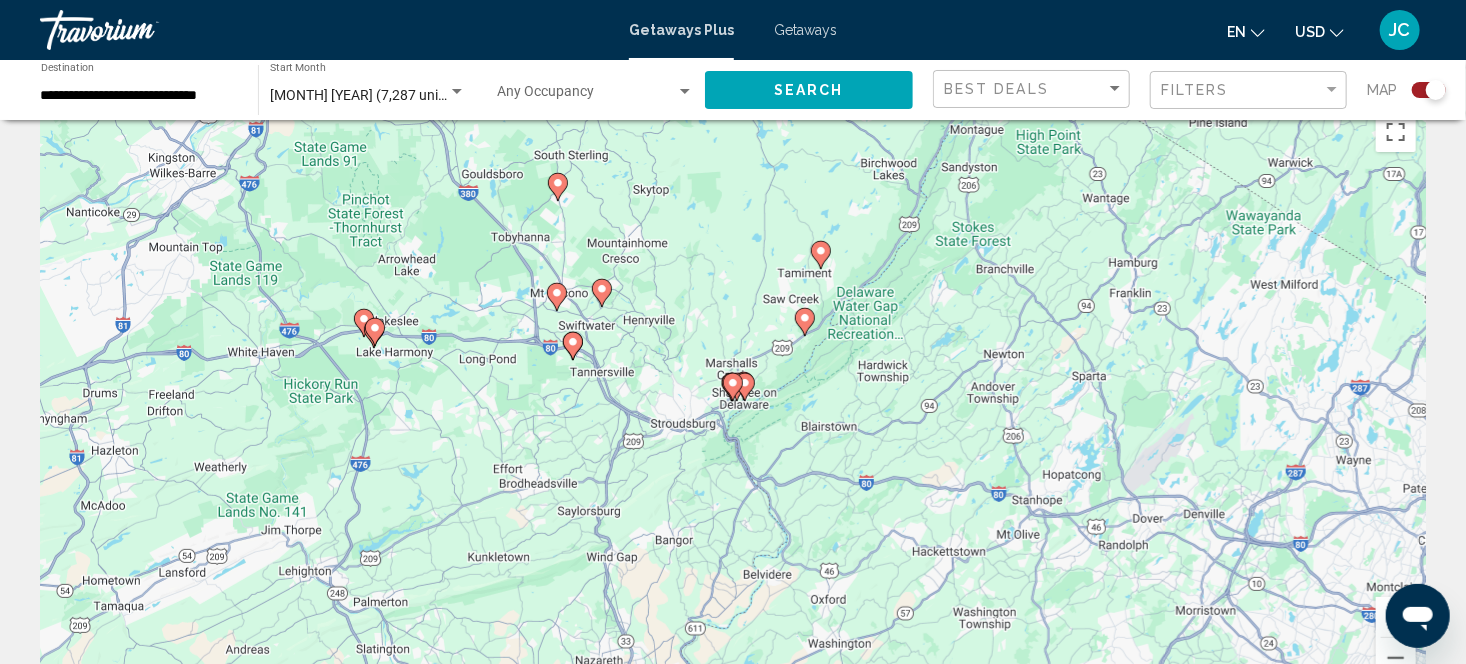 click 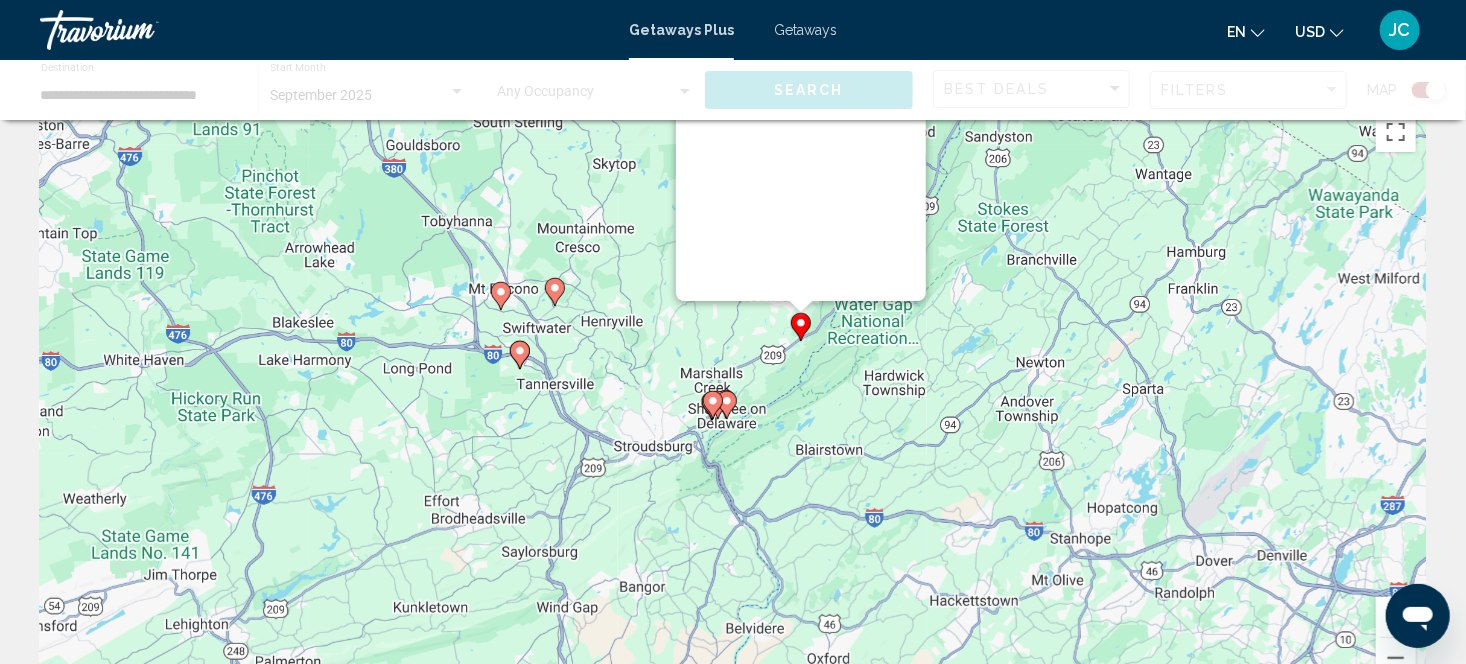 scroll, scrollTop: 0, scrollLeft: 0, axis: both 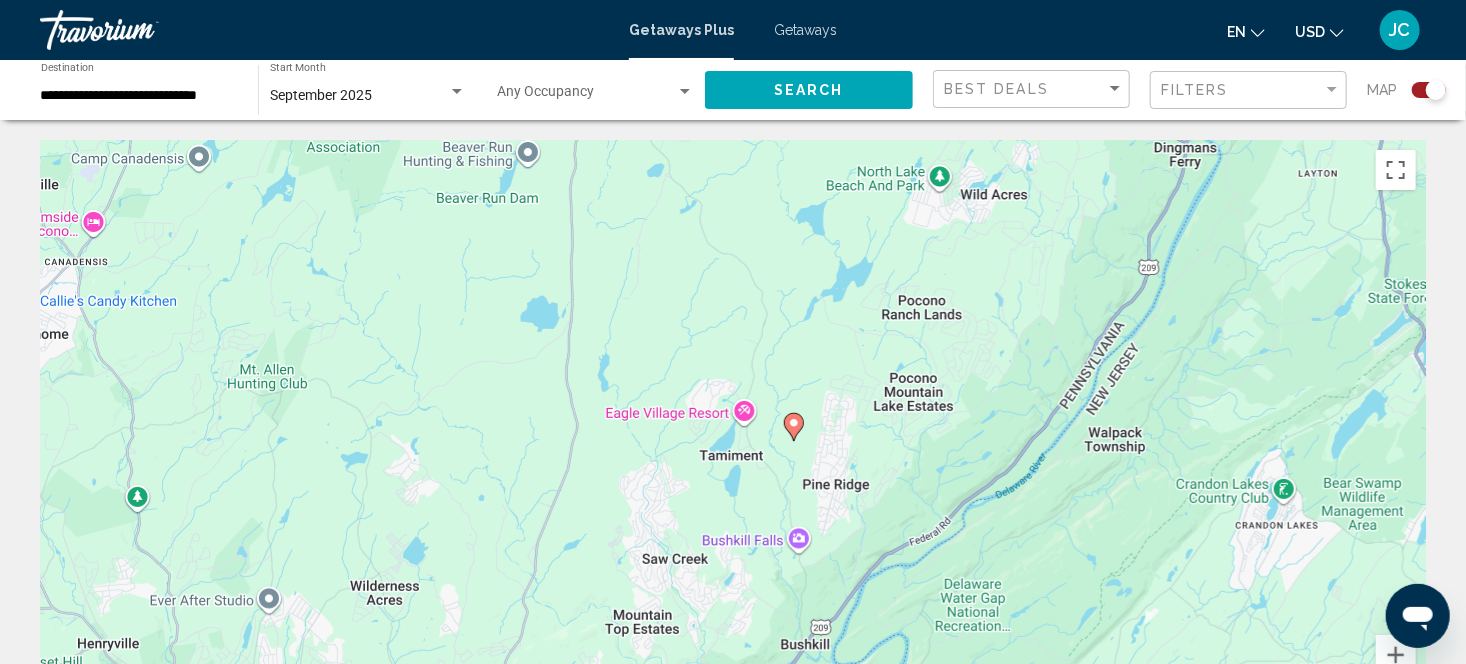 click on "To activate drag with keyboard, press Alt + Enter. Once in keyboard drag state, use the arrow keys to move the marker. To complete the drag, press the Enter key. To cancel, press Escape." at bounding box center (733, 440) 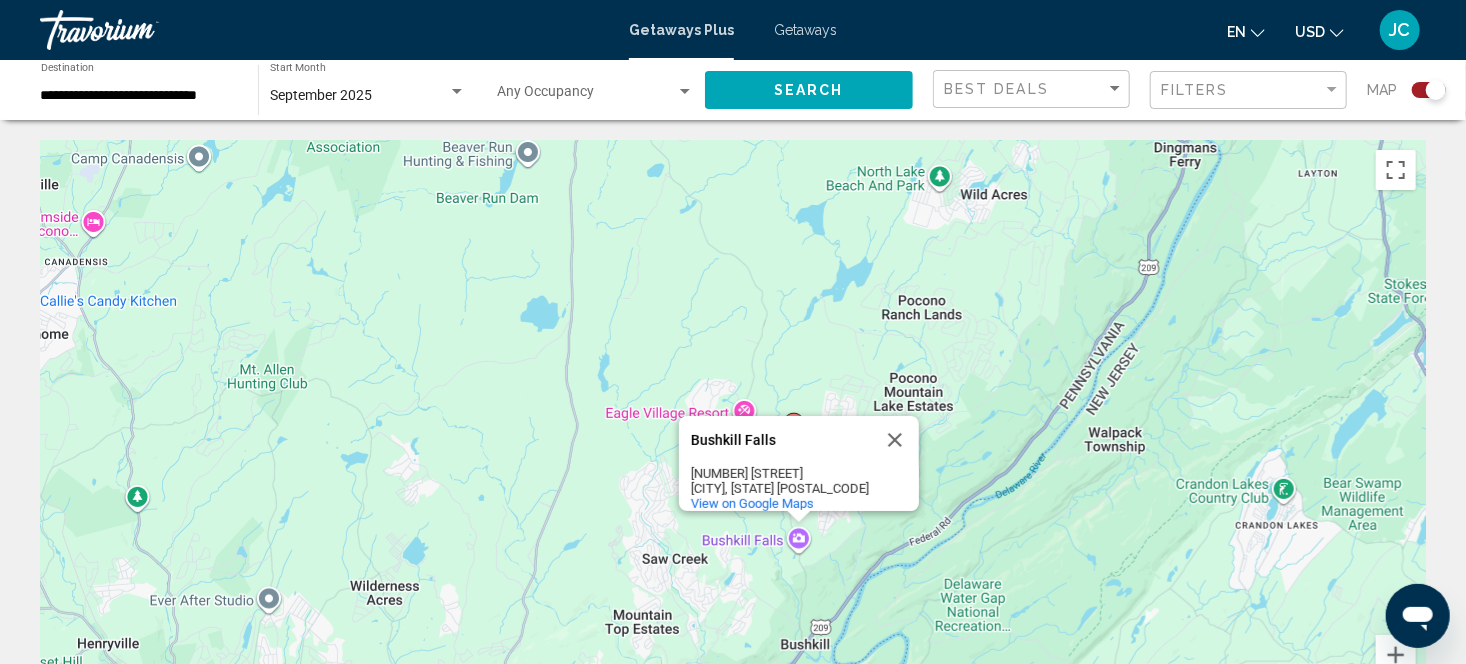 click on "[NUMBER] [STREET]" at bounding box center [781, 473] 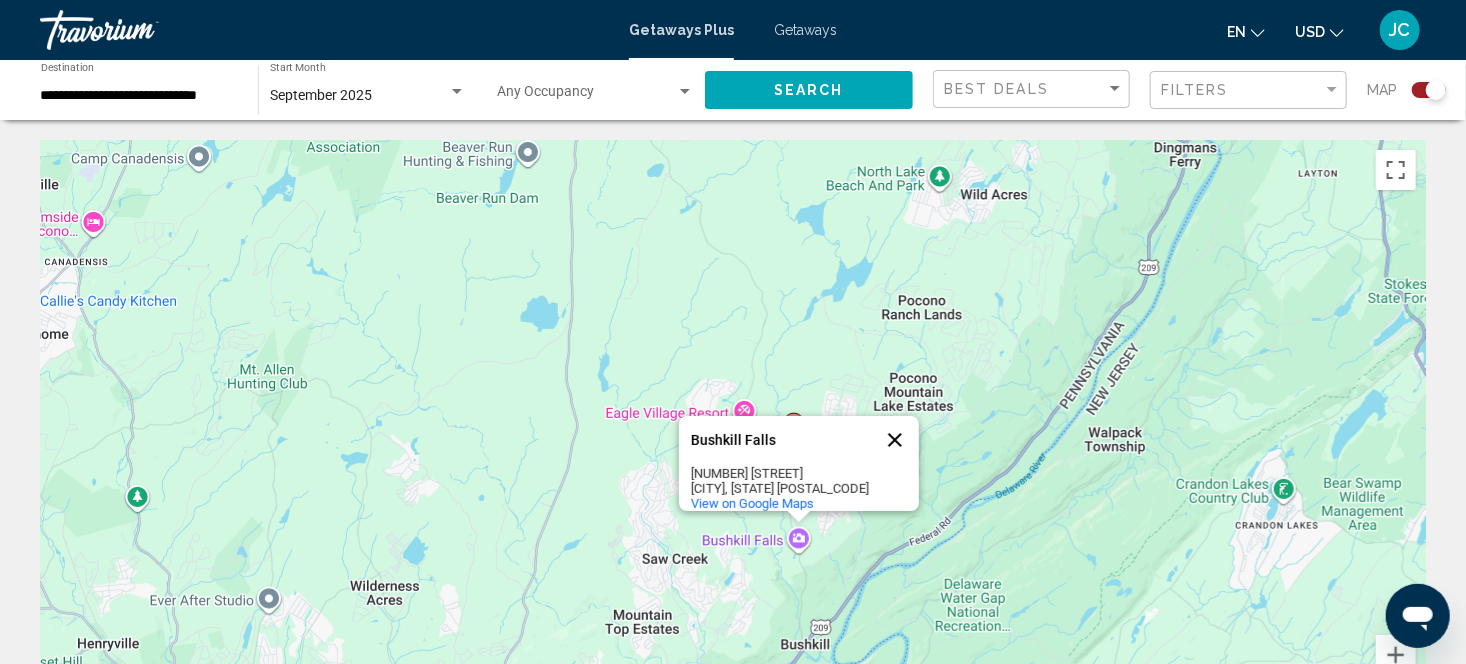 click at bounding box center (895, 440) 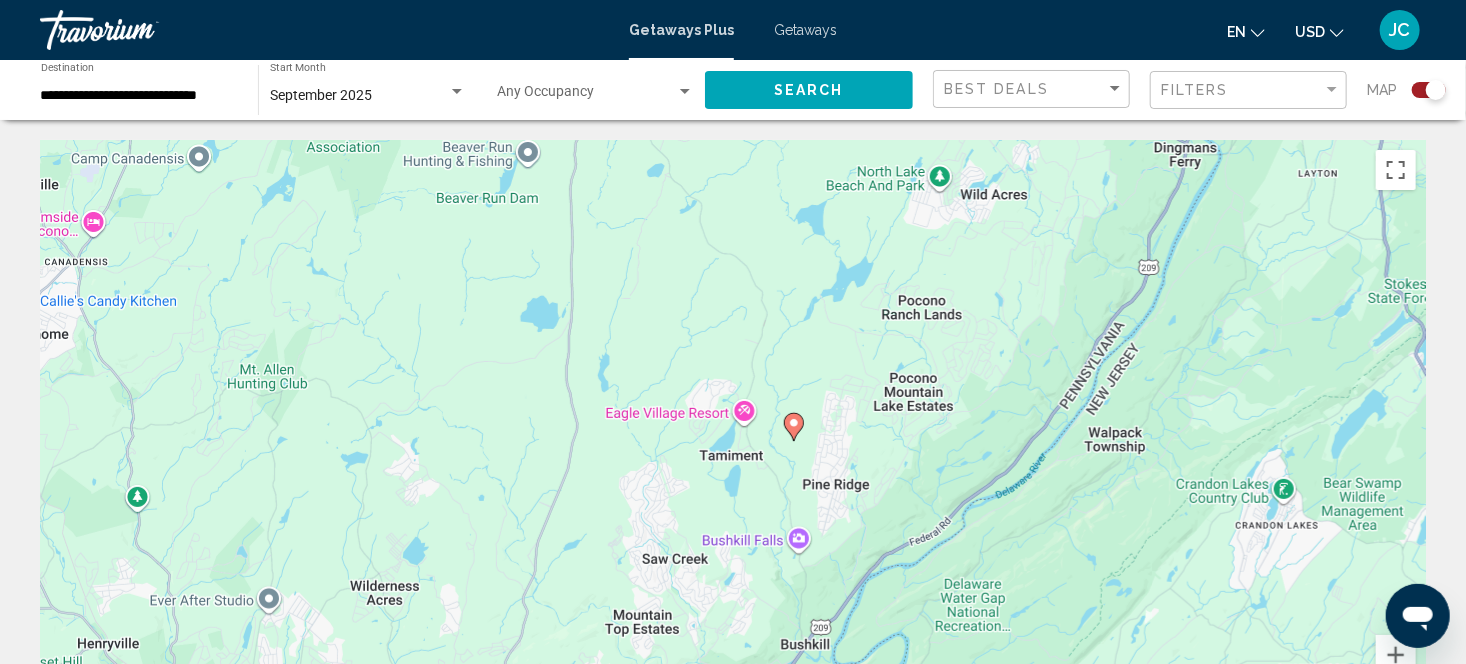 click on "To activate drag with keyboard, press Alt + Enter. Once in keyboard drag state, use the arrow keys to move the marker. To complete the drag, press the Enter key. To cancel, press Escape." at bounding box center [733, 440] 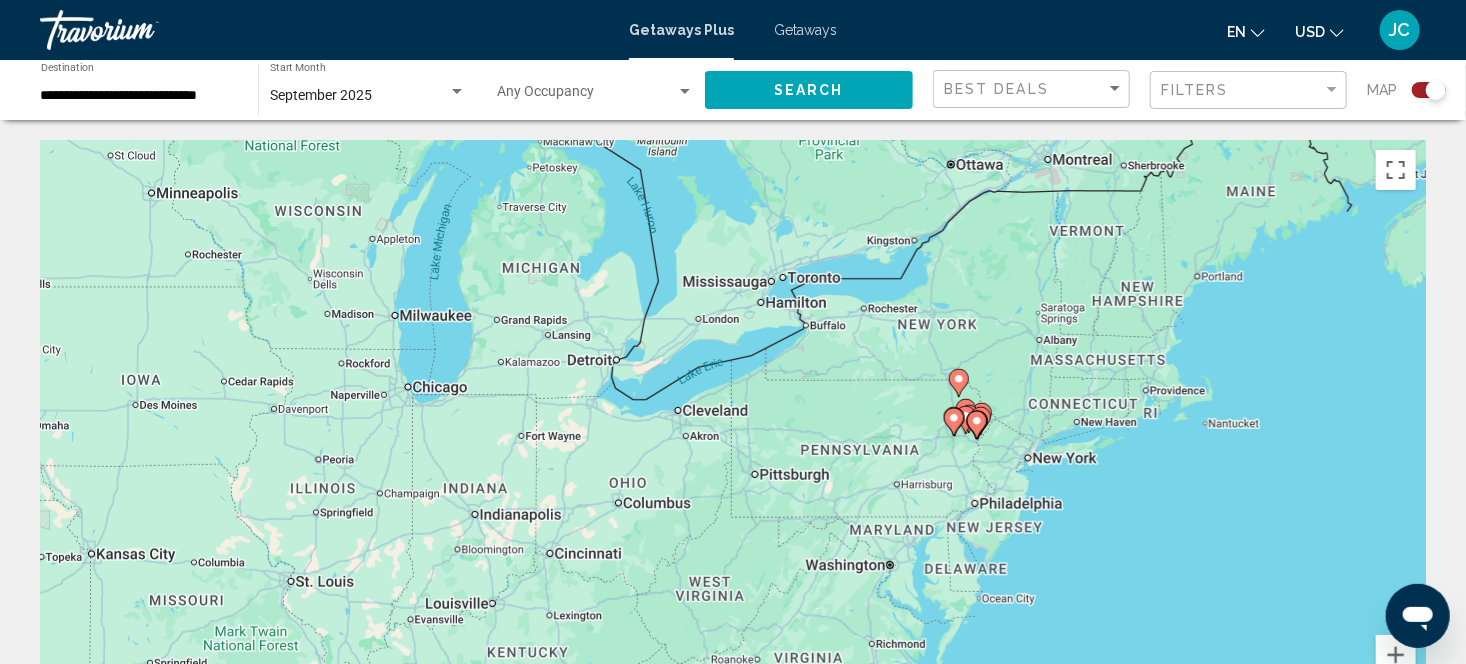 click 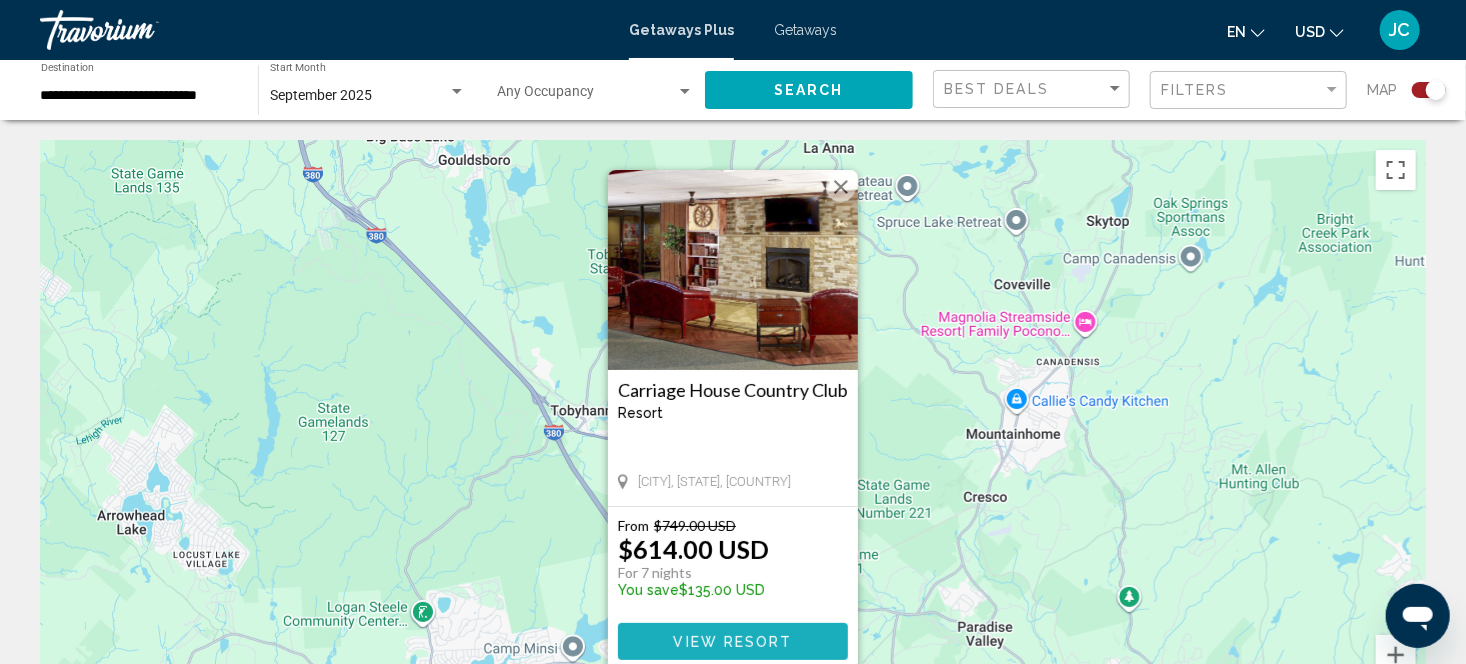 click on "View Resort" at bounding box center (732, 642) 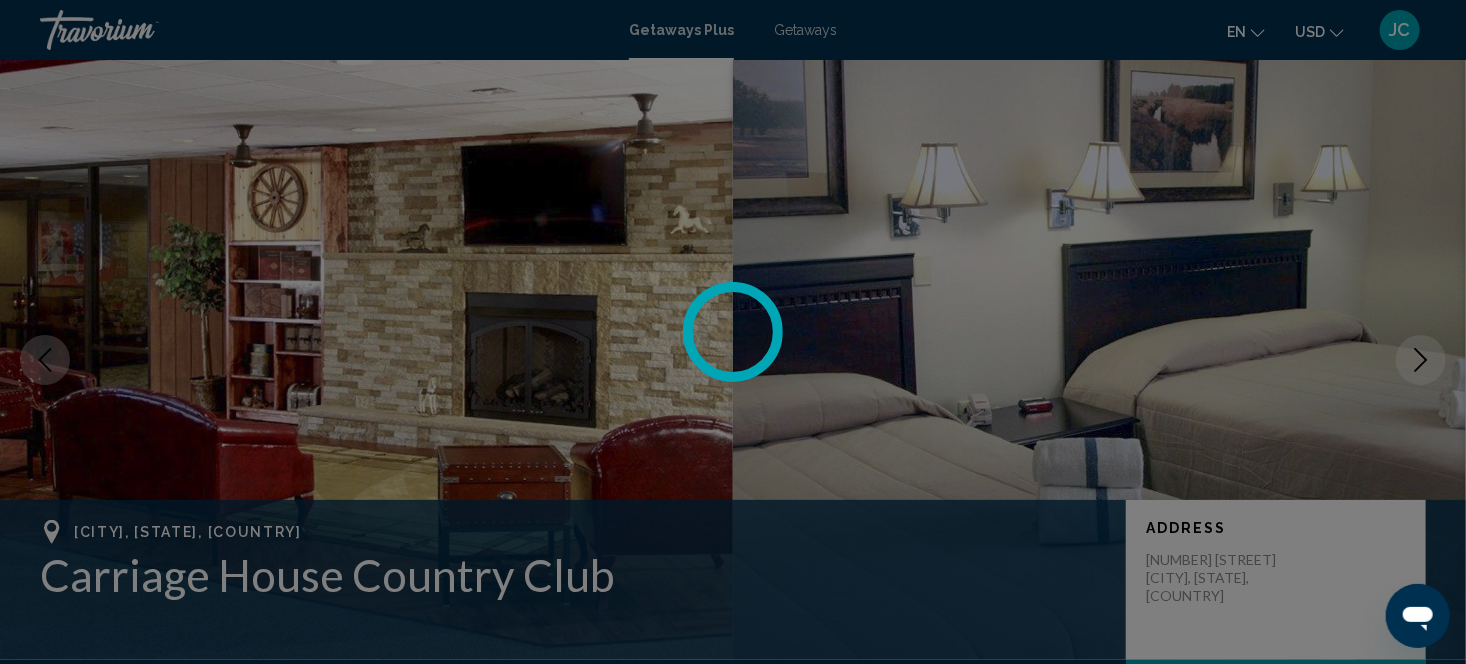 scroll, scrollTop: 28, scrollLeft: 0, axis: vertical 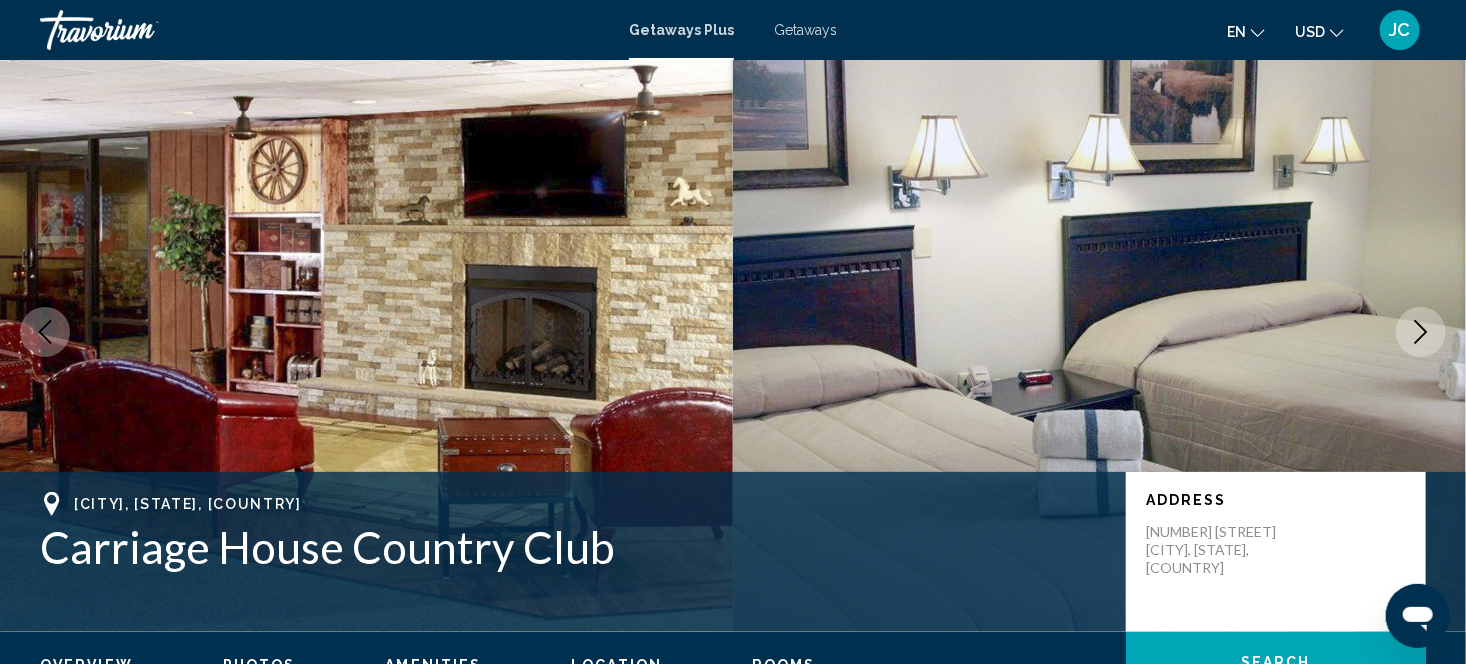 click 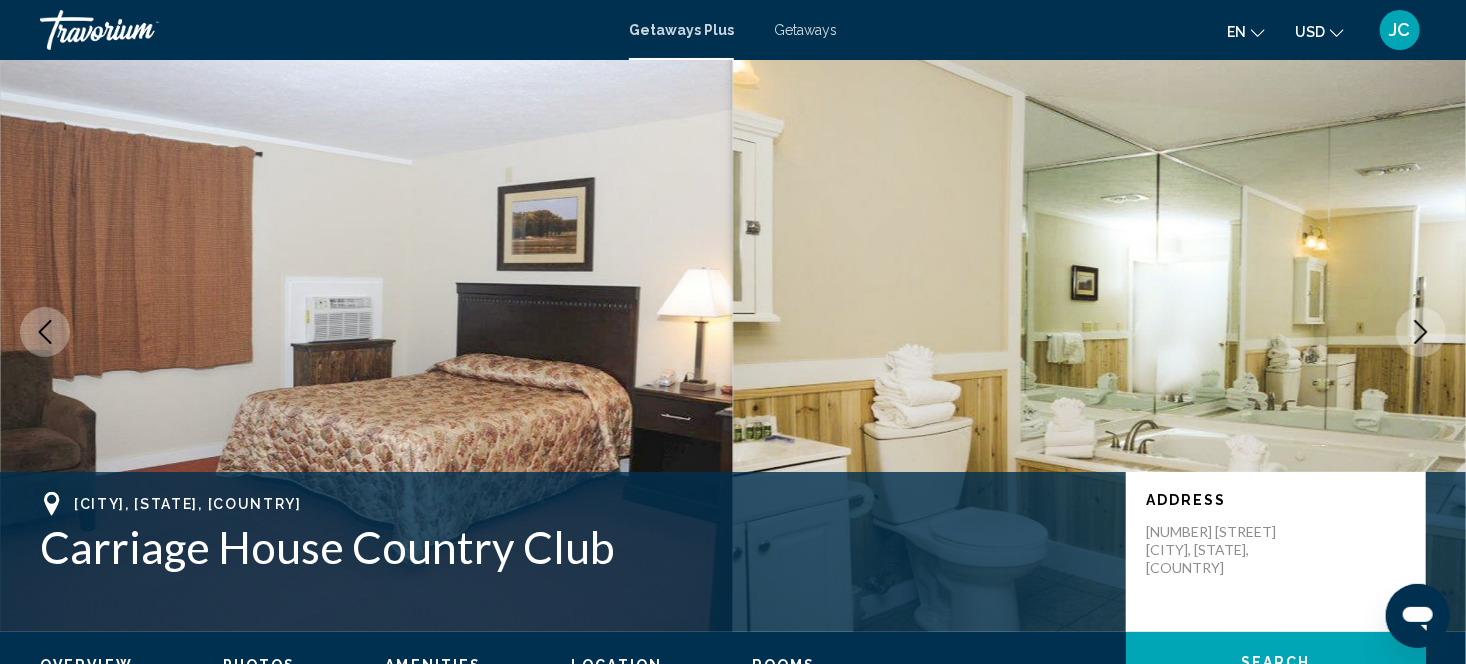 click at bounding box center [1421, 332] 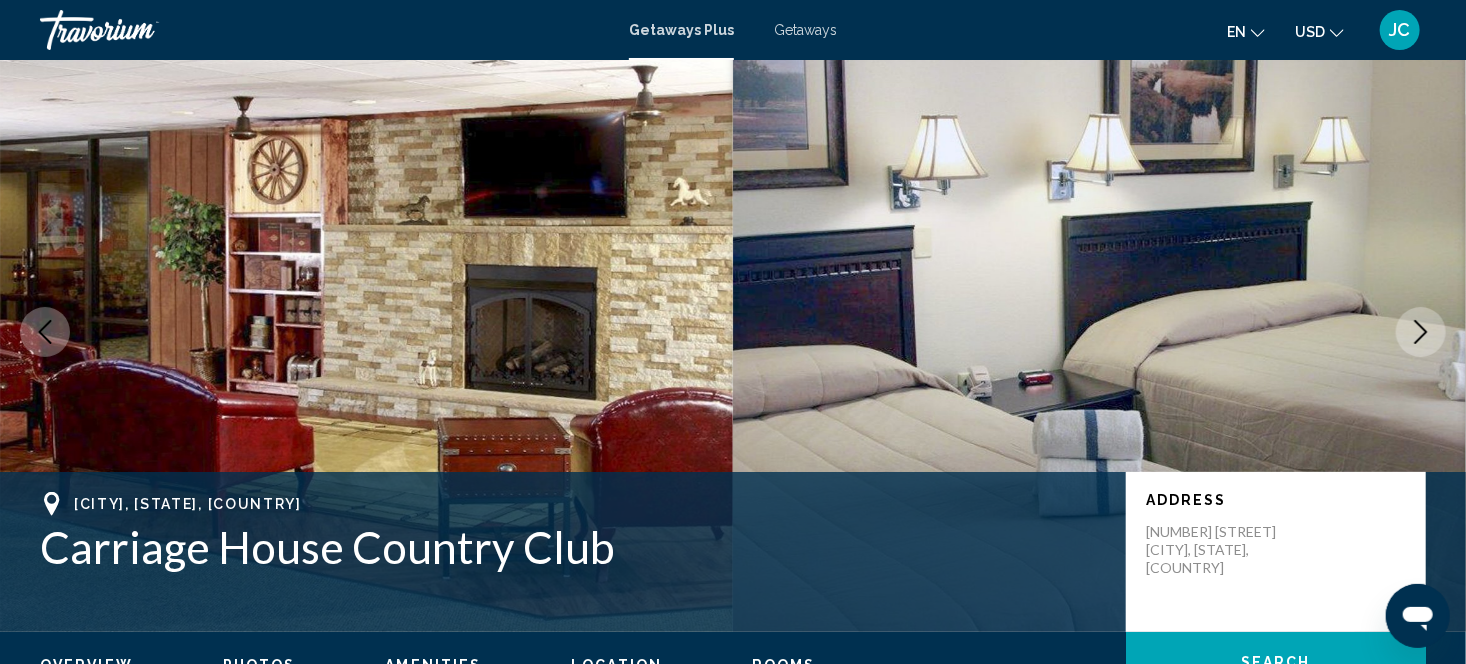 click at bounding box center [1421, 332] 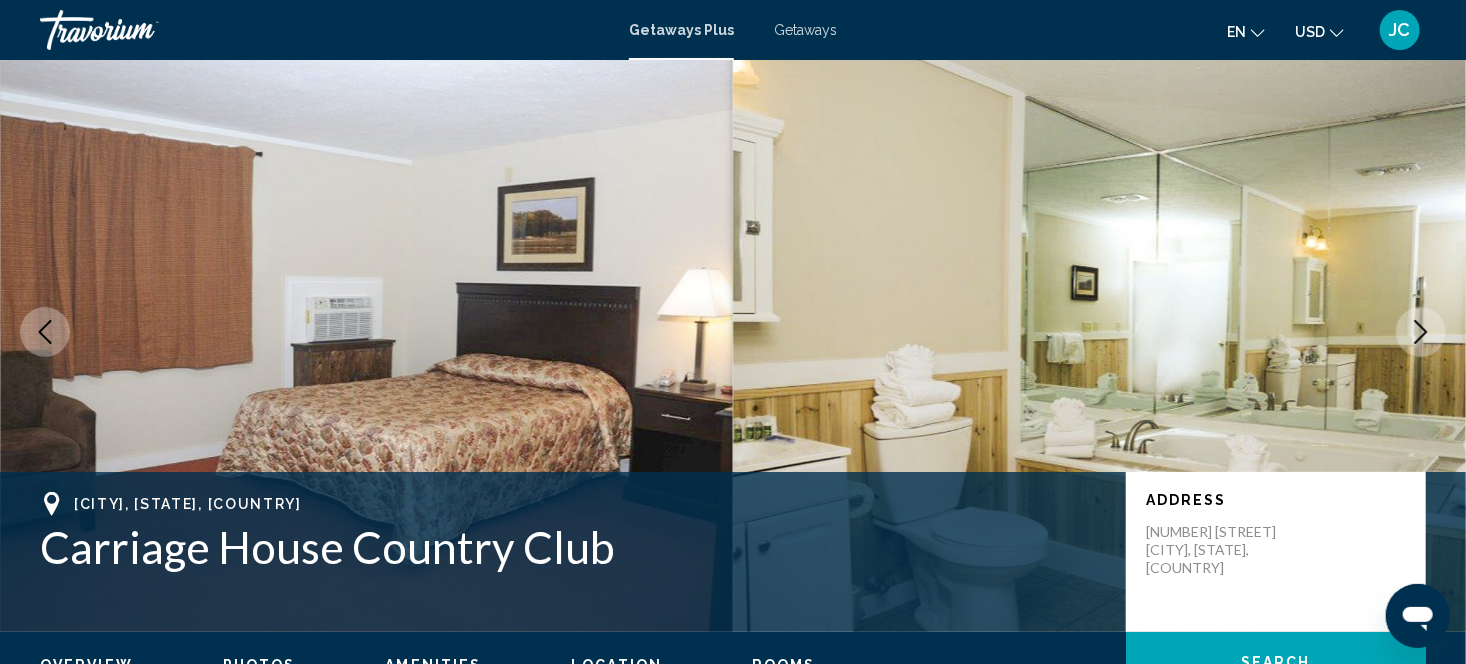 click on "Overview
Photos
Amenities
Location
Rooms
Search" 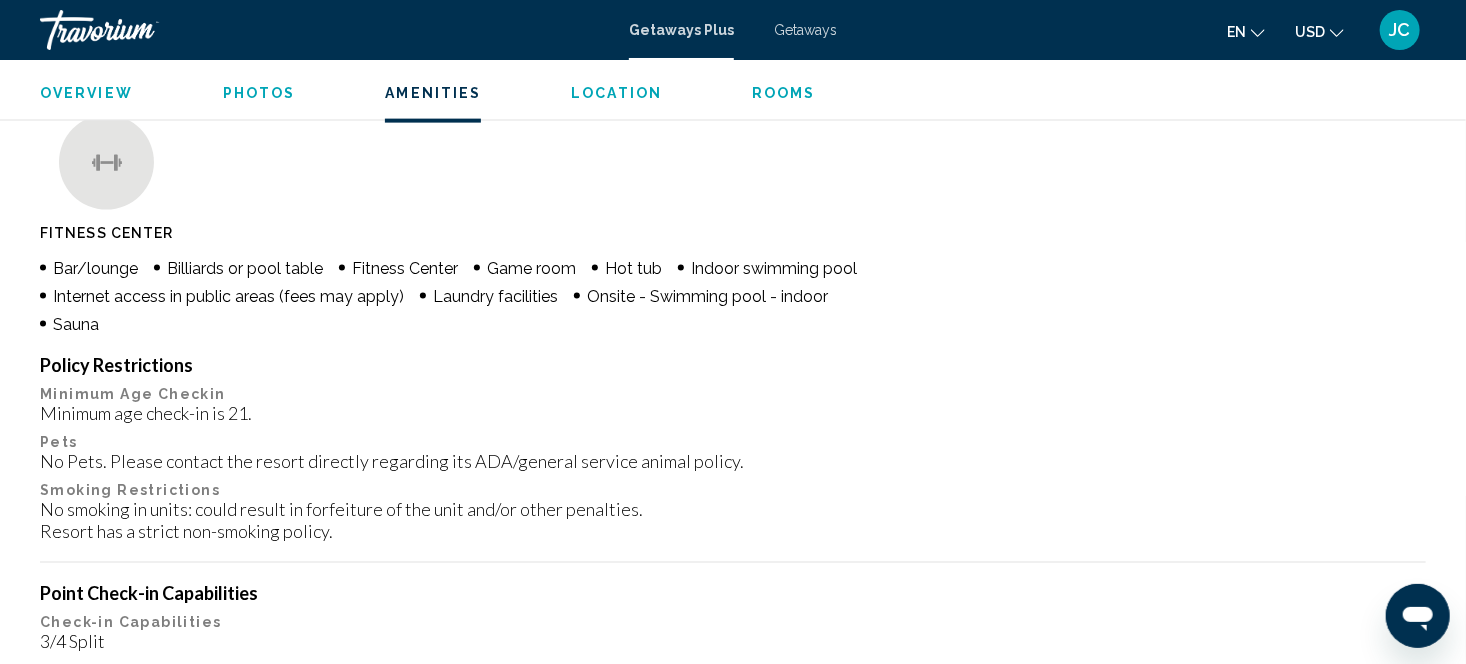scroll, scrollTop: 1294, scrollLeft: 0, axis: vertical 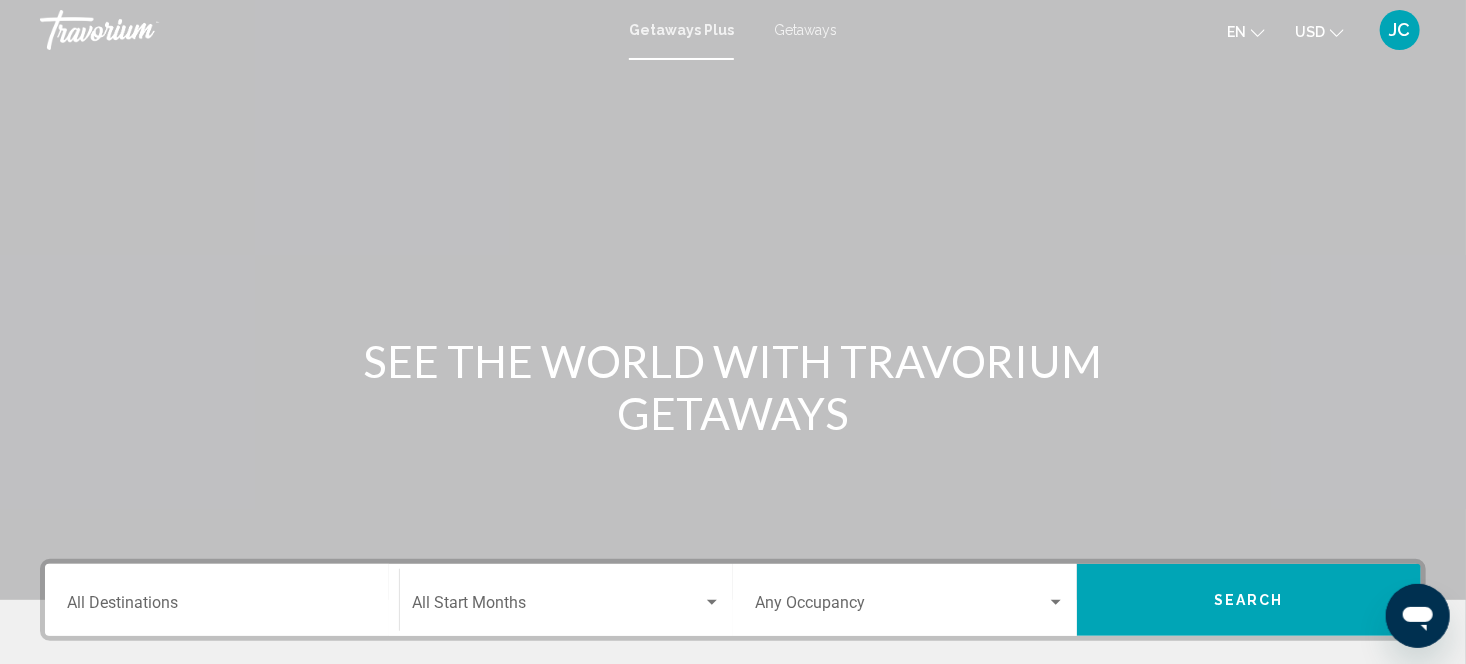 click on "Destination All Destinations" at bounding box center (222, 600) 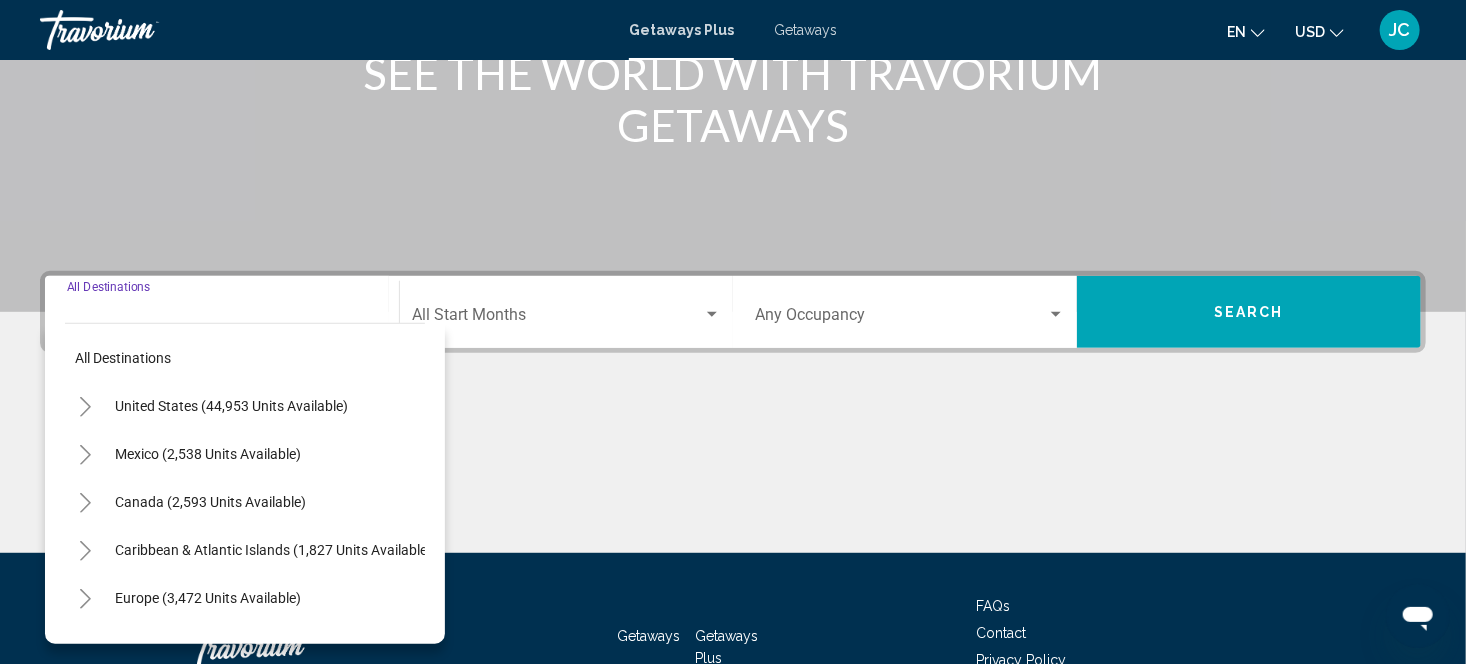 scroll, scrollTop: 421, scrollLeft: 0, axis: vertical 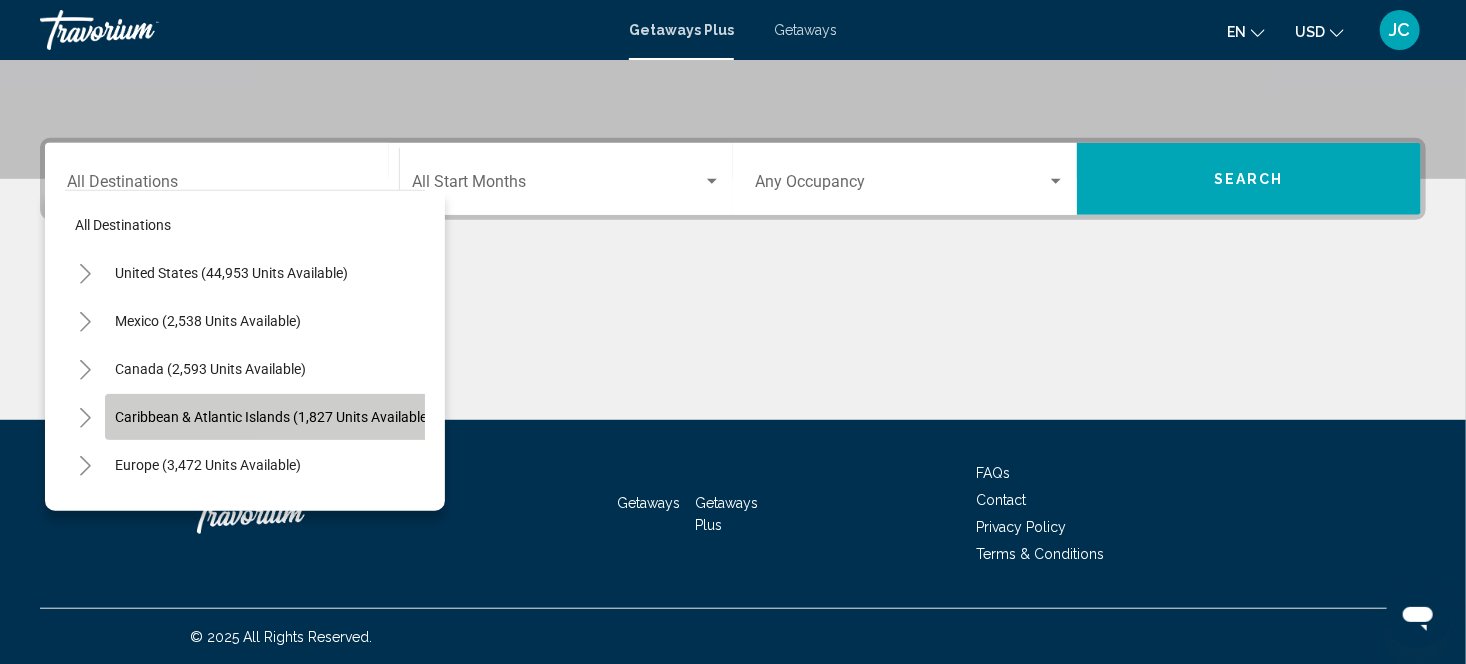 click on "Caribbean & Atlantic Islands (1,827 units available)" 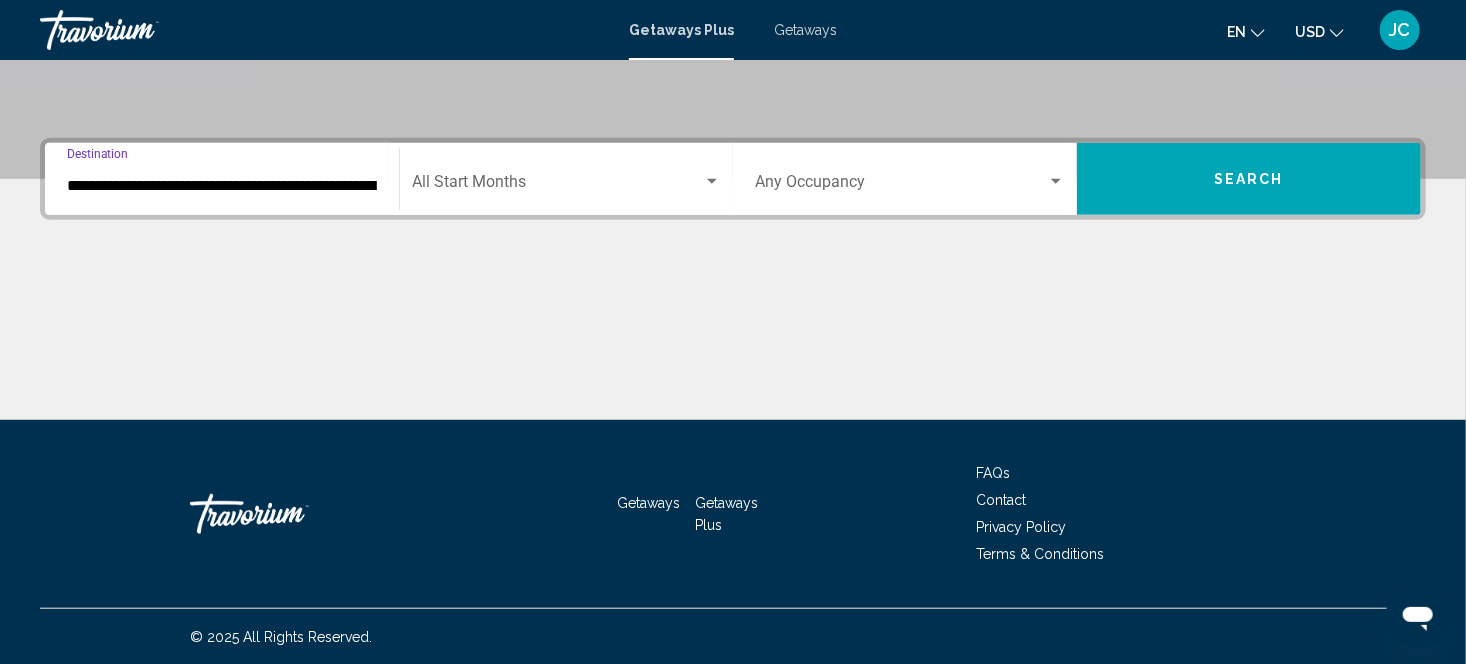 click at bounding box center [712, 182] 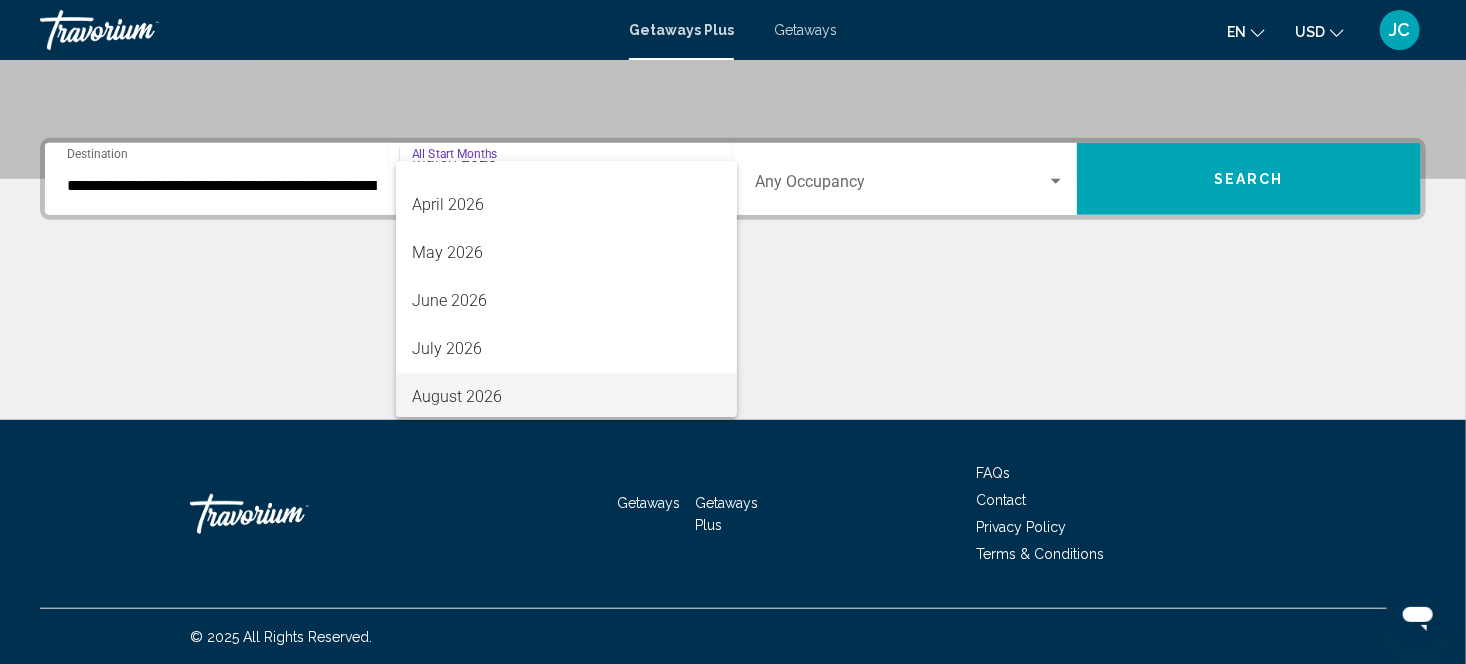 scroll, scrollTop: 416, scrollLeft: 0, axis: vertical 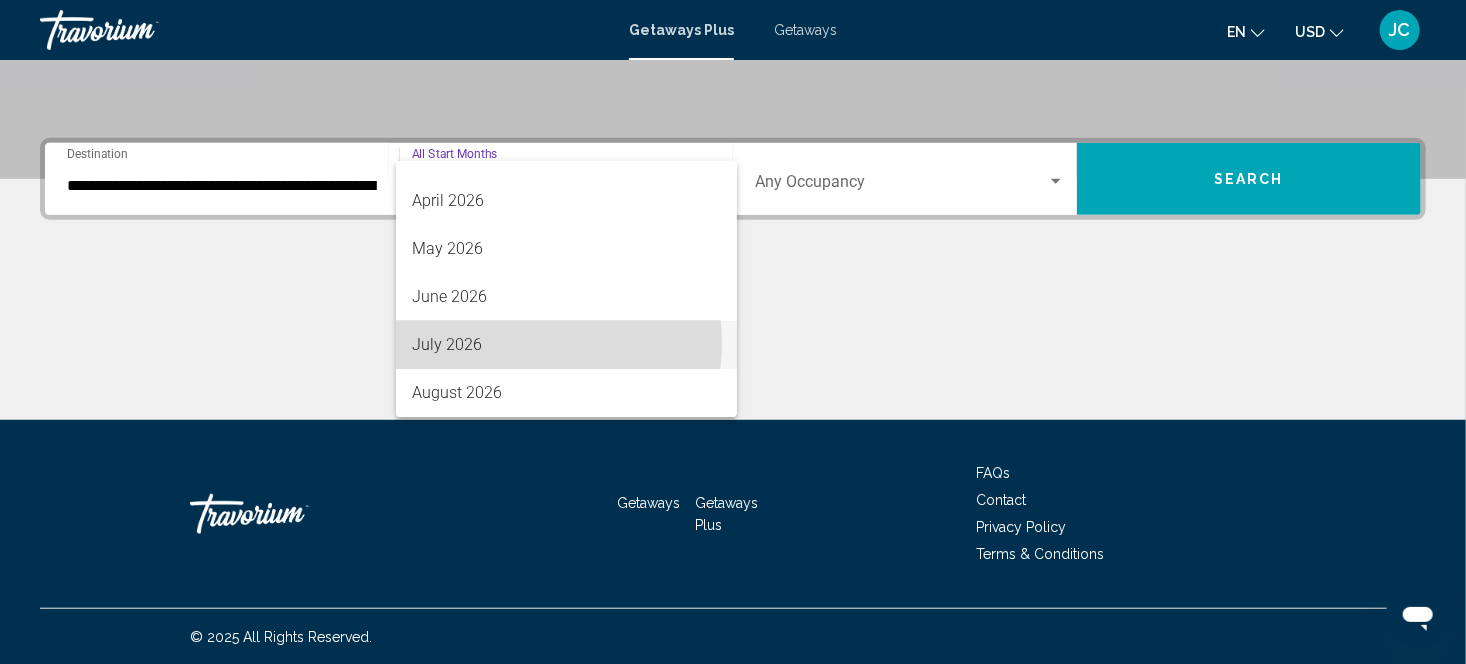 click on "July 2026" at bounding box center [566, 345] 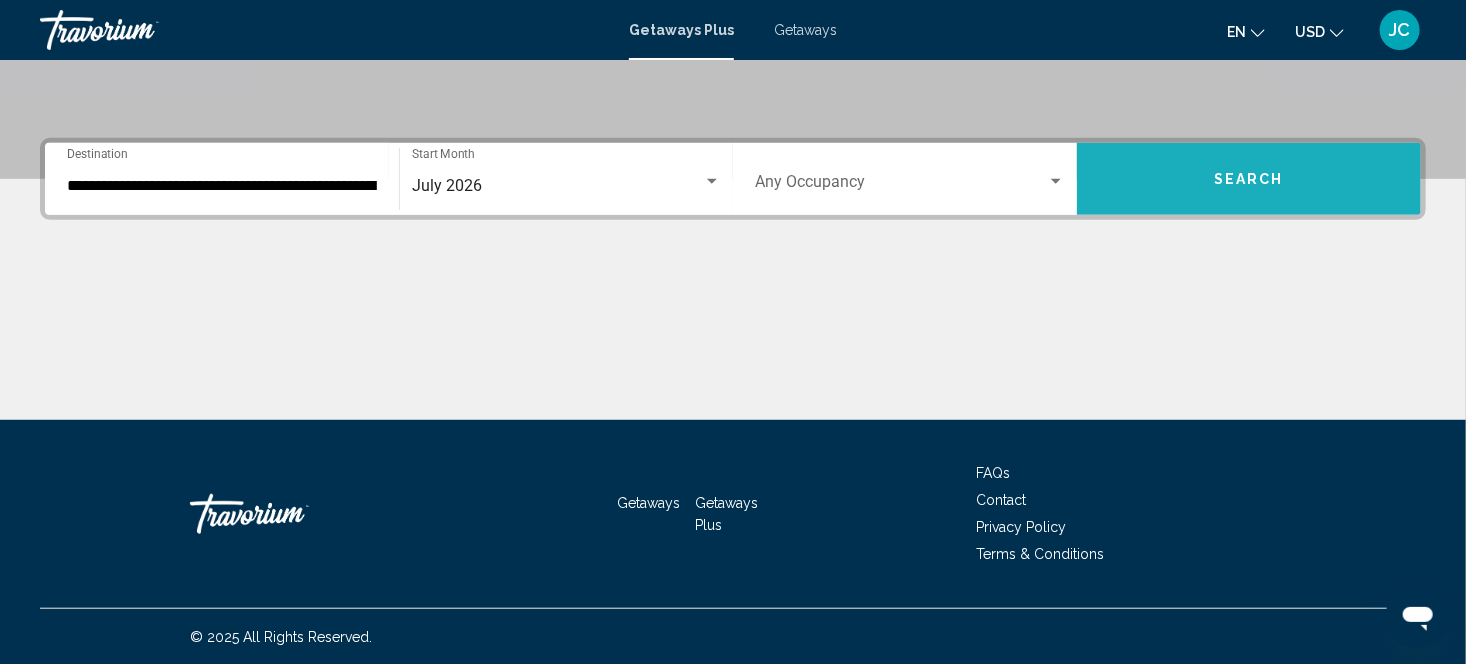 click on "Search" at bounding box center [1249, 180] 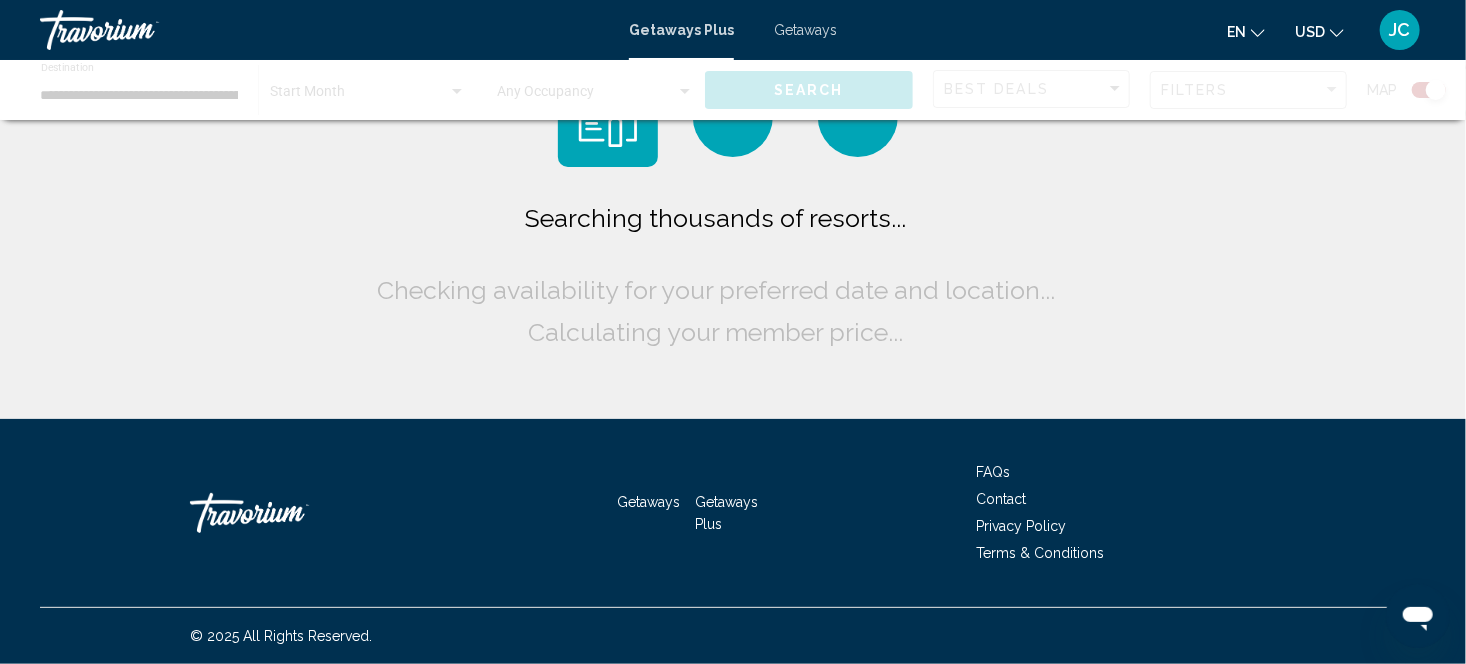 scroll, scrollTop: 0, scrollLeft: 0, axis: both 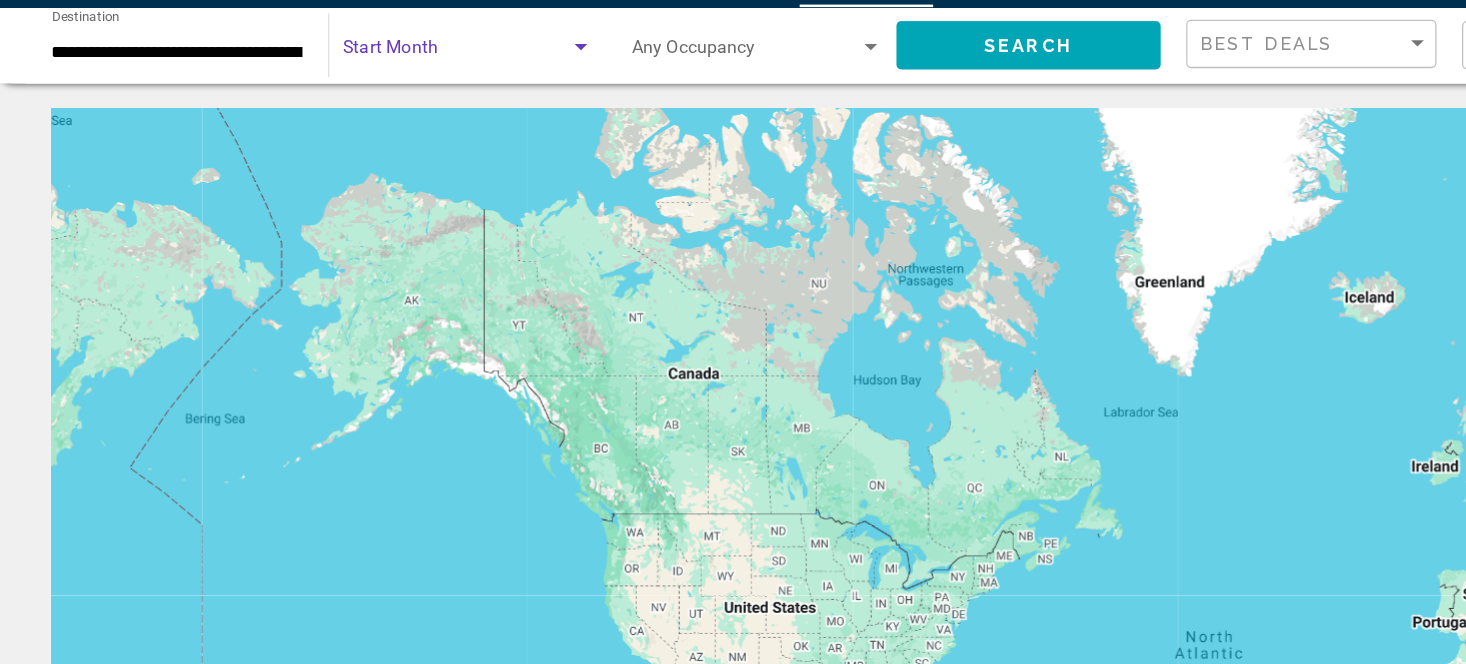 click at bounding box center (457, 91) 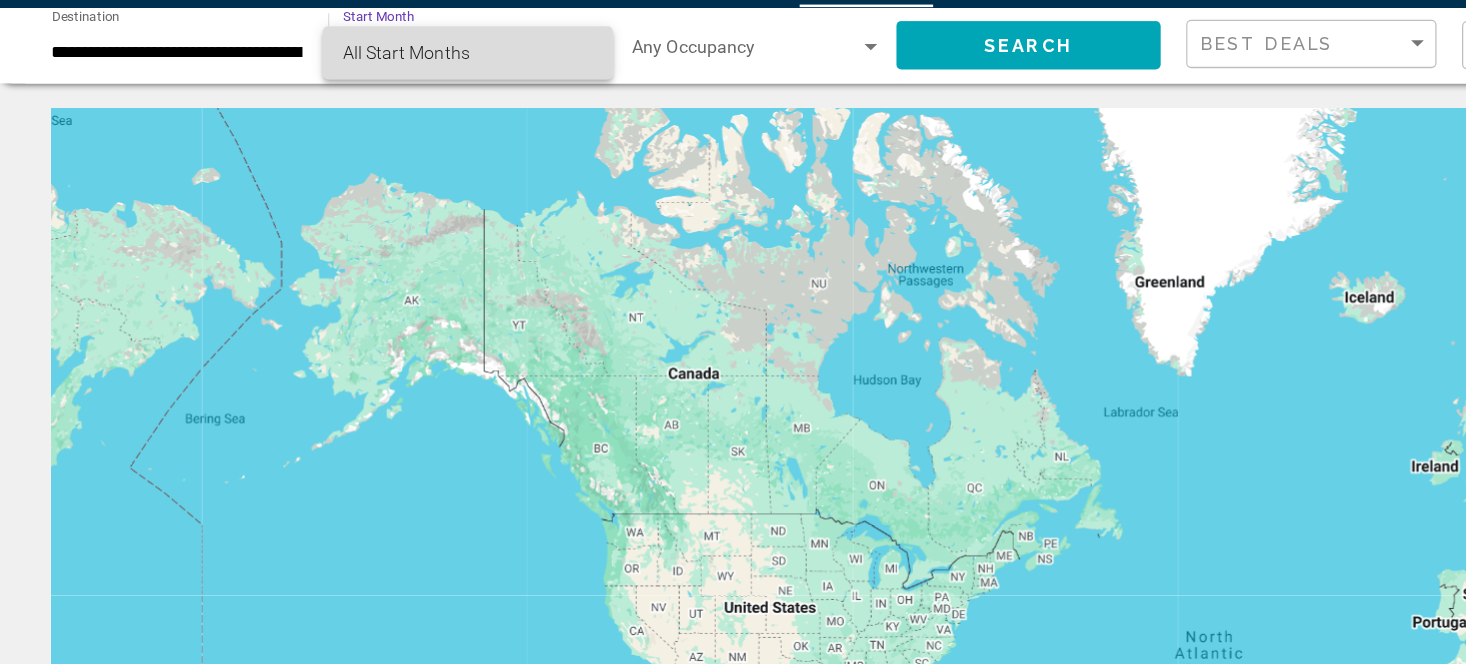 click on "All Start Months" at bounding box center (368, 96) 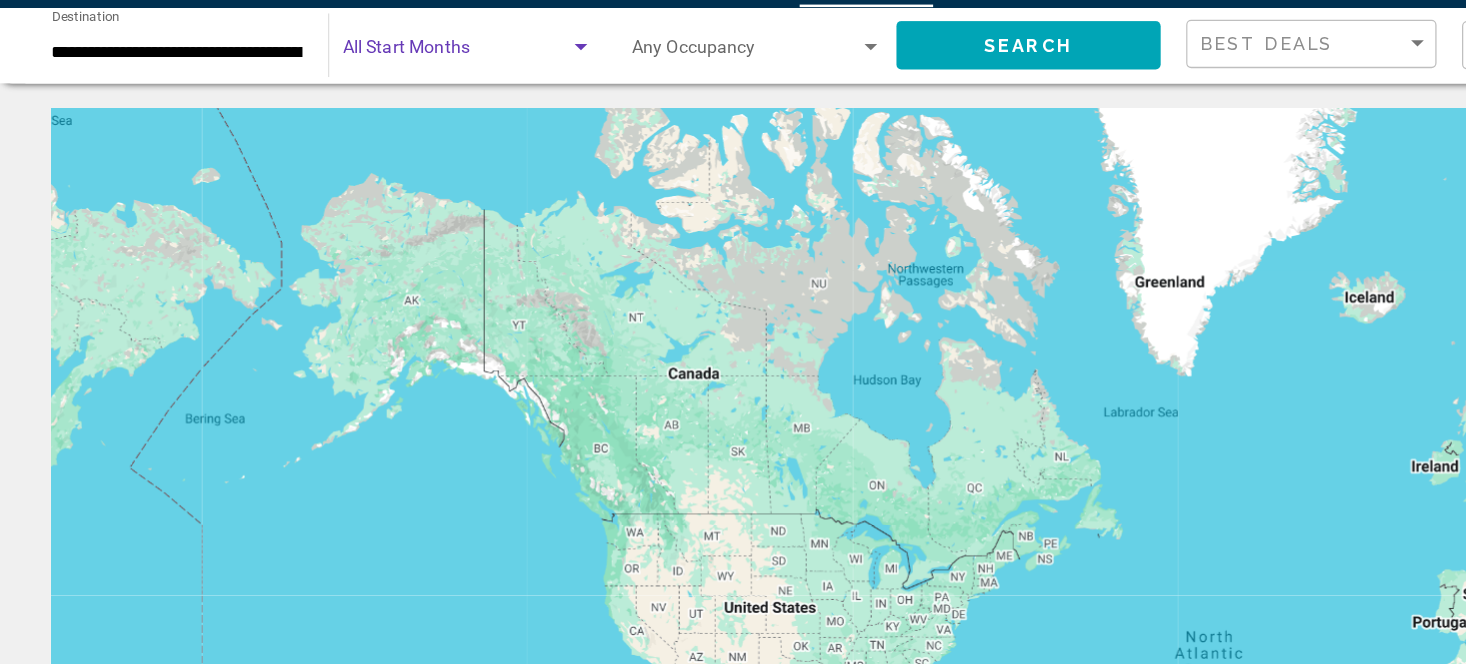 click at bounding box center [457, 91] 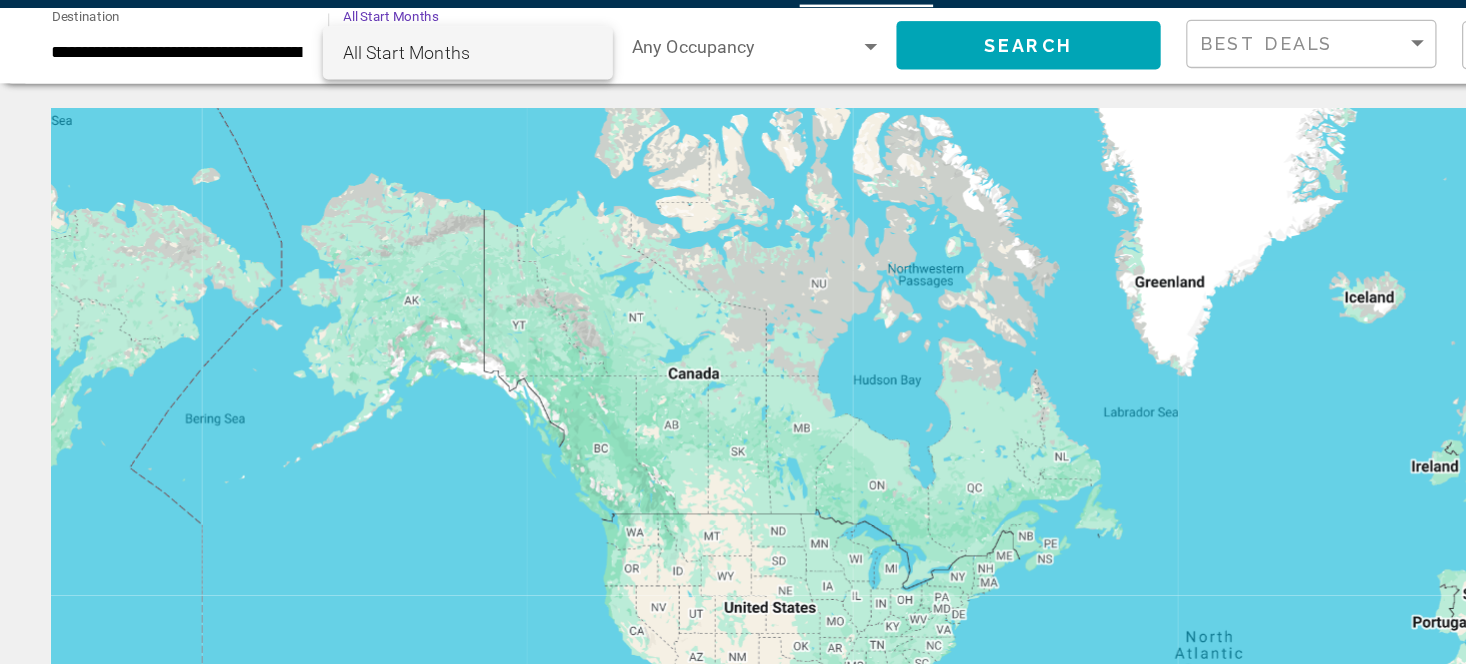 click at bounding box center (733, 332) 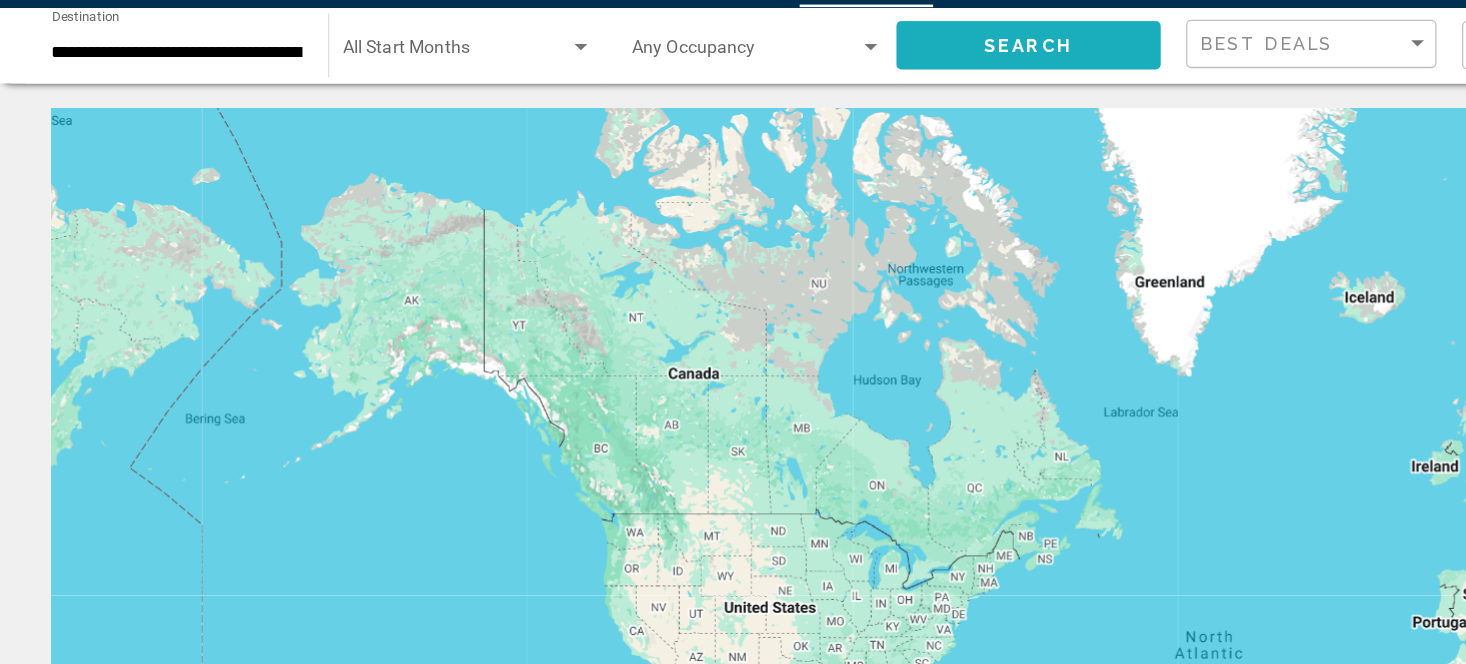 click on "Search" 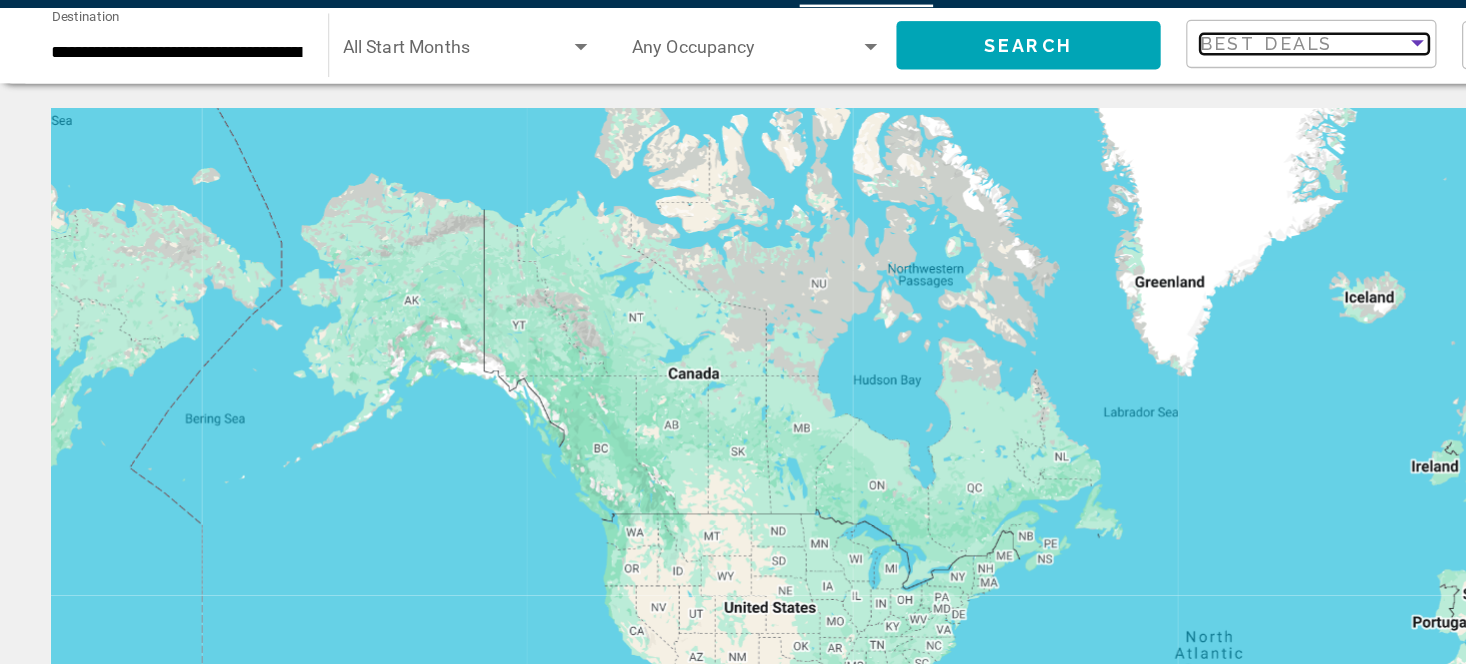 click at bounding box center (1115, 89) 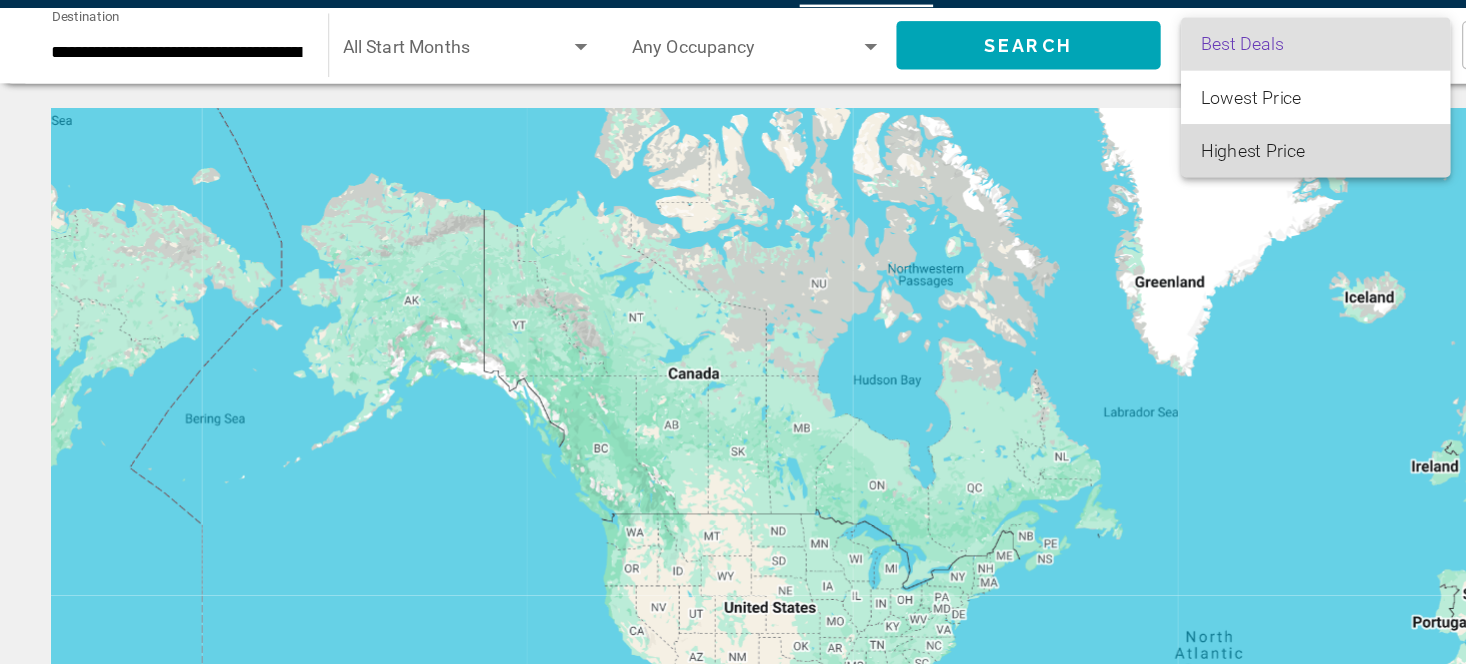 click on "Highest Price" at bounding box center (1035, 173) 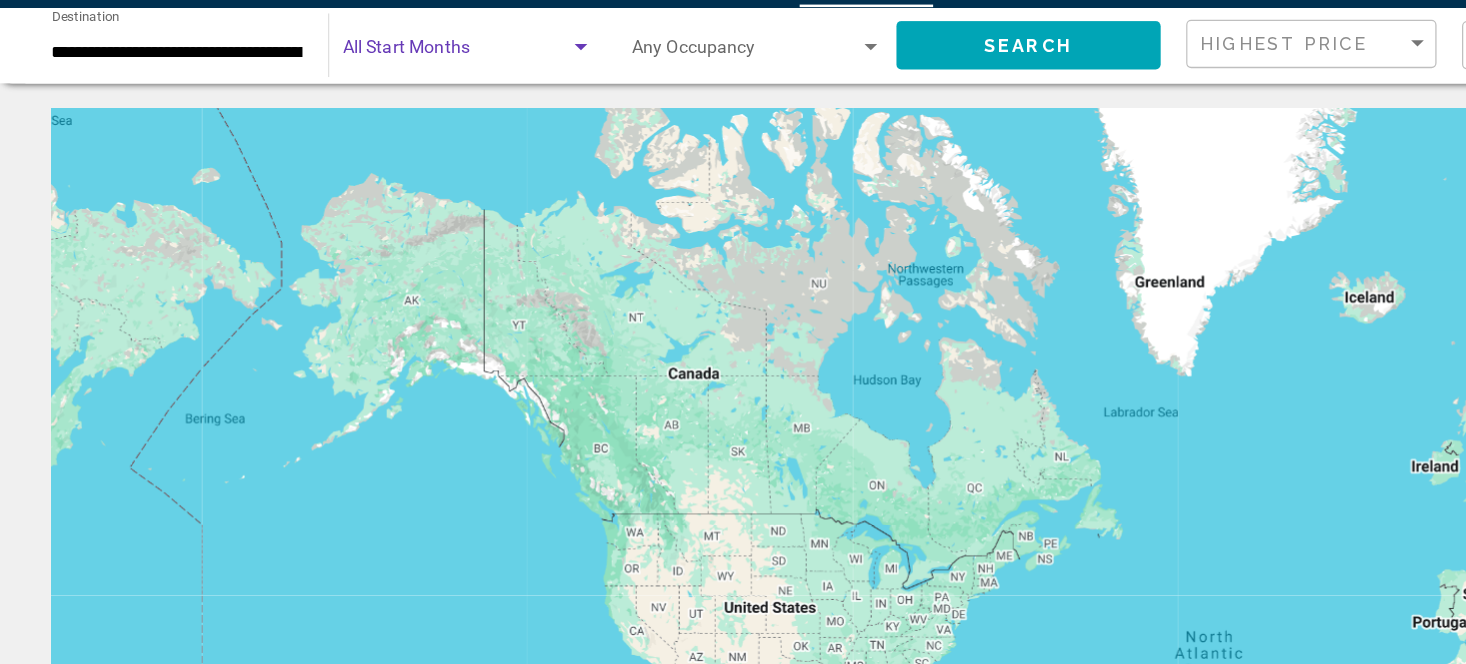 click at bounding box center (457, 91) 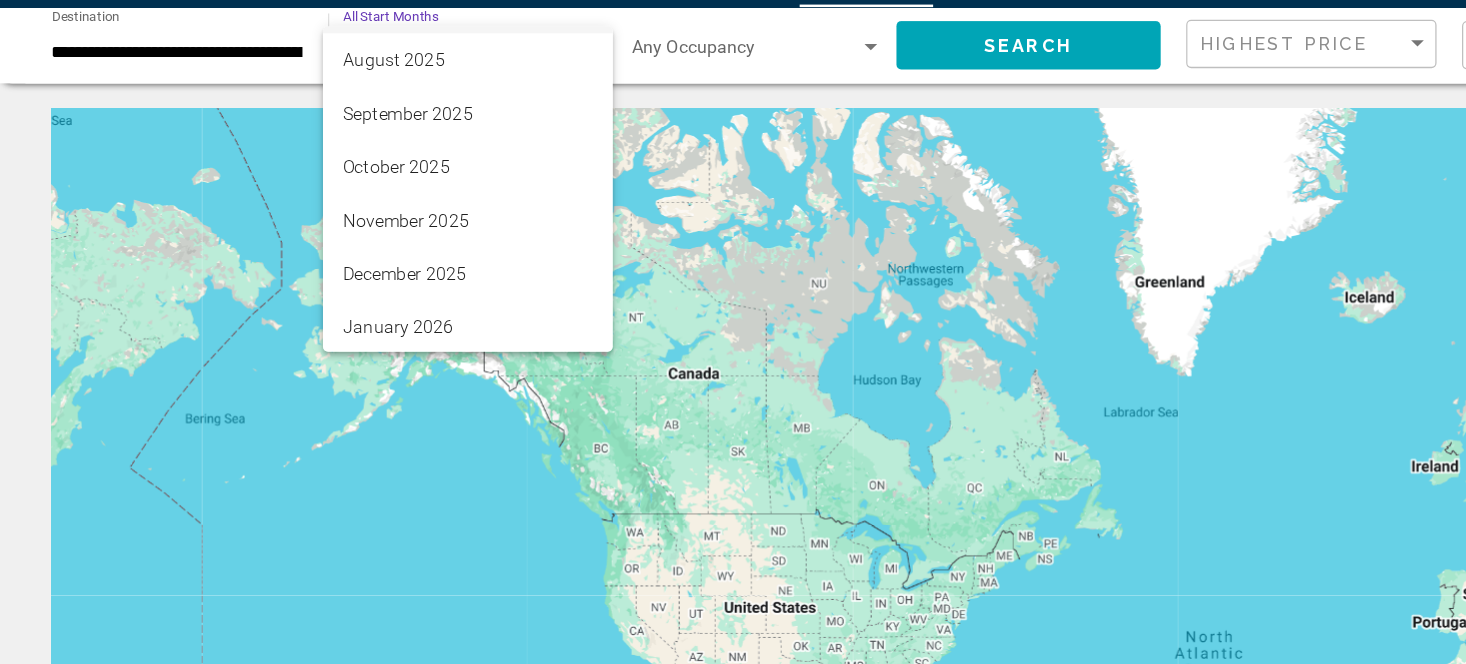 scroll, scrollTop: 37, scrollLeft: 0, axis: vertical 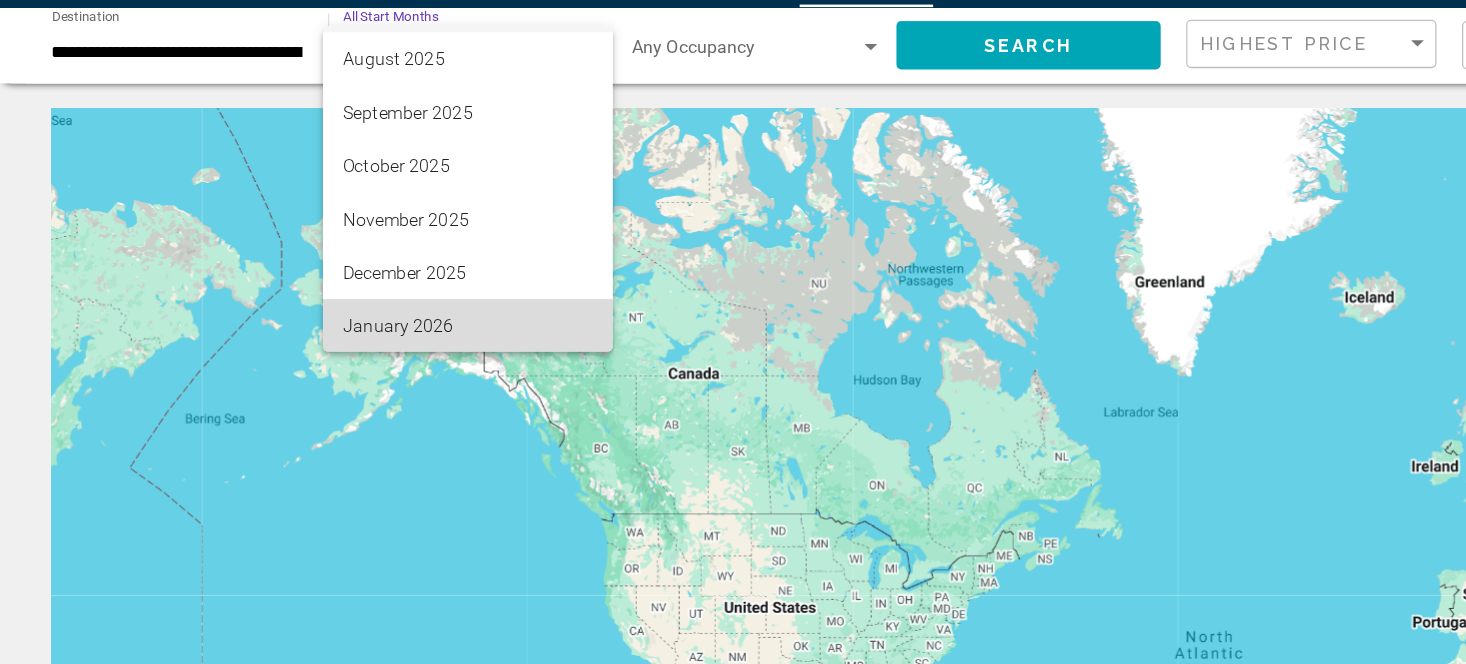 click on "January 2026" at bounding box center (368, 311) 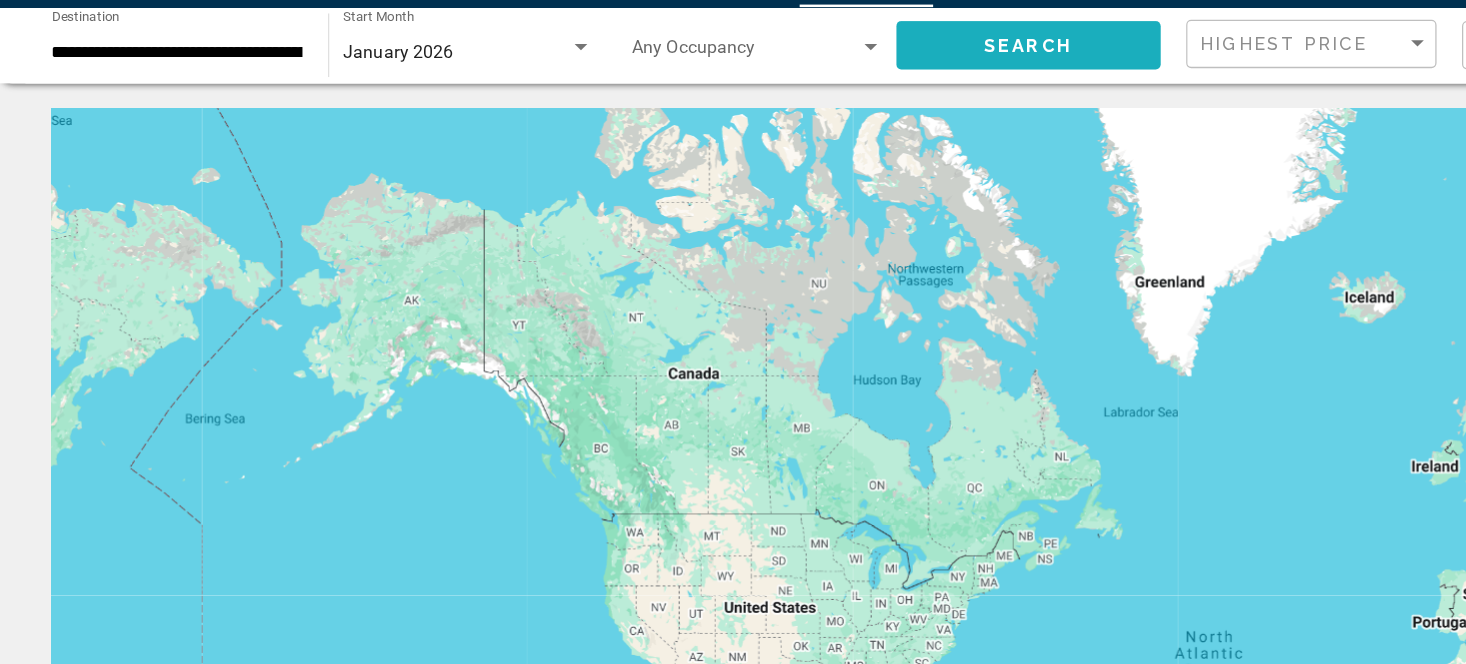 click on "Search" 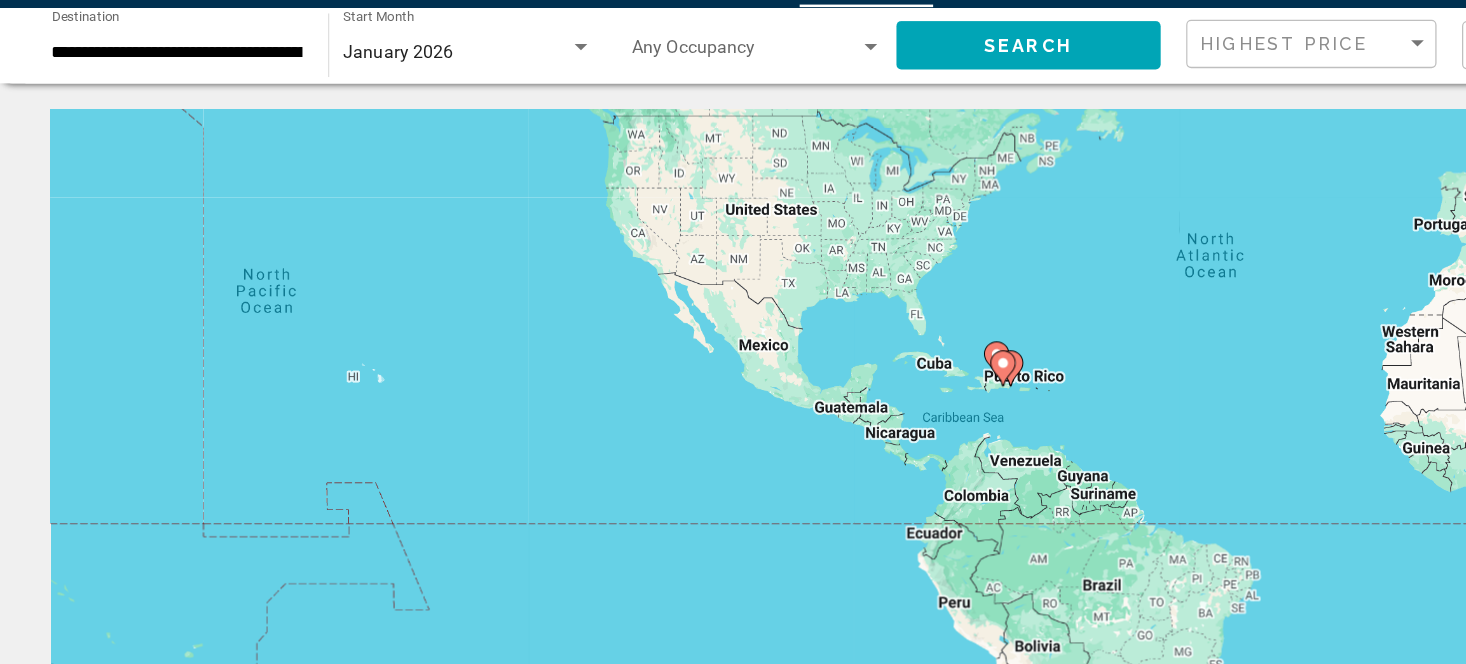 click 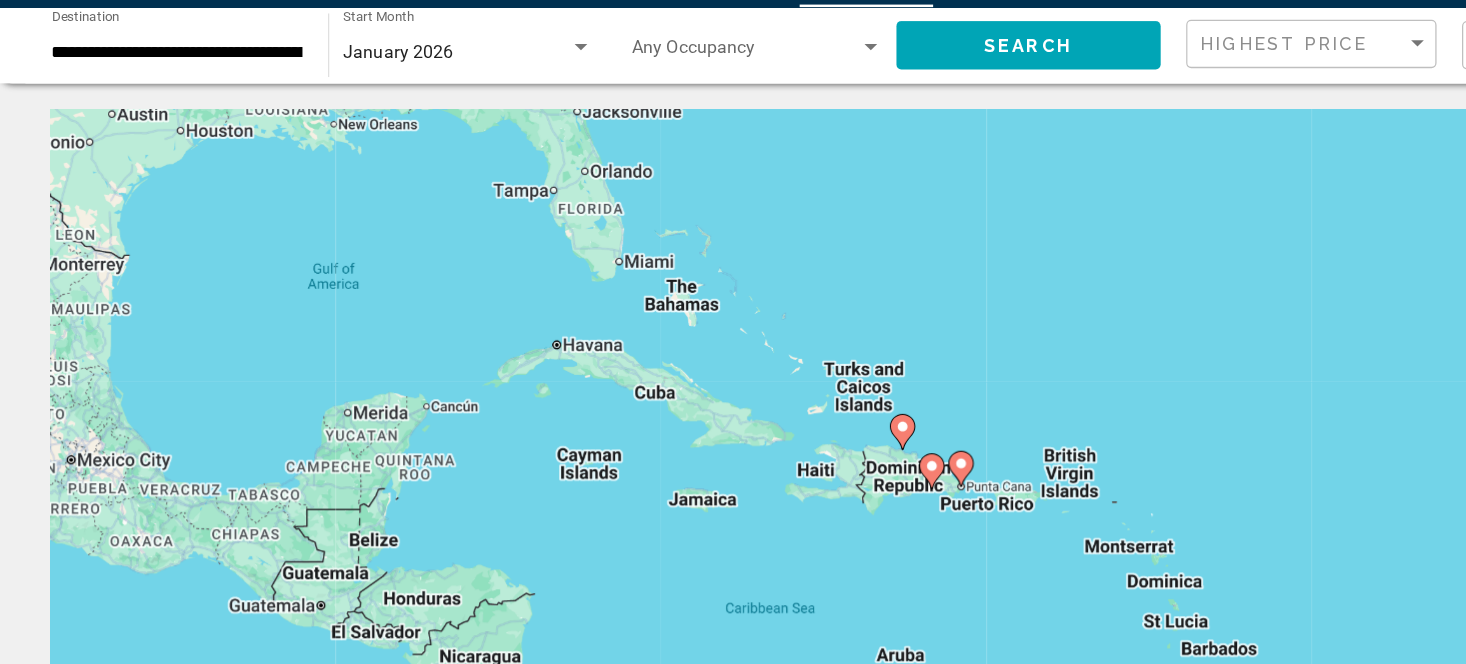 click at bounding box center [756, 423] 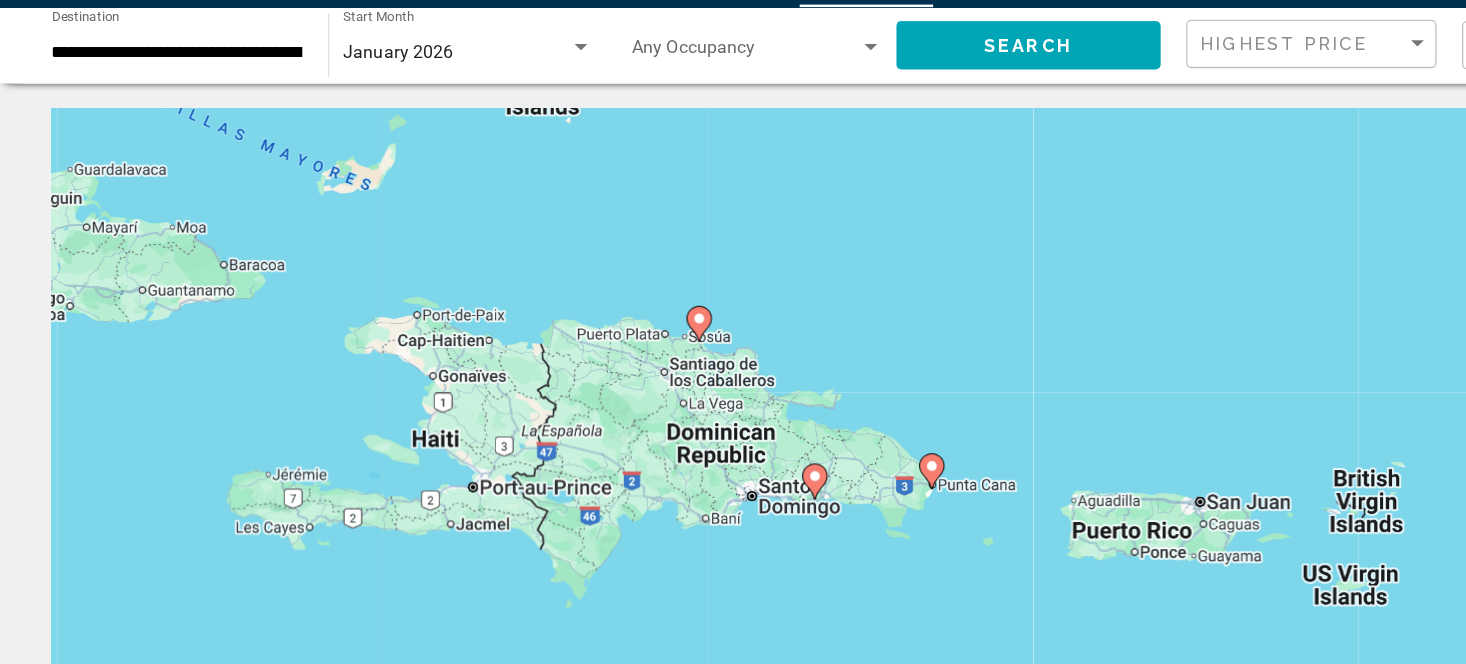 click 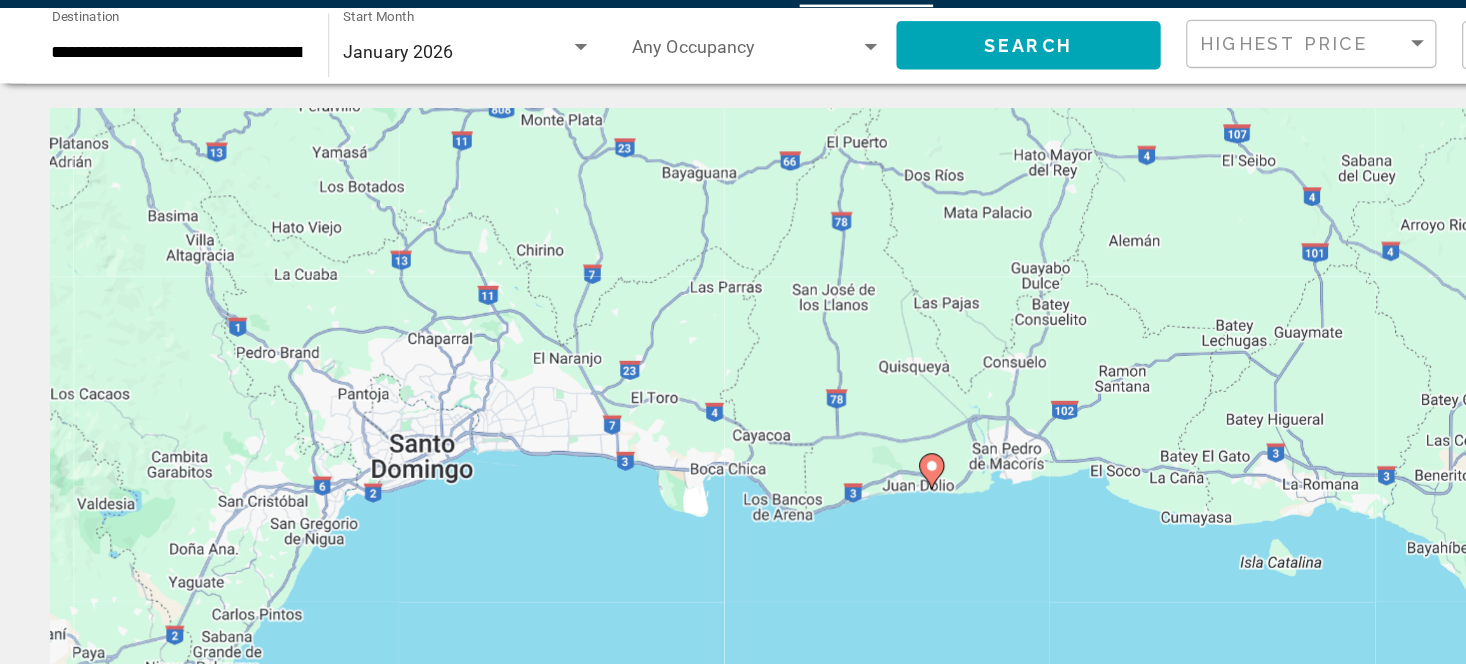 click 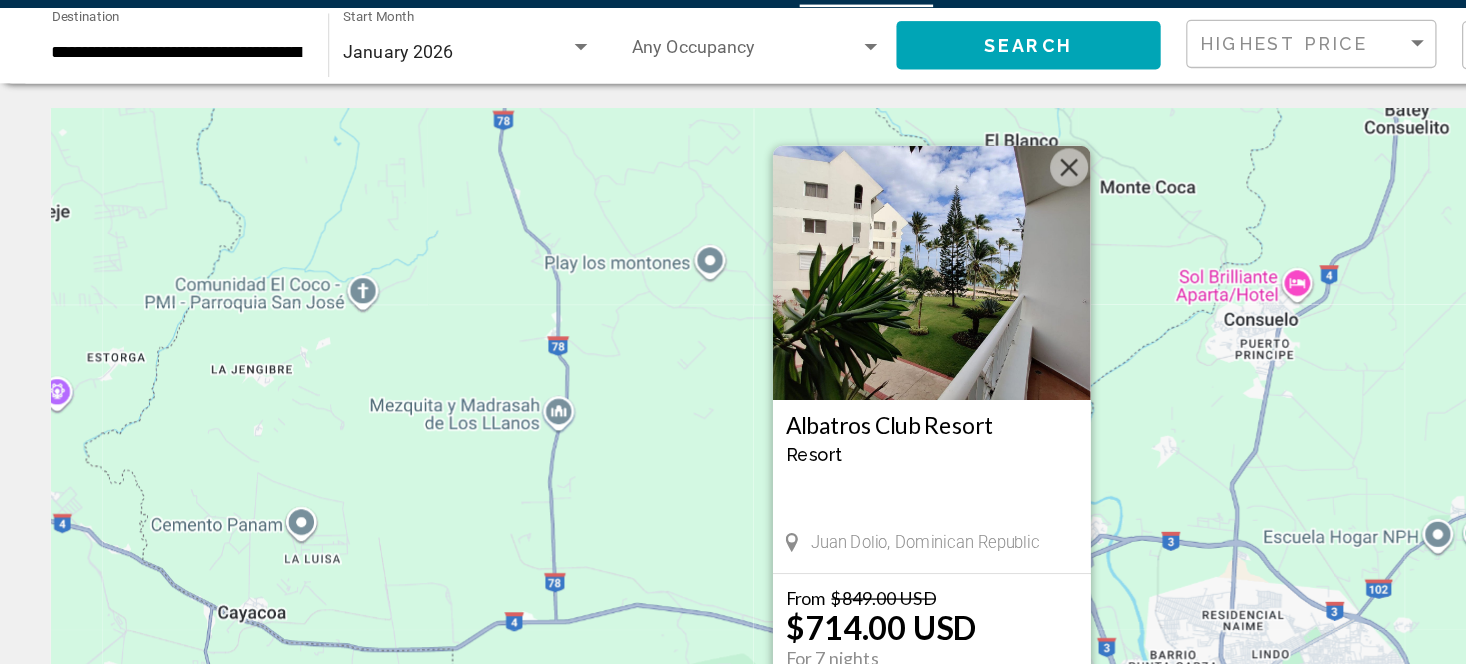 type 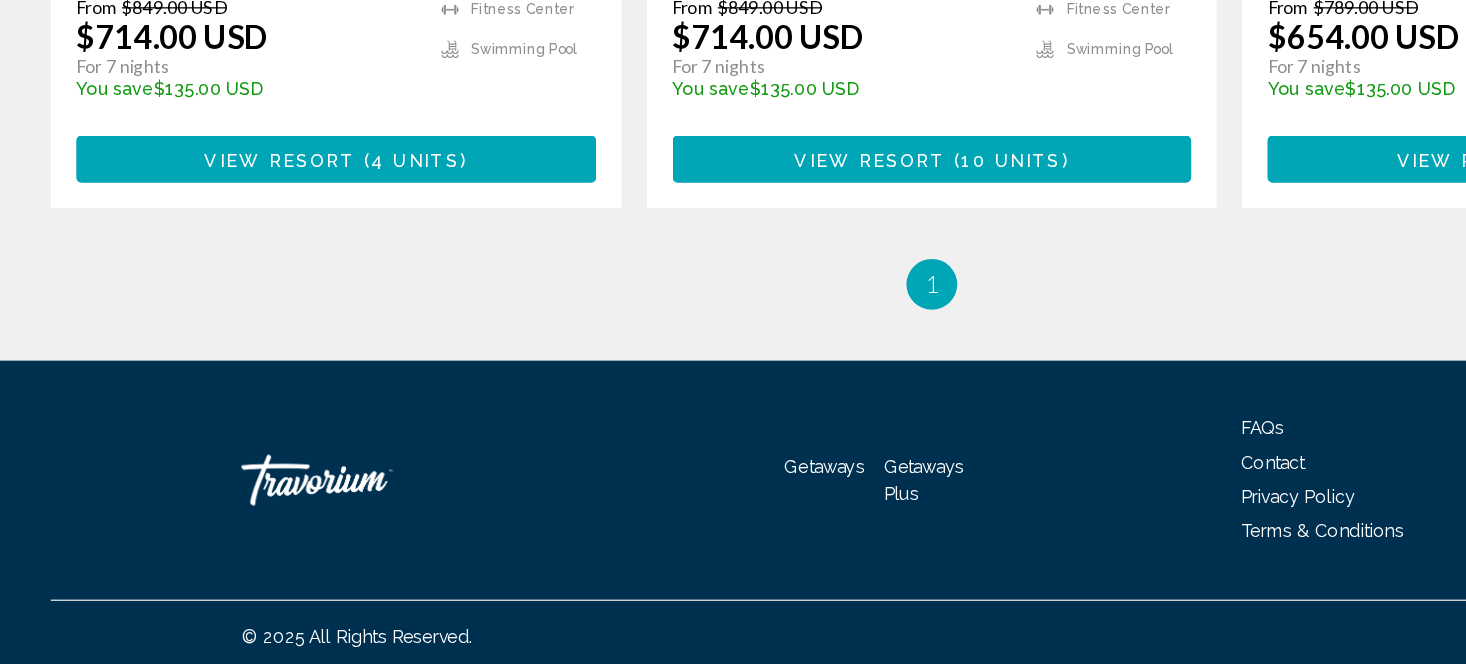 scroll, scrollTop: 1171, scrollLeft: 0, axis: vertical 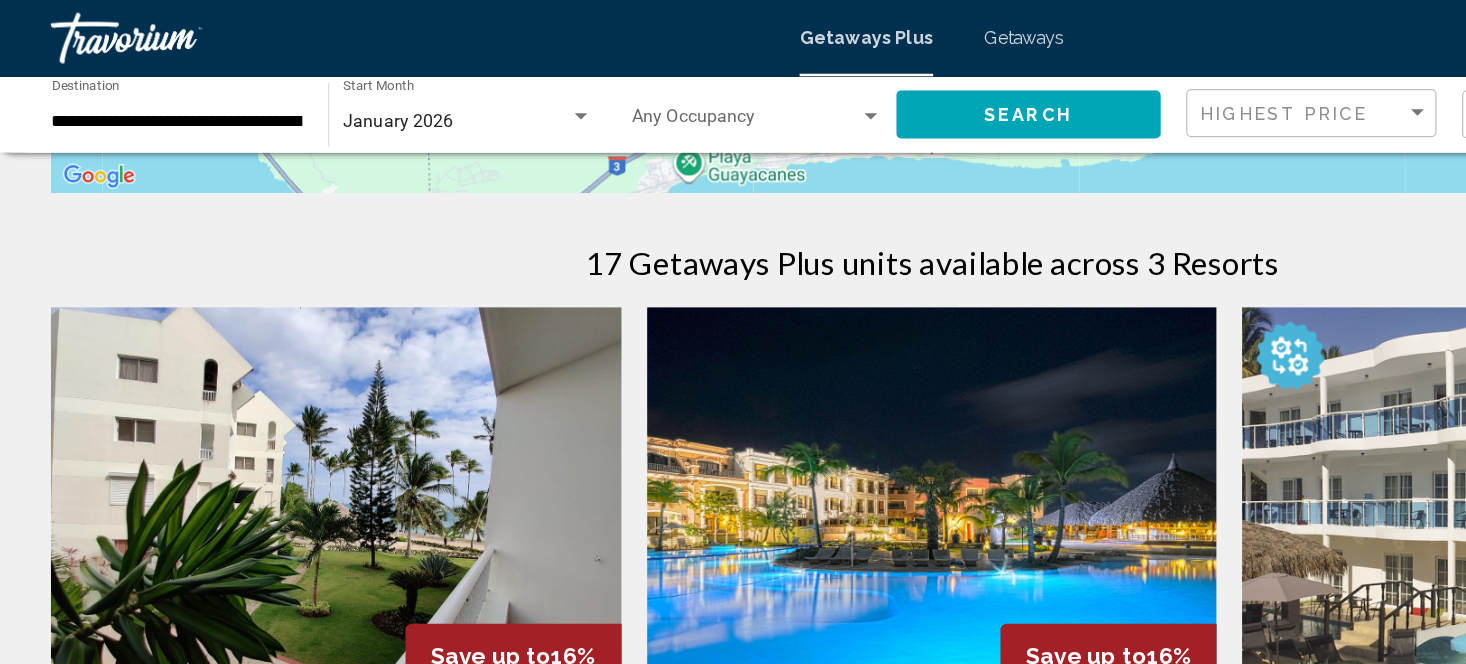 click at bounding box center (733, 402) 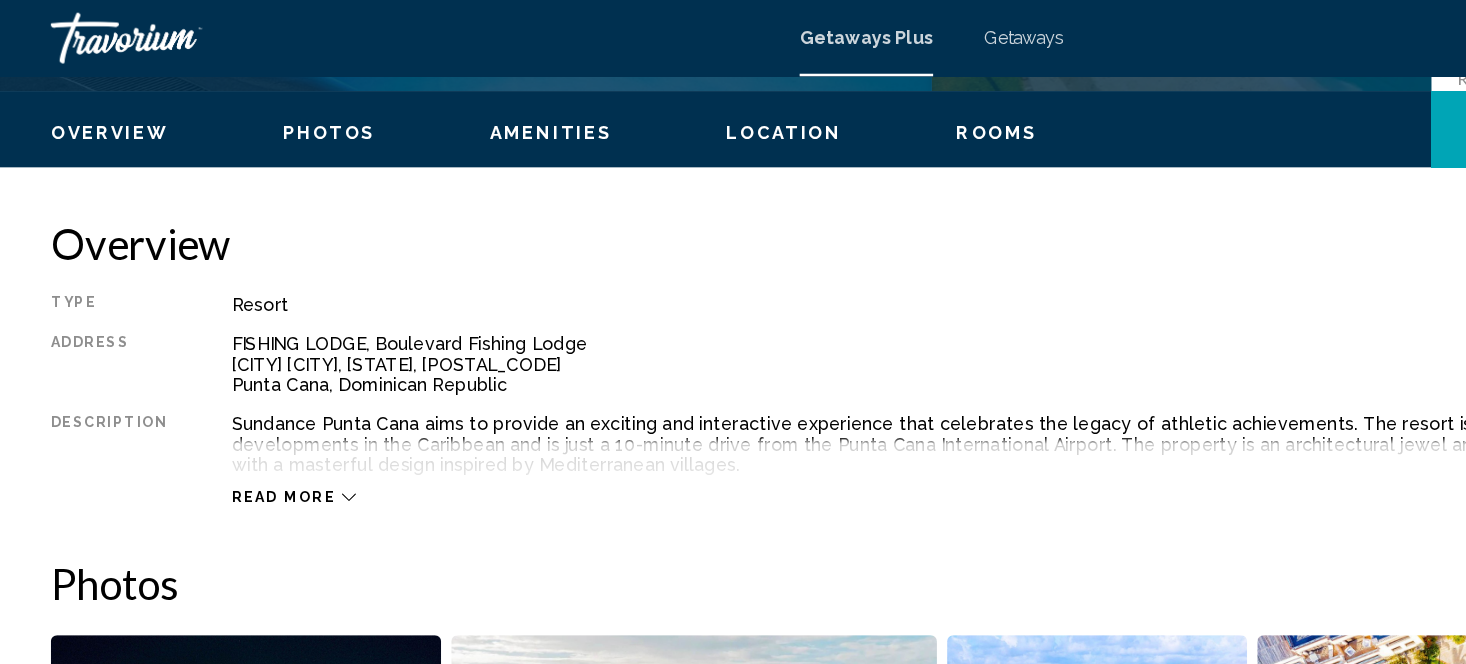 scroll, scrollTop: 0, scrollLeft: 0, axis: both 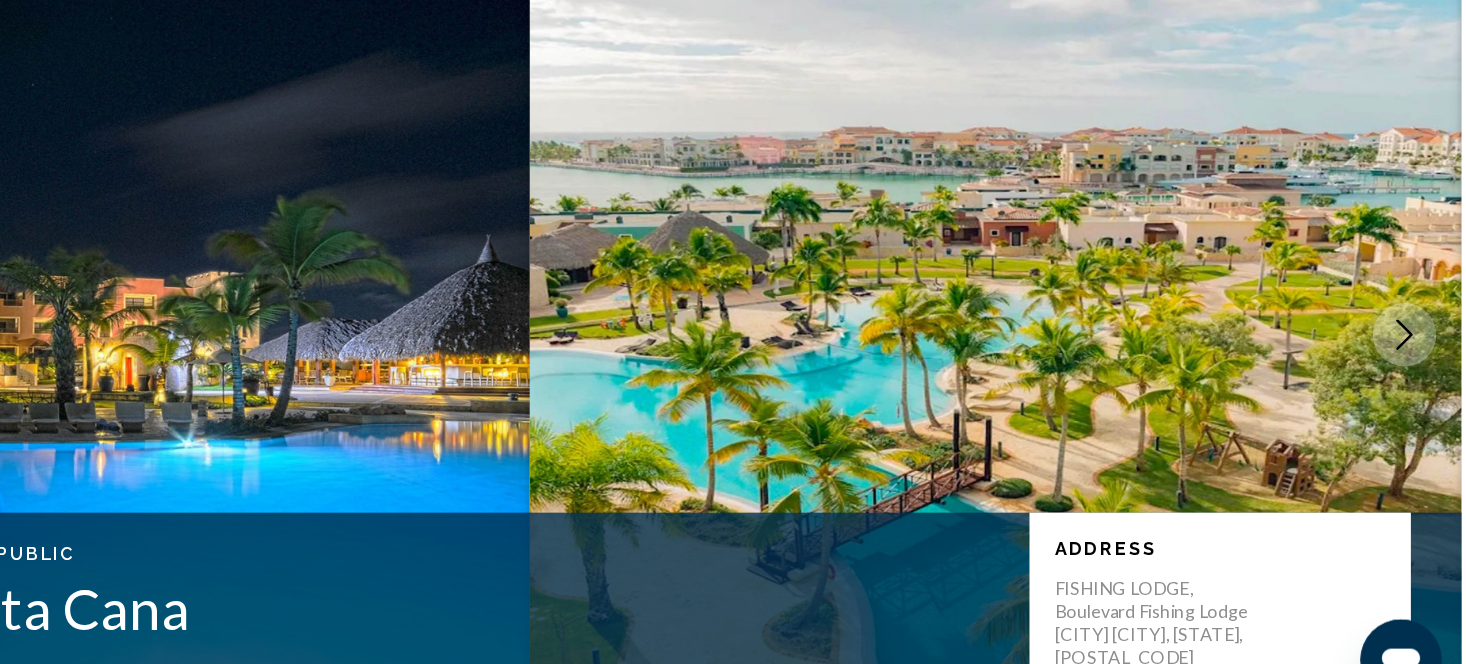 type 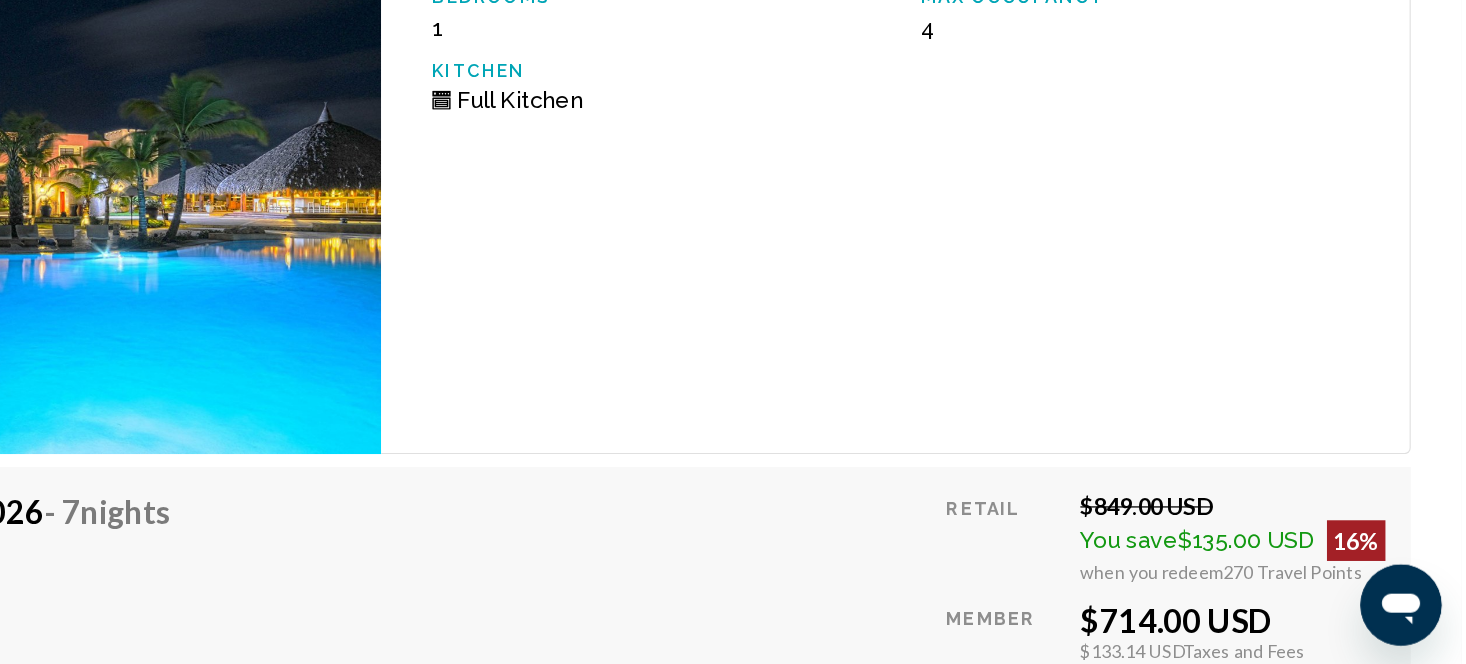click on "Bedrooms 1 Max Occupancy 4 Kitchen
Full Kitchen" at bounding box center [1030, 186] 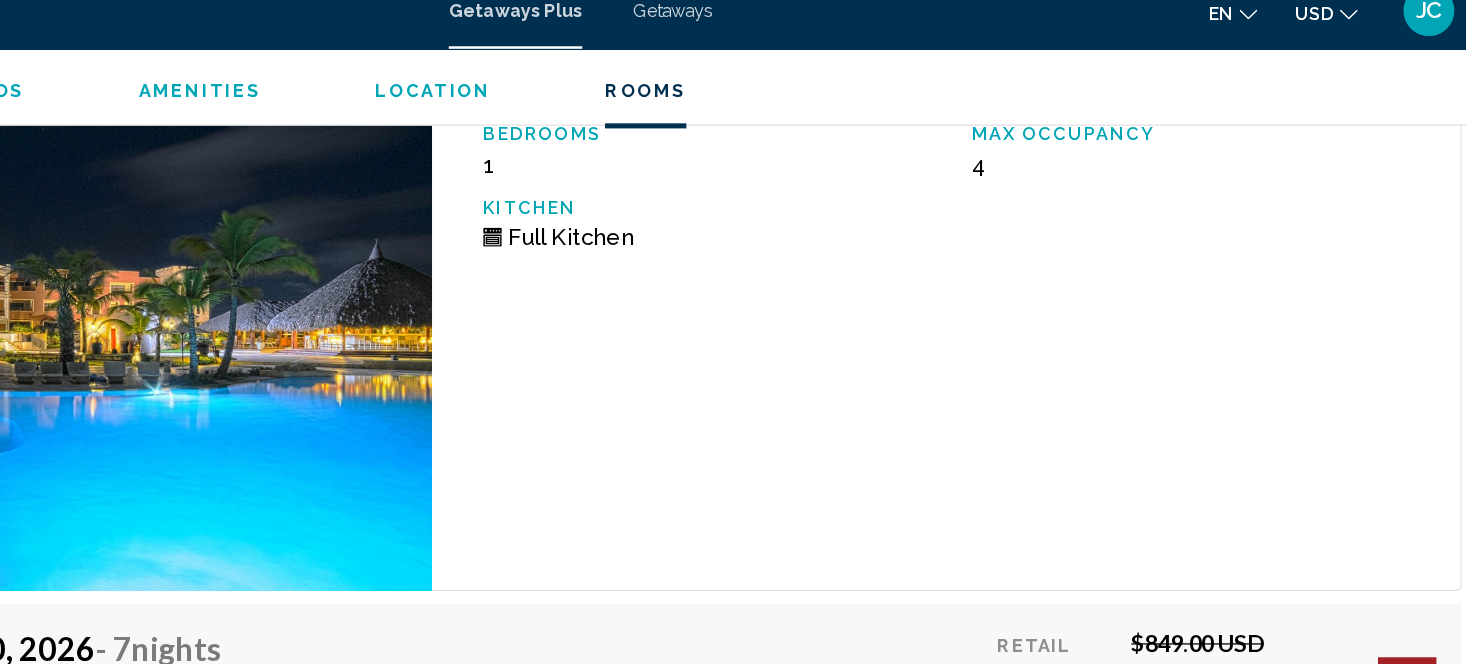 scroll, scrollTop: 2812, scrollLeft: 0, axis: vertical 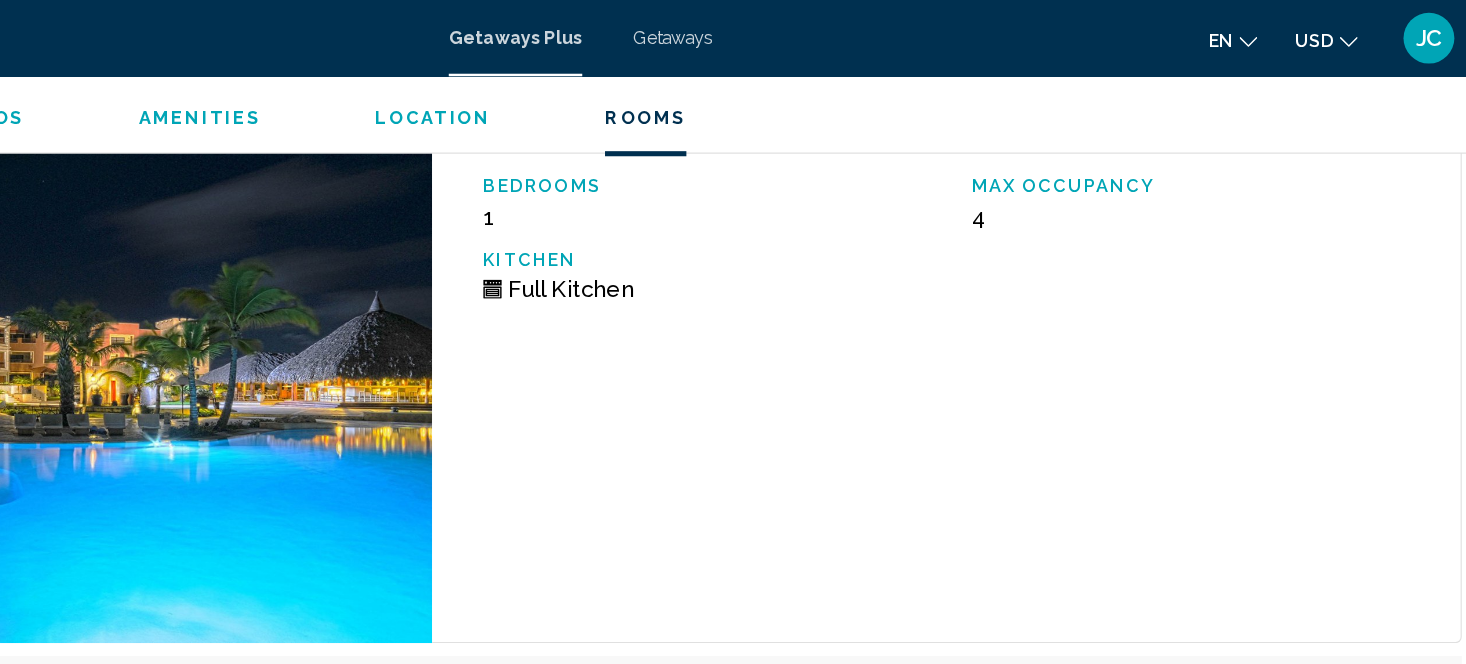 click at bounding box center [328, 286] 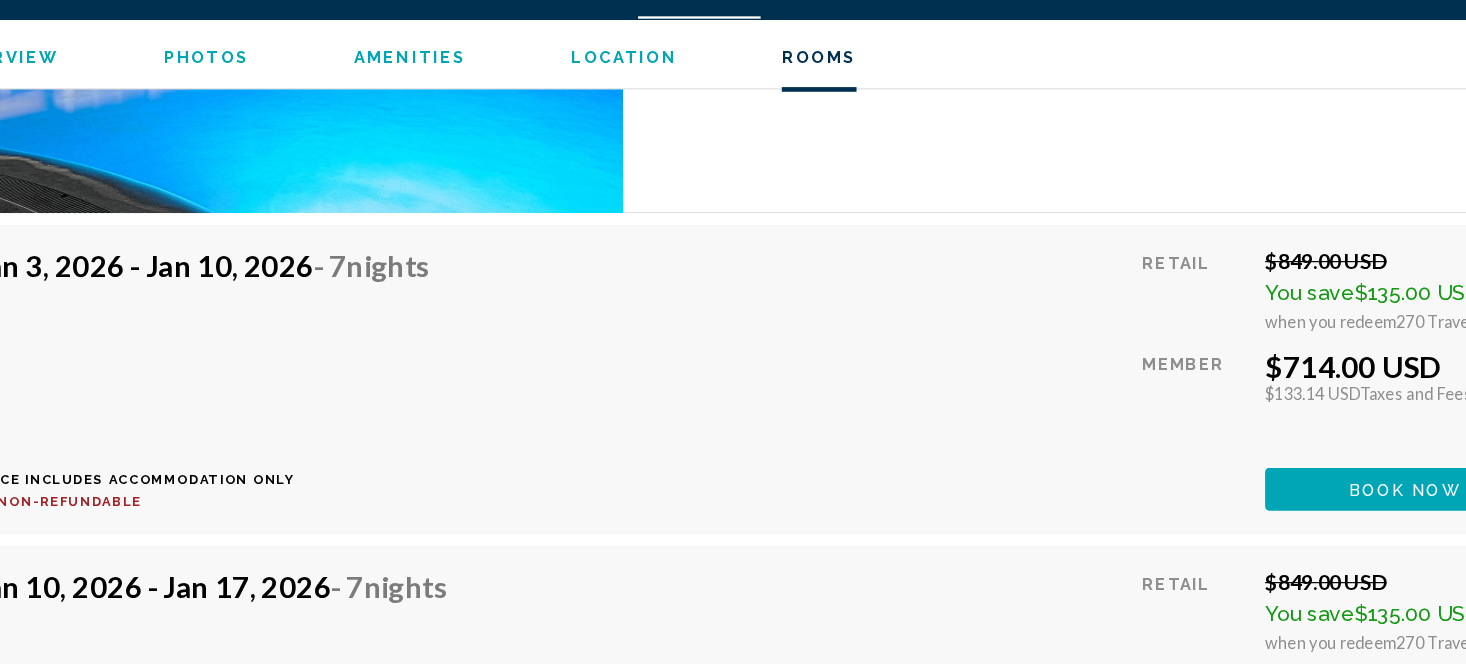 scroll, scrollTop: 3091, scrollLeft: 0, axis: vertical 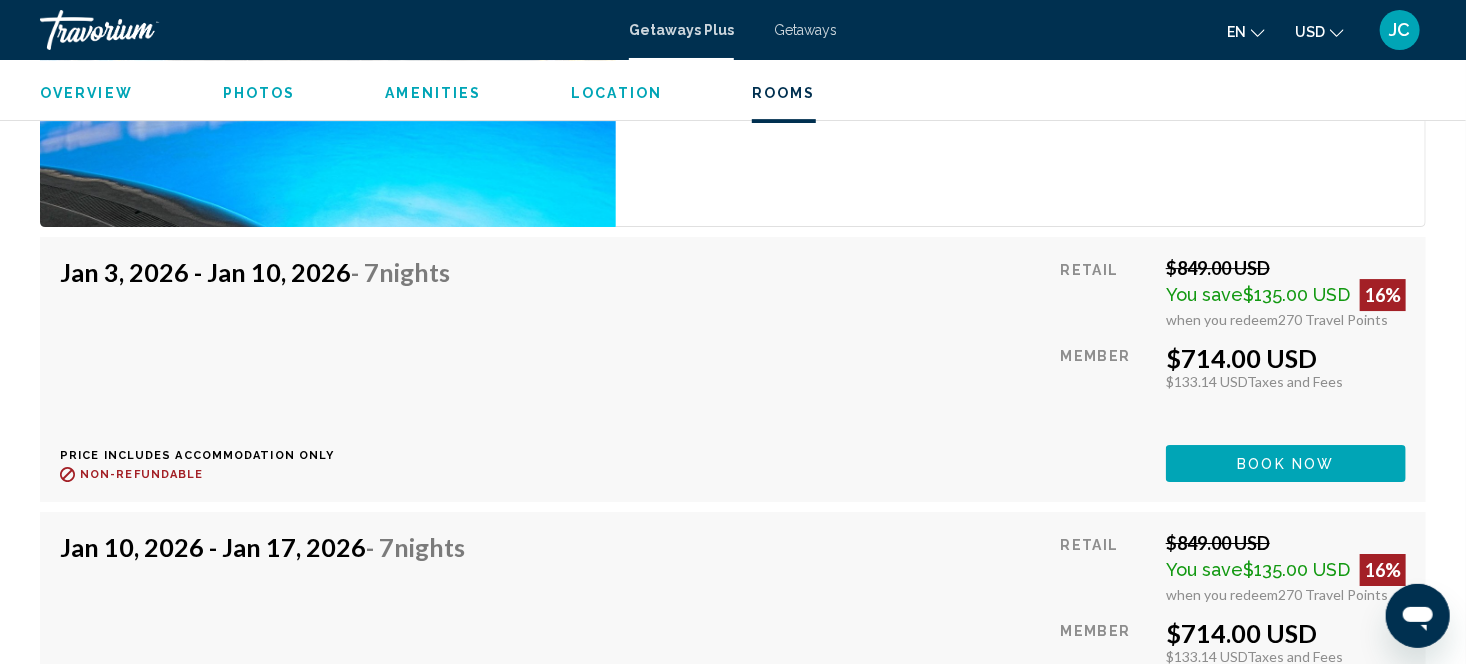 click on "Photos" at bounding box center (259, 93) 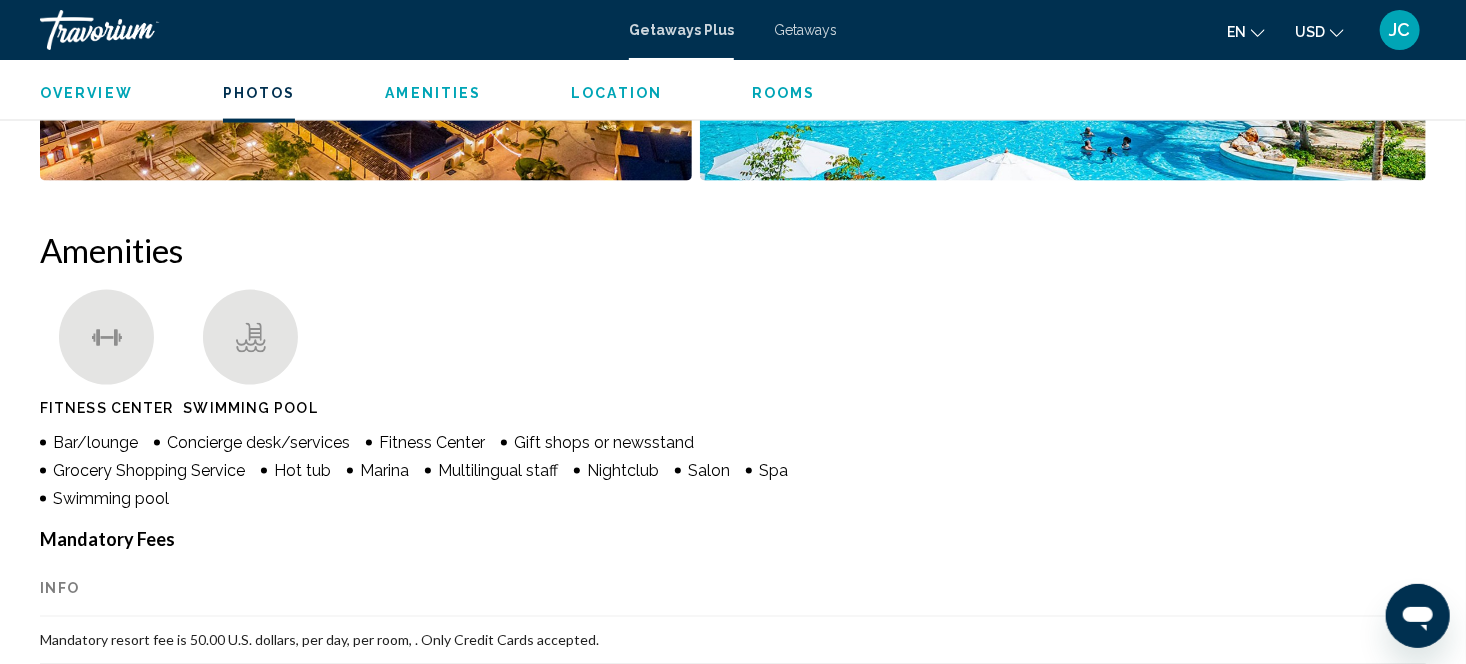 scroll, scrollTop: 908, scrollLeft: 0, axis: vertical 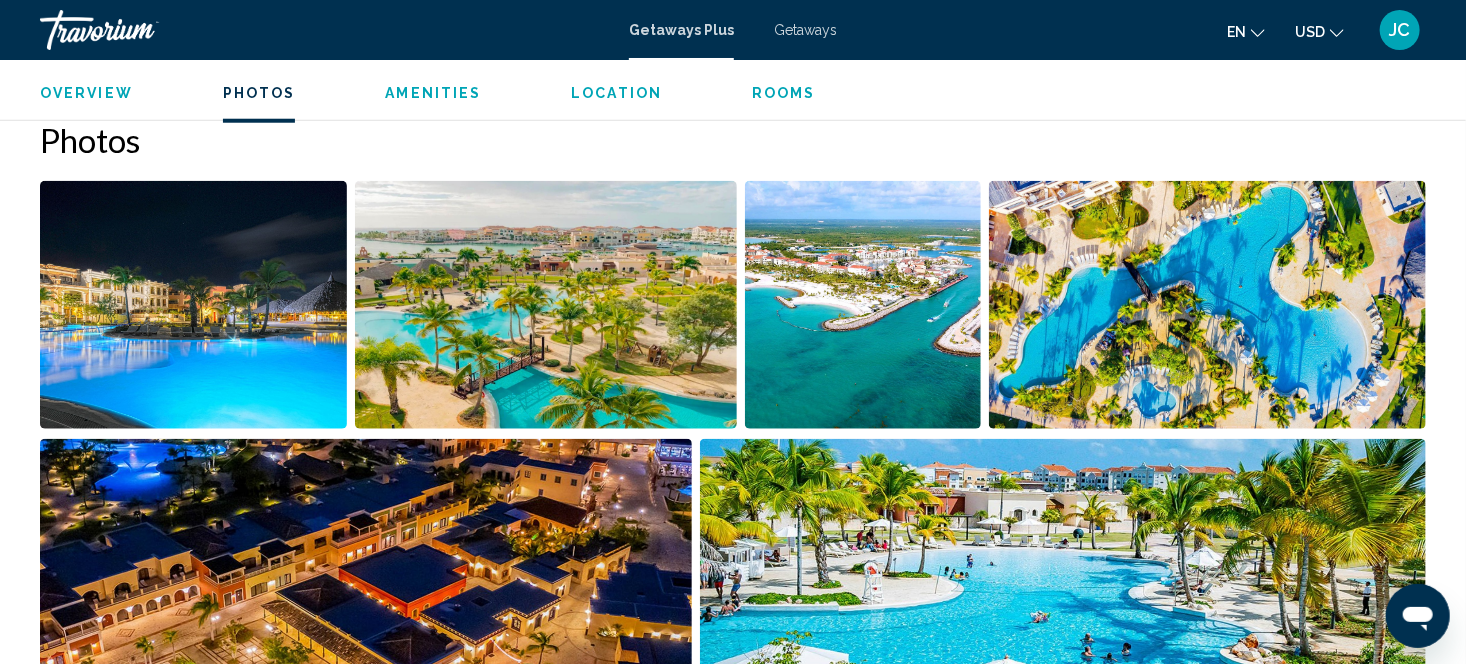 type 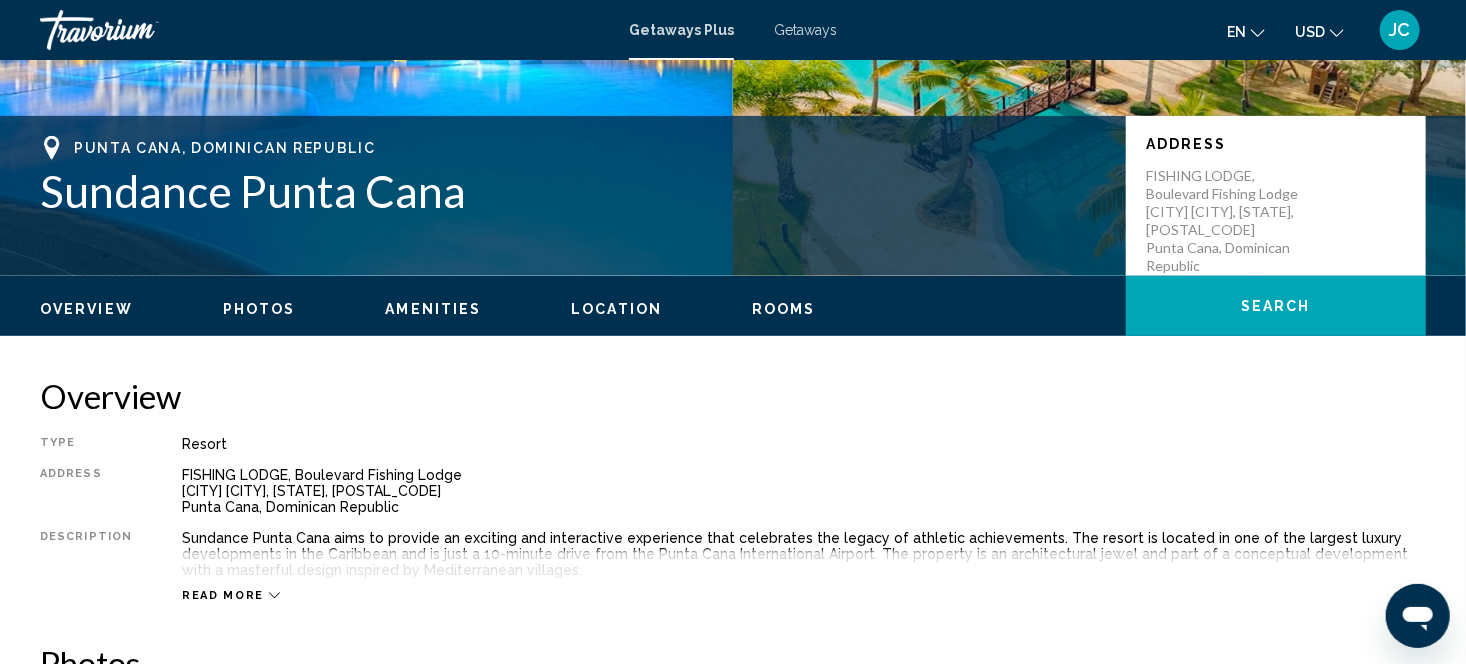 scroll, scrollTop: 388, scrollLeft: 0, axis: vertical 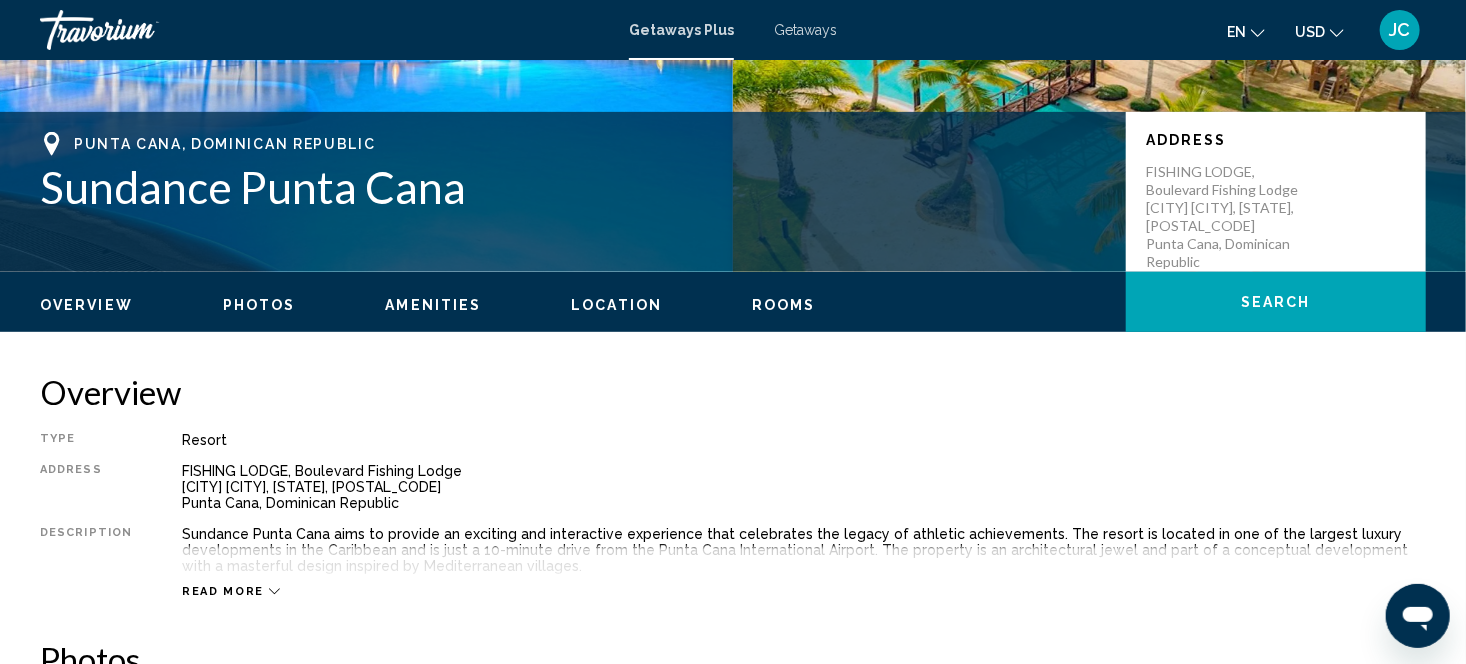 click on "Overview
Photos
Amenities
Location
Rooms
Search" 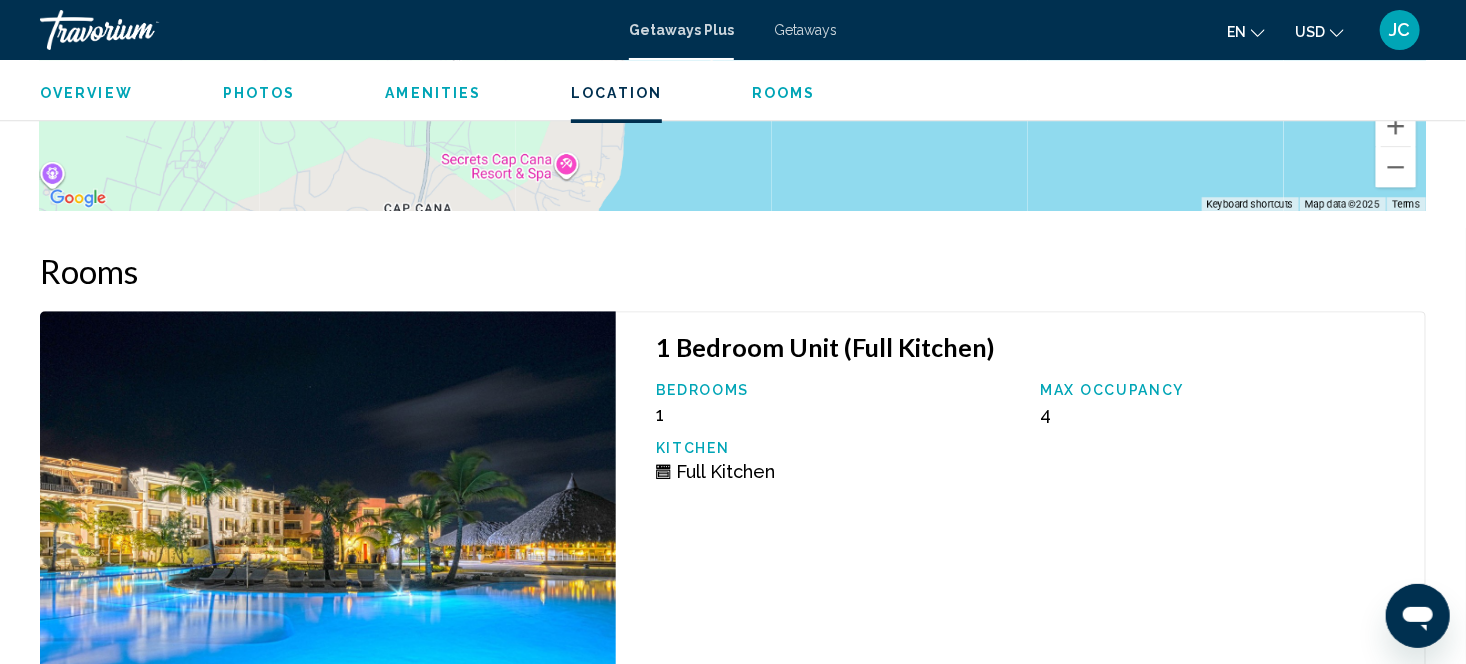 scroll, scrollTop: 2698, scrollLeft: 0, axis: vertical 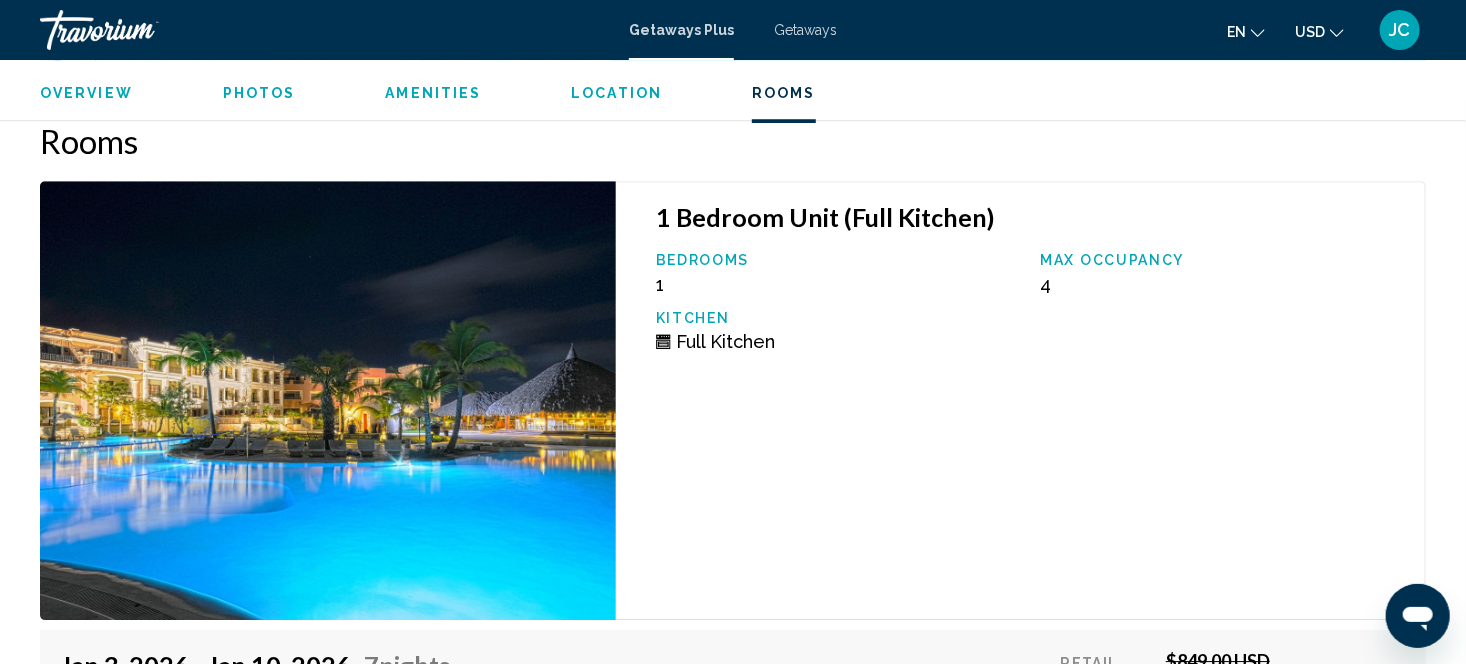 type 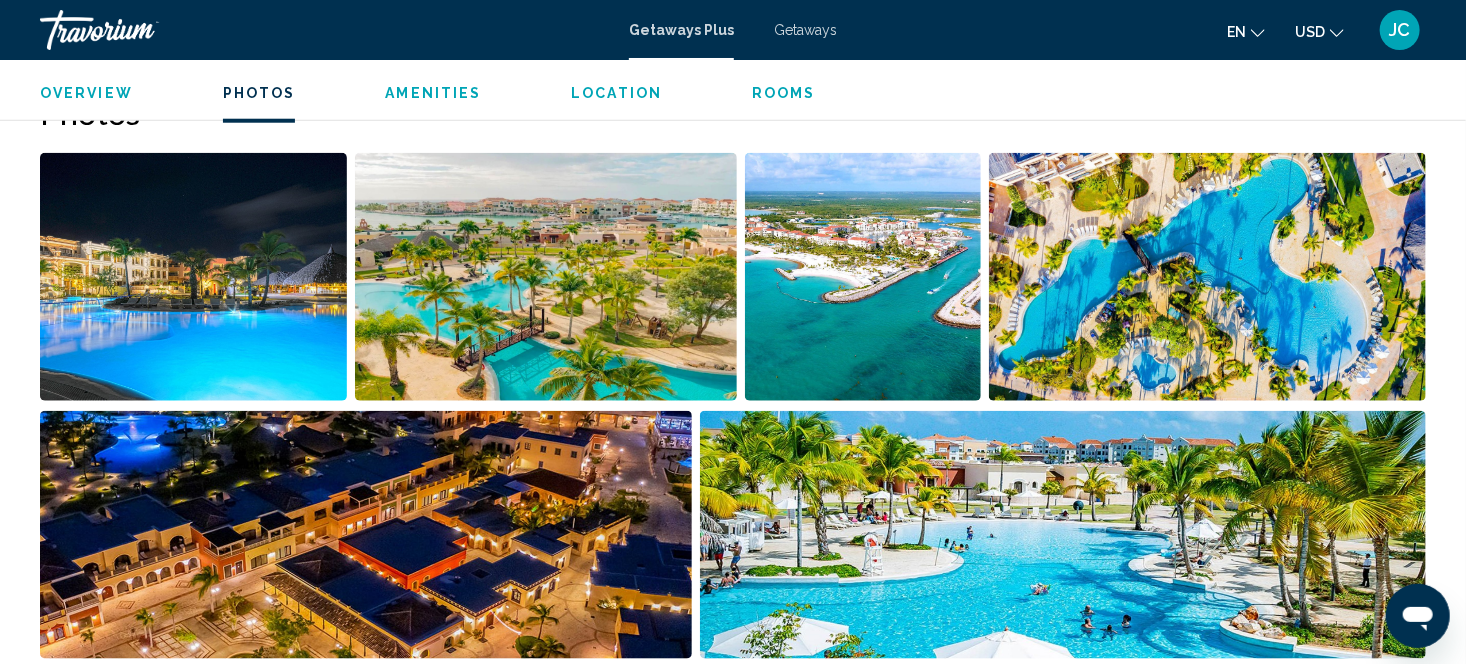 scroll, scrollTop: 962, scrollLeft: 0, axis: vertical 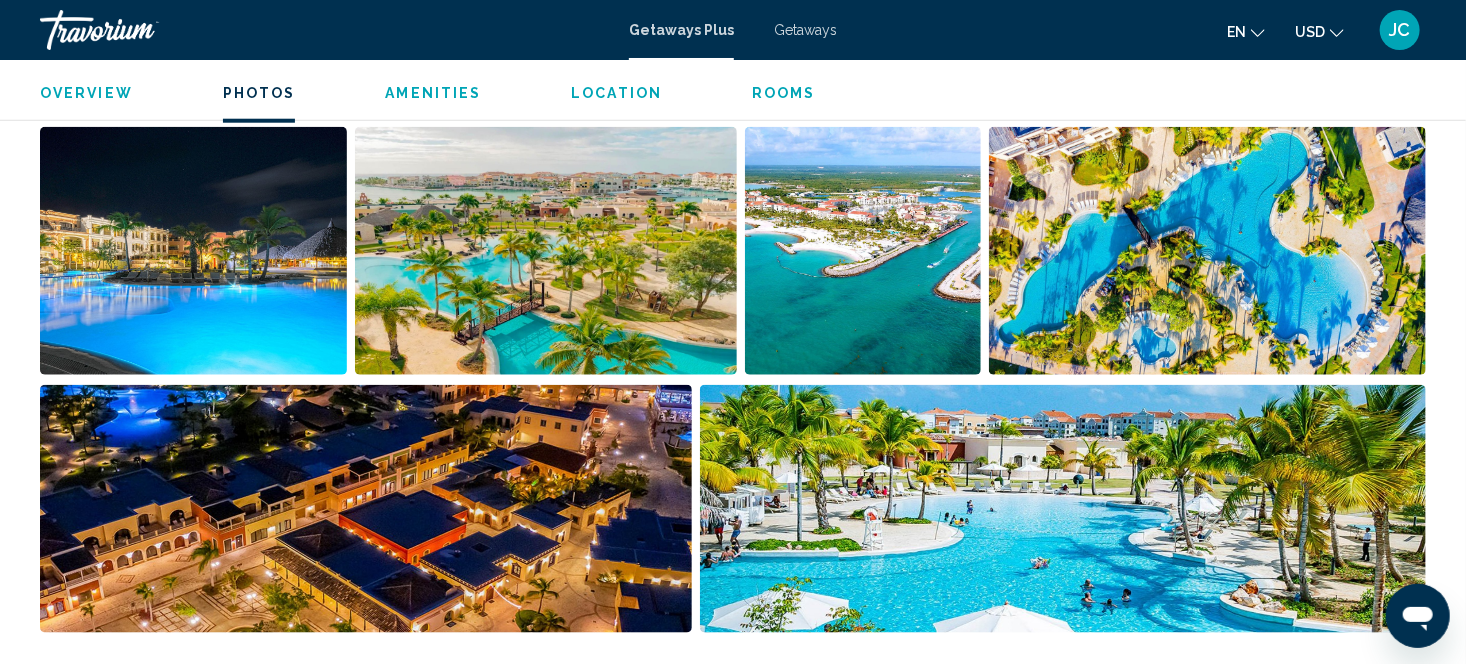 click on "Overview" at bounding box center (86, 93) 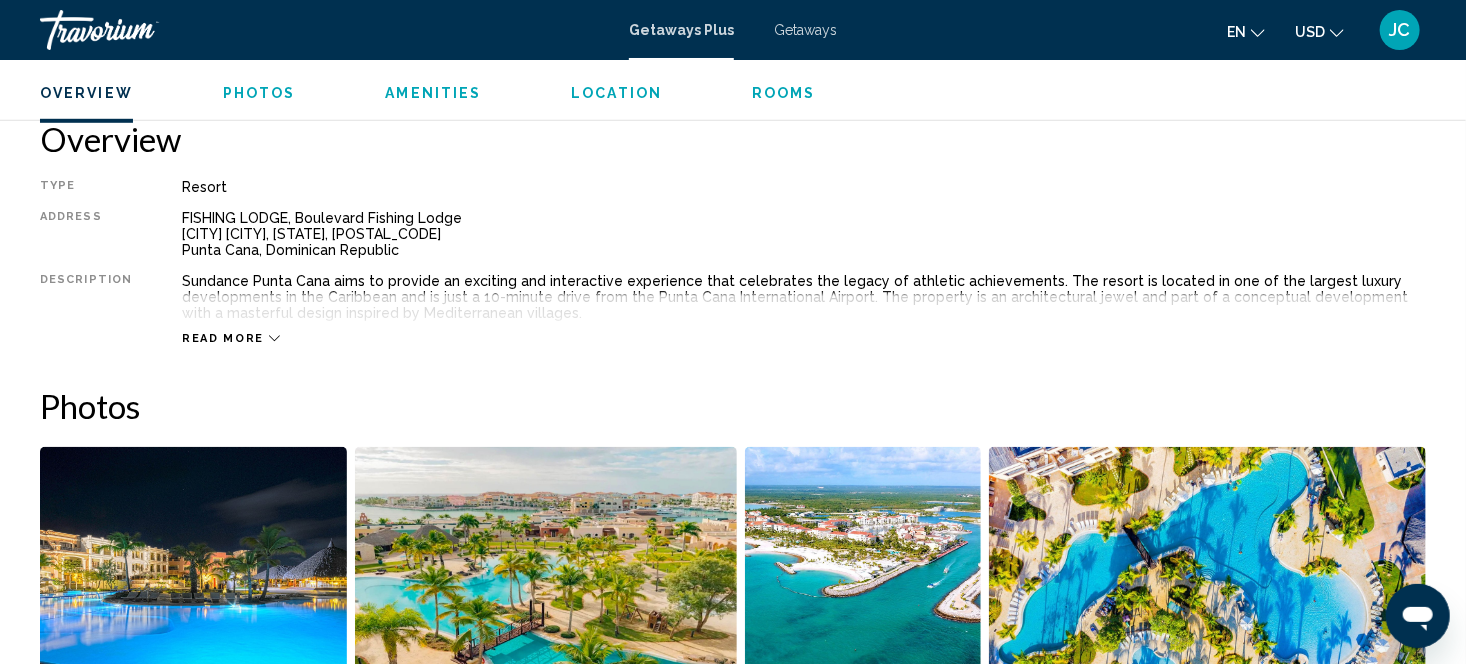 scroll, scrollTop: 640, scrollLeft: 0, axis: vertical 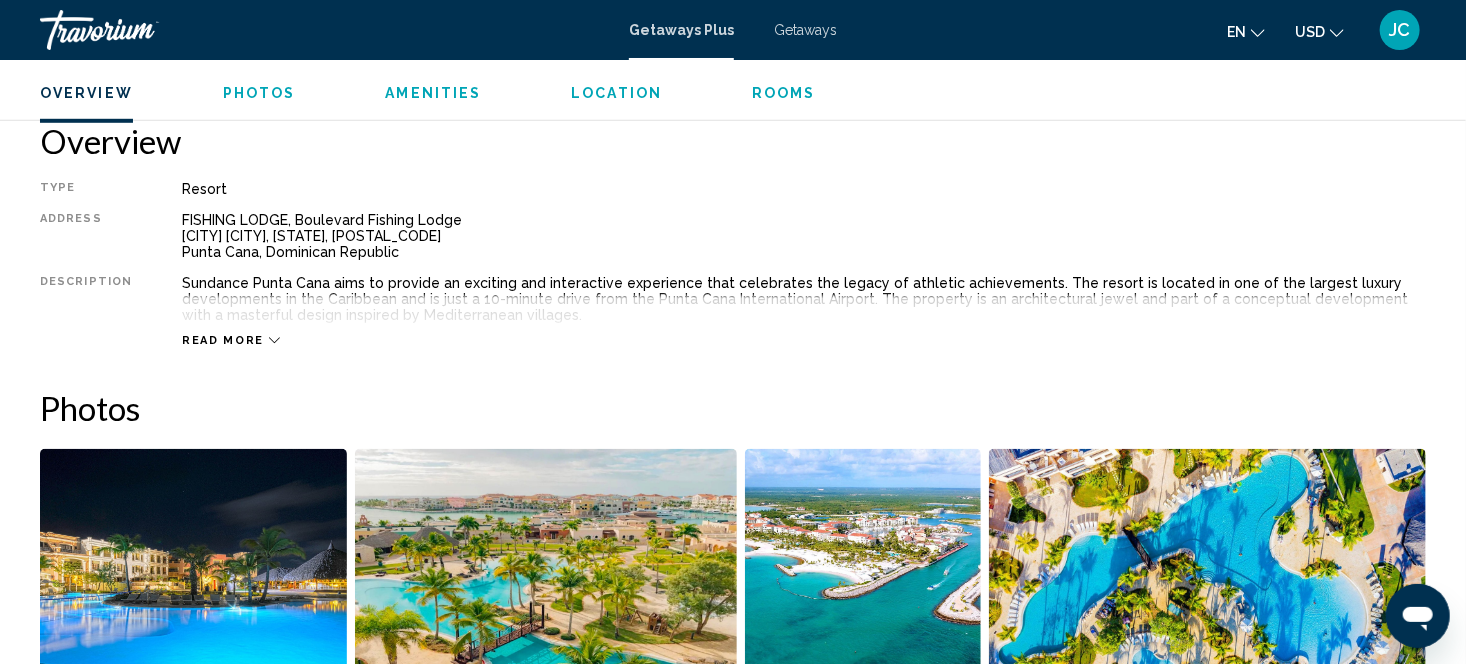 click on "Photos" at bounding box center [259, 93] 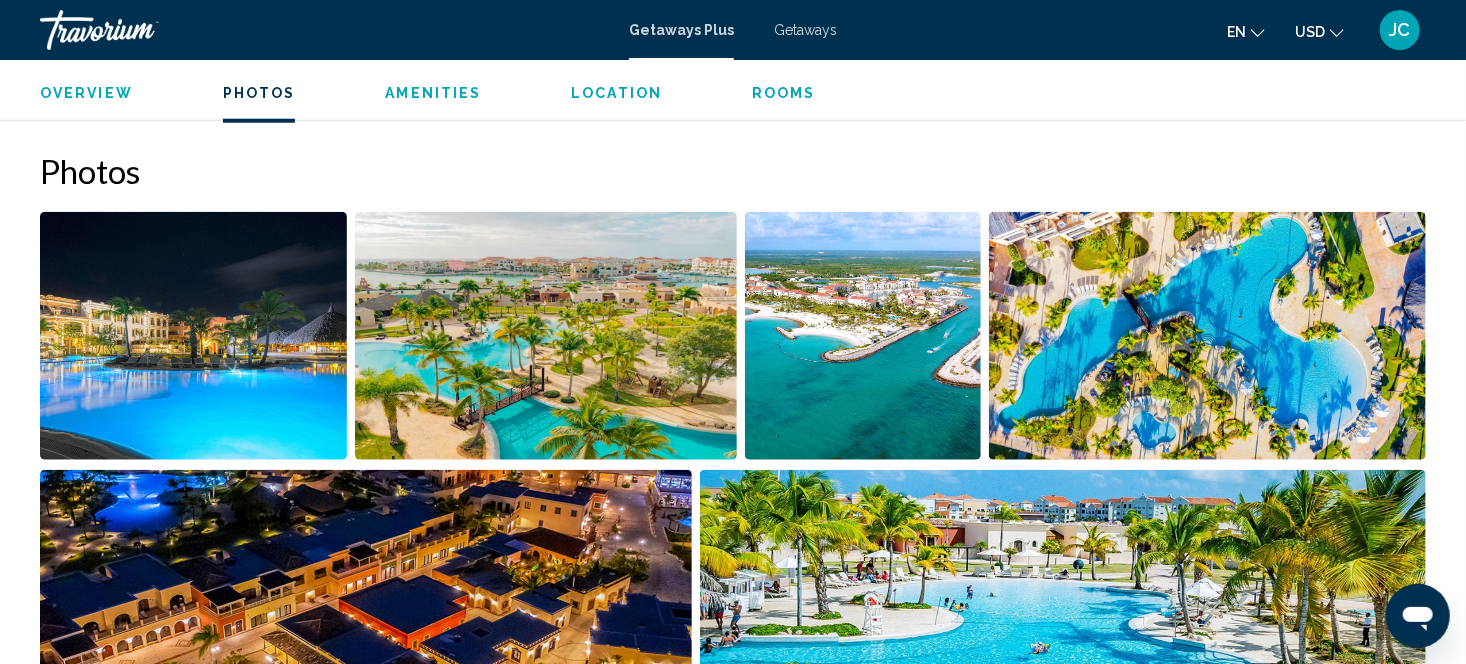 scroll, scrollTop: 908, scrollLeft: 0, axis: vertical 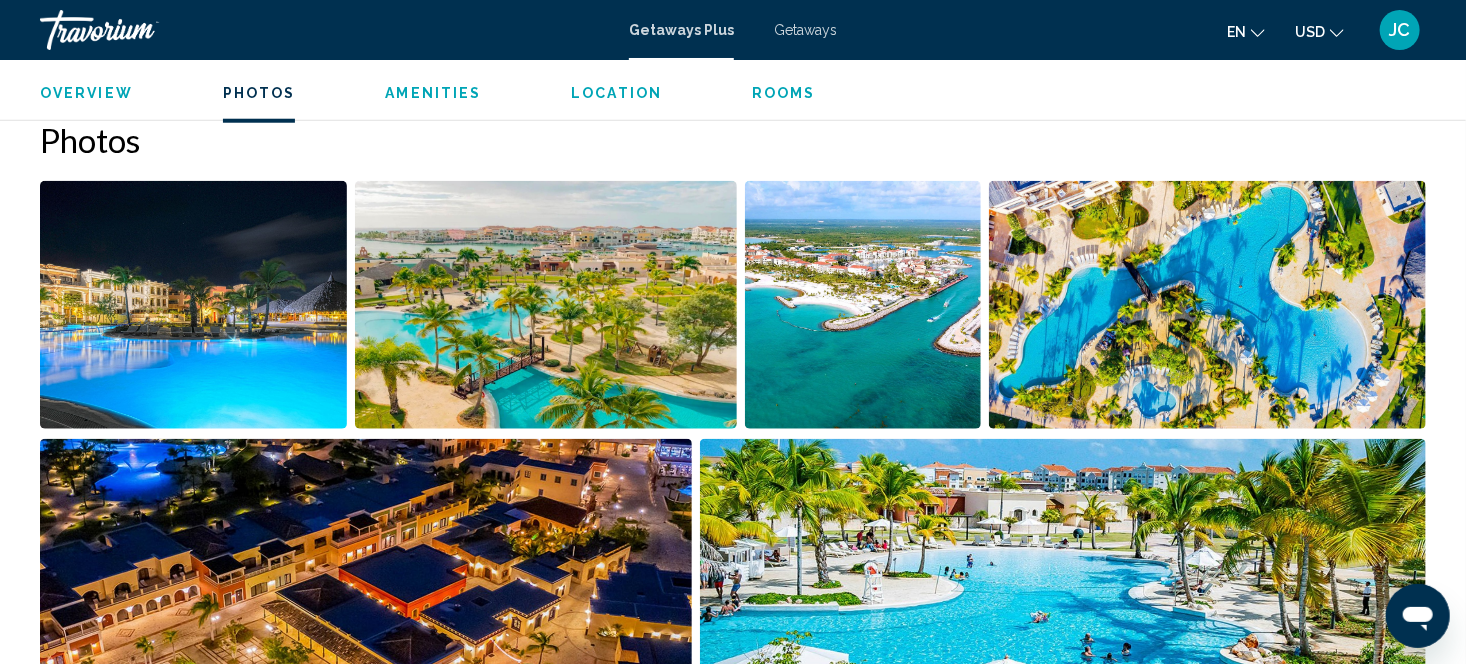 click on "Amenities" at bounding box center (433, 93) 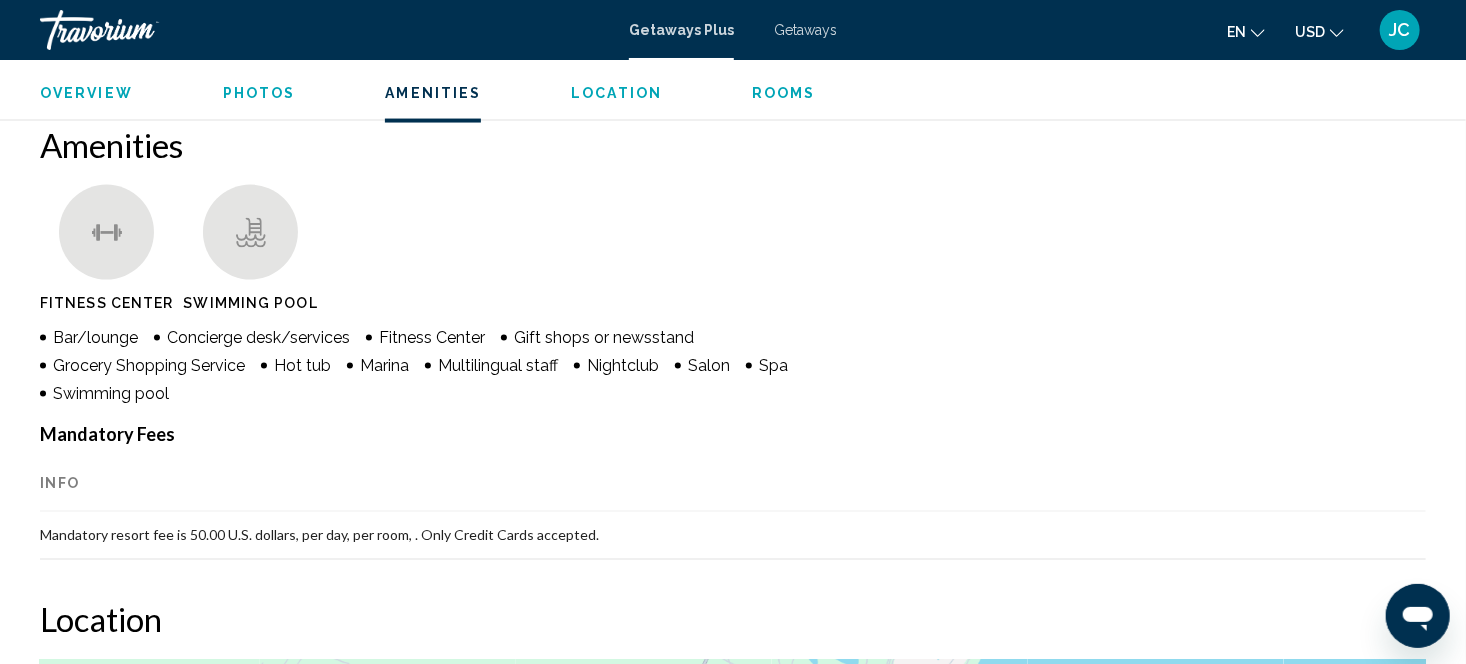 scroll, scrollTop: 1524, scrollLeft: 0, axis: vertical 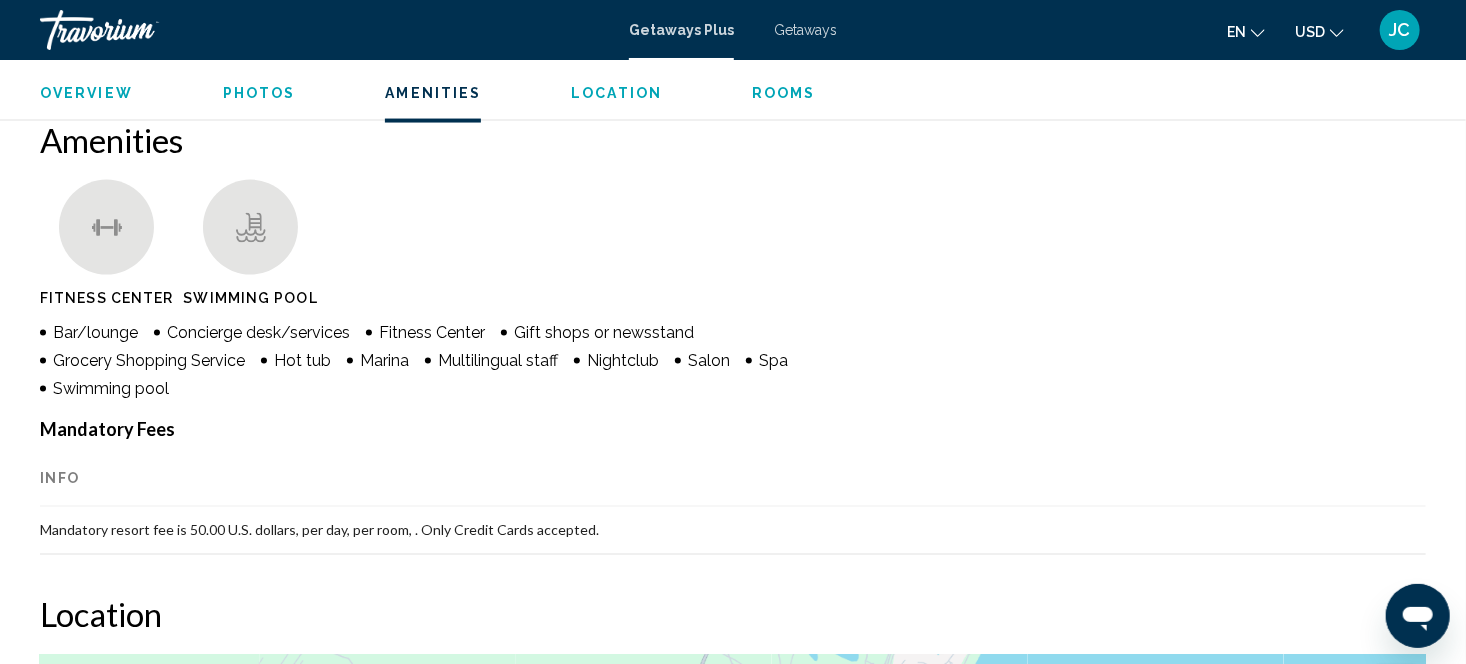 type 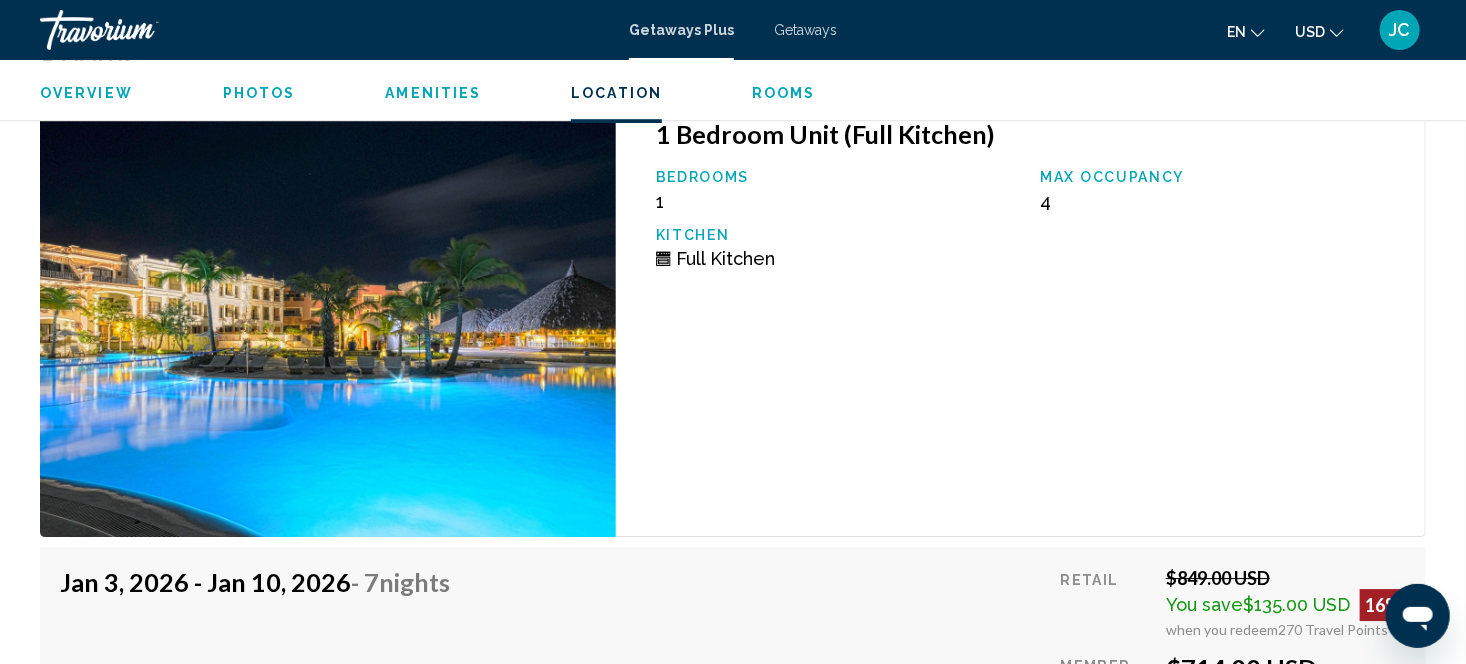 scroll, scrollTop: 2564, scrollLeft: 0, axis: vertical 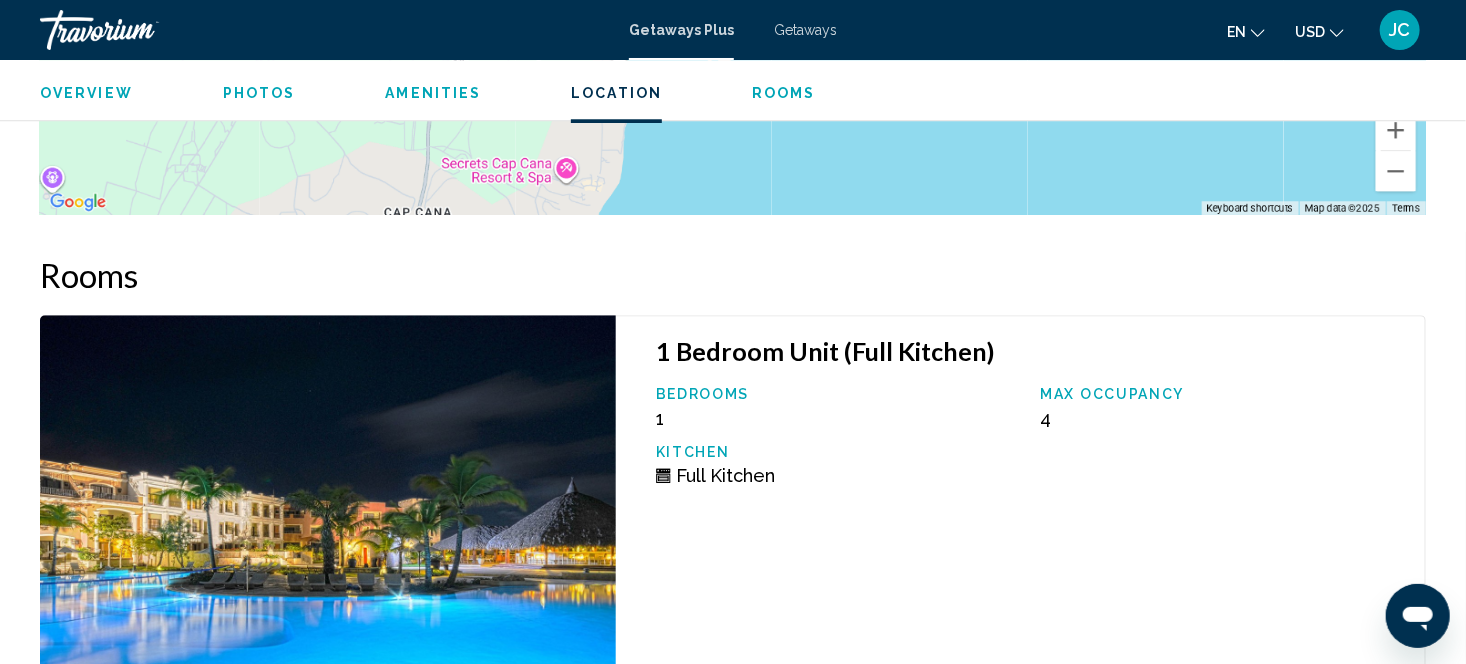 click on "Kitchen
Full Kitchen" at bounding box center [838, 465] 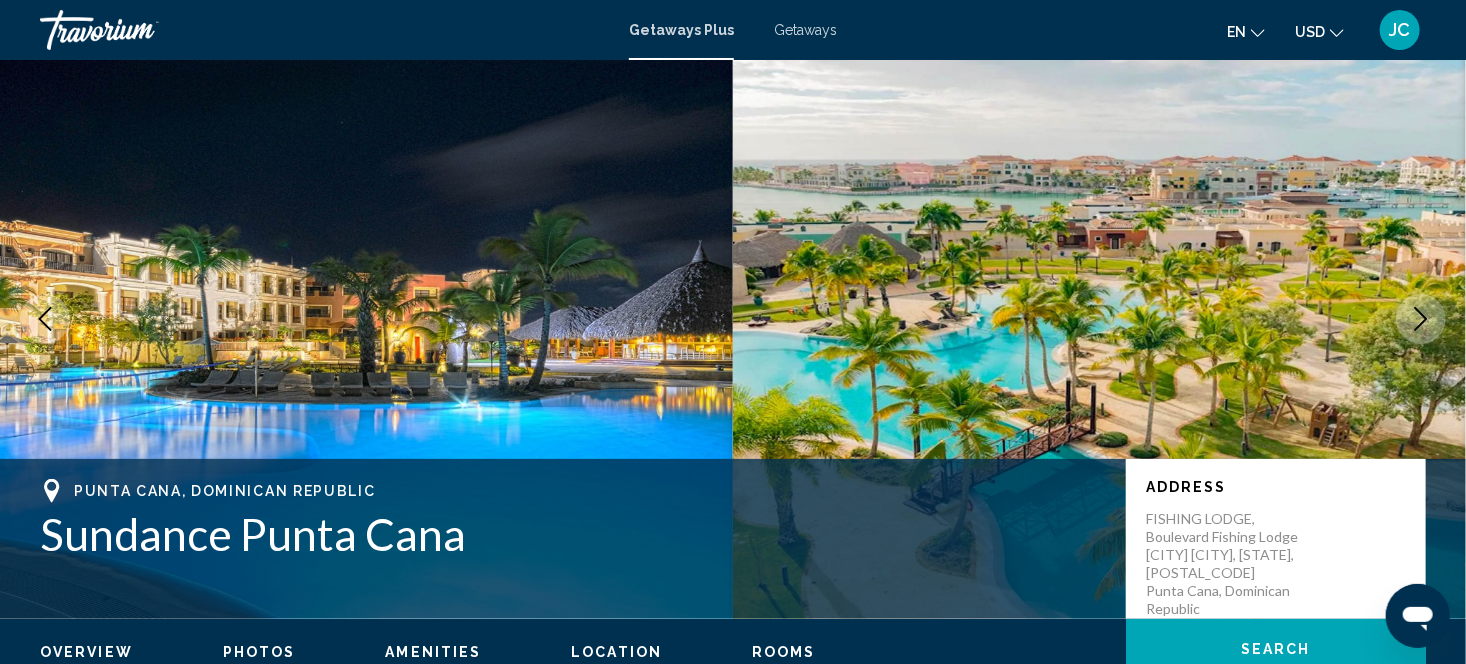 scroll, scrollTop: 0, scrollLeft: 0, axis: both 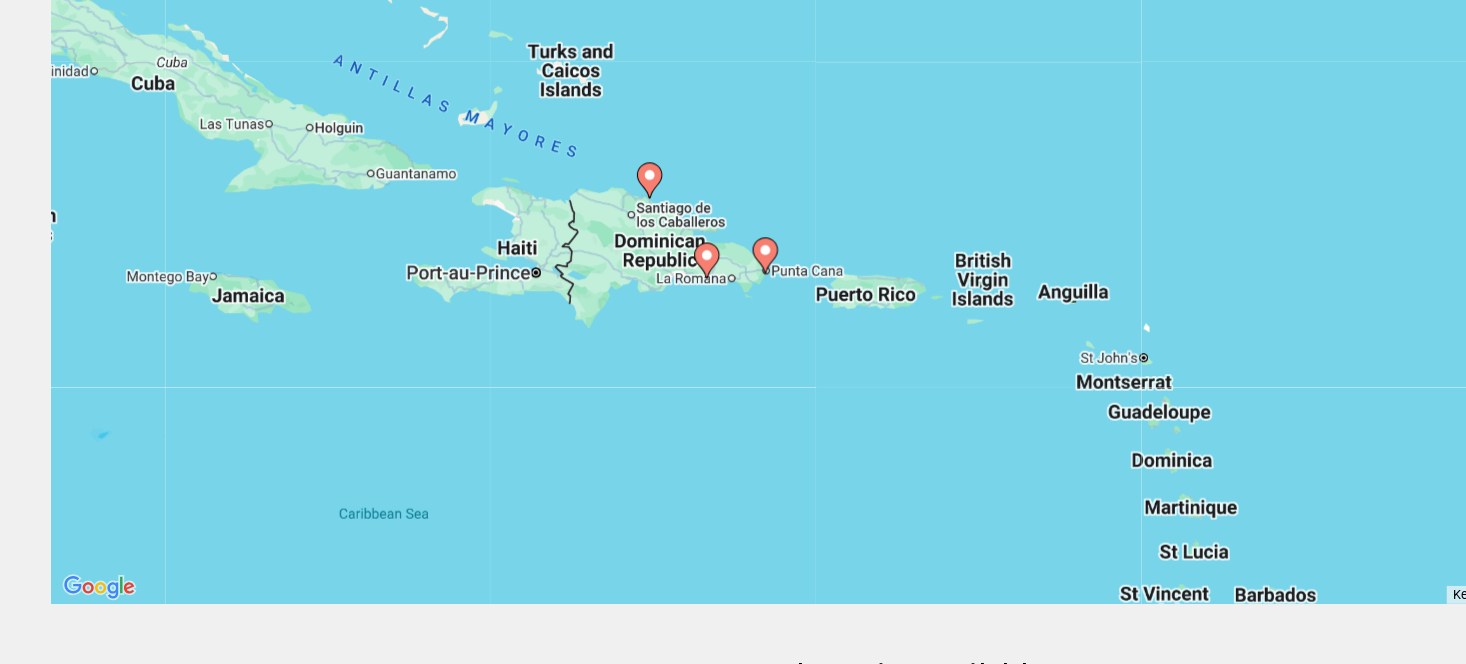 click 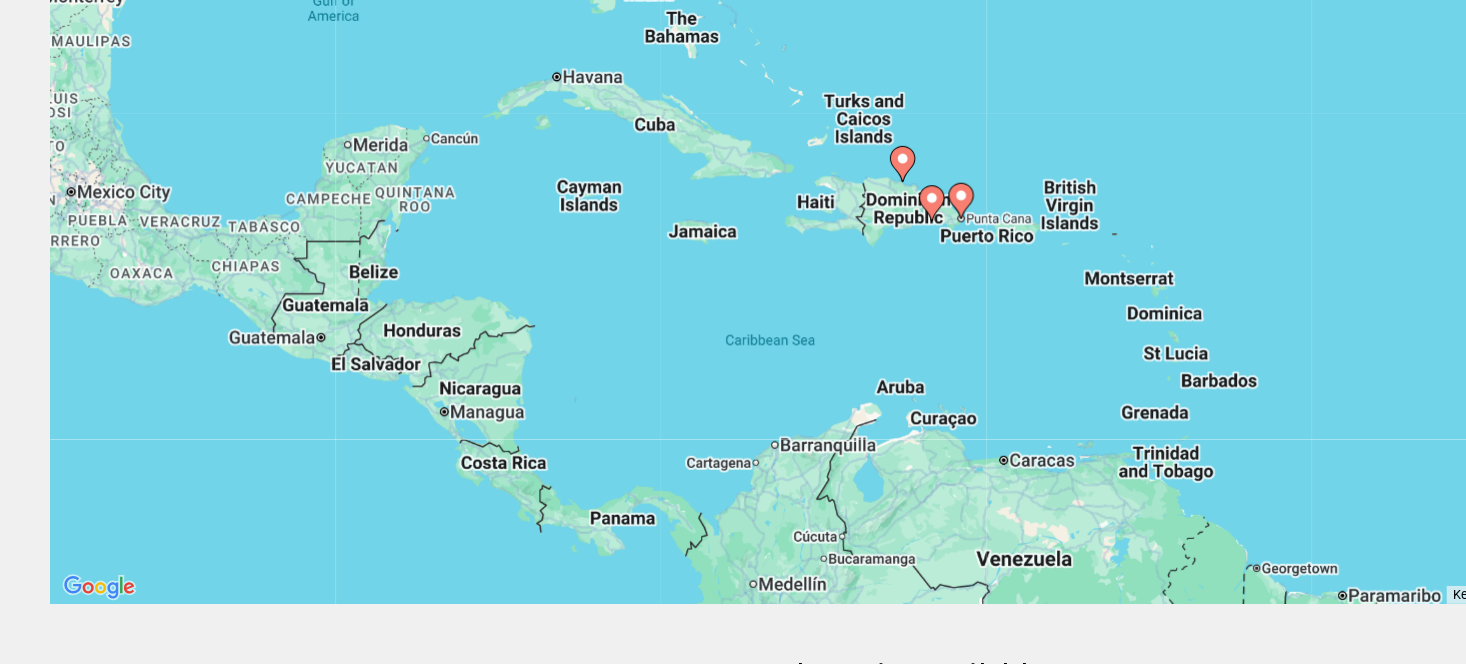 click 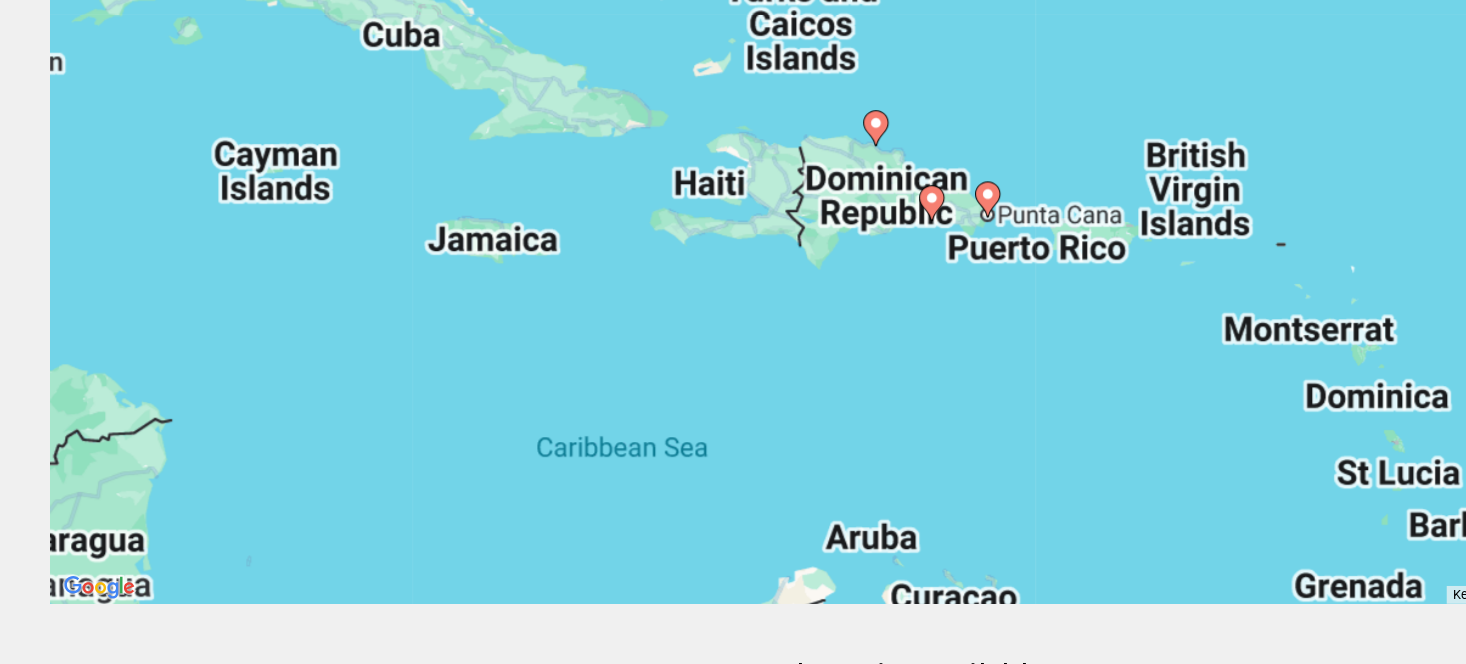 click 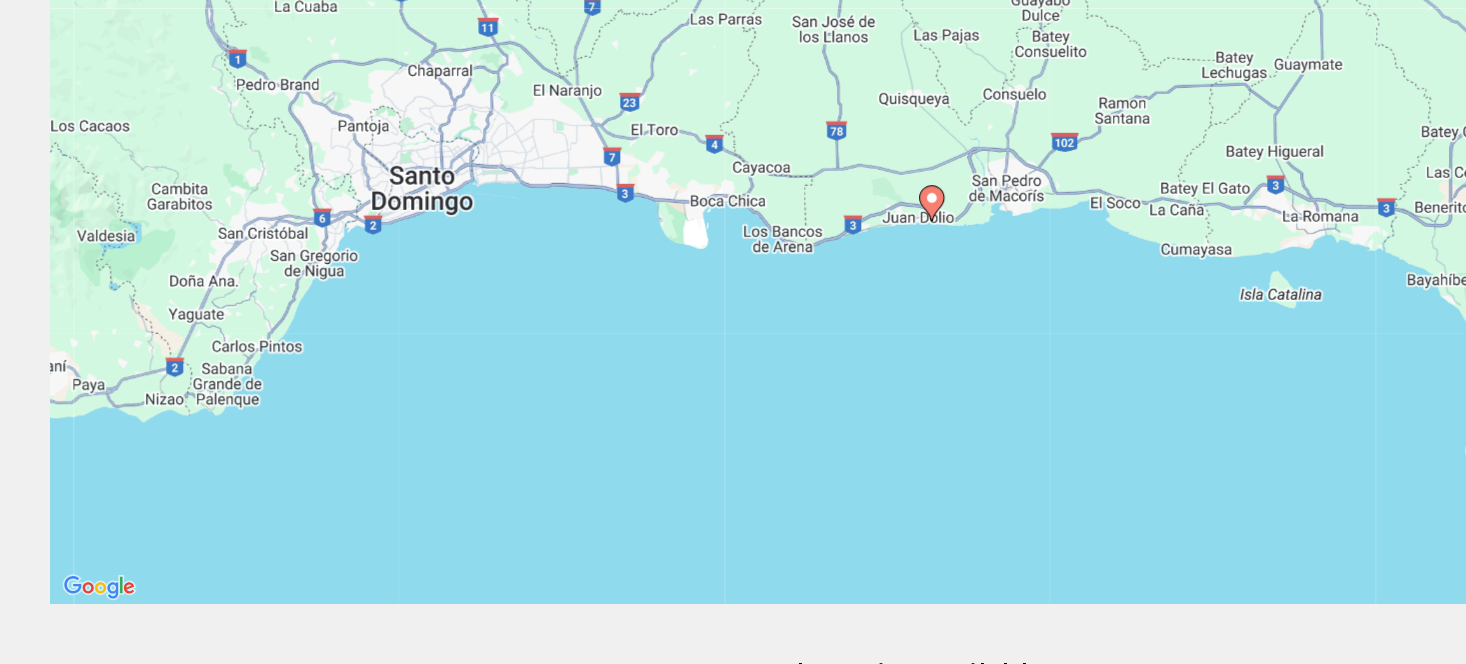 click 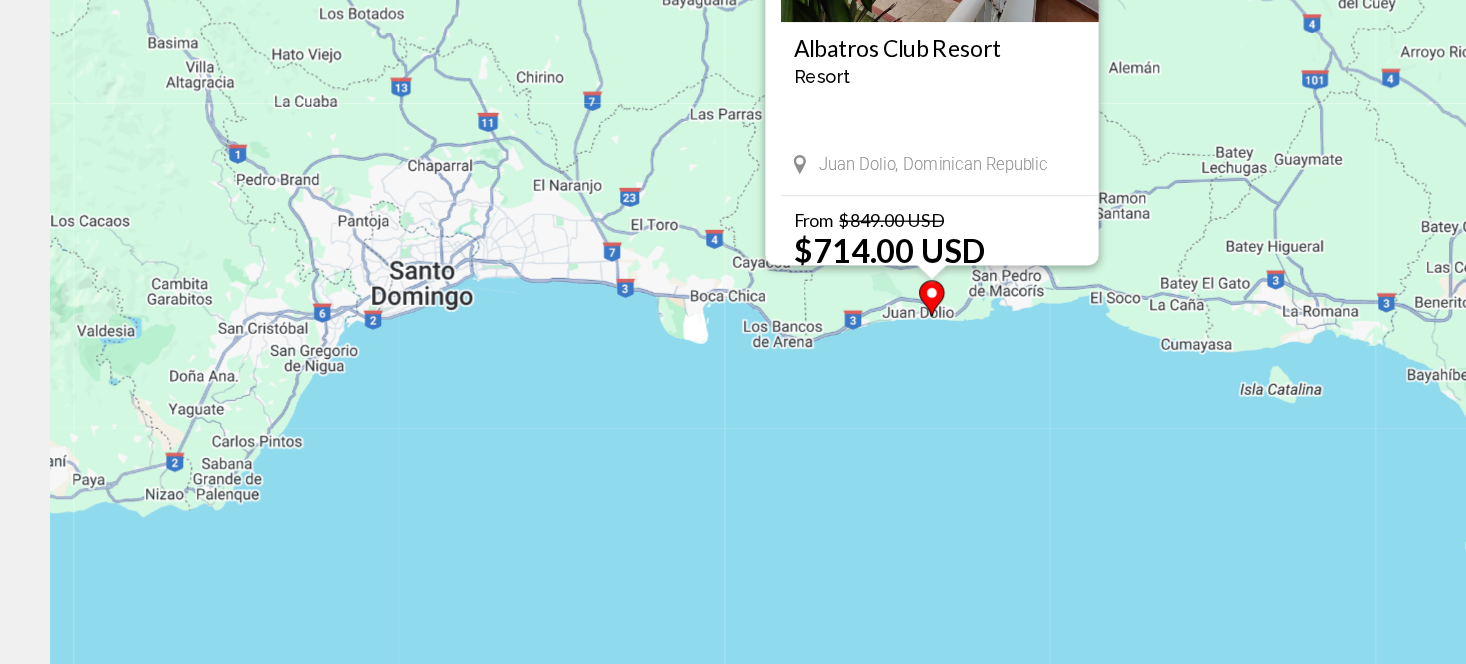 scroll, scrollTop: 0, scrollLeft: 0, axis: both 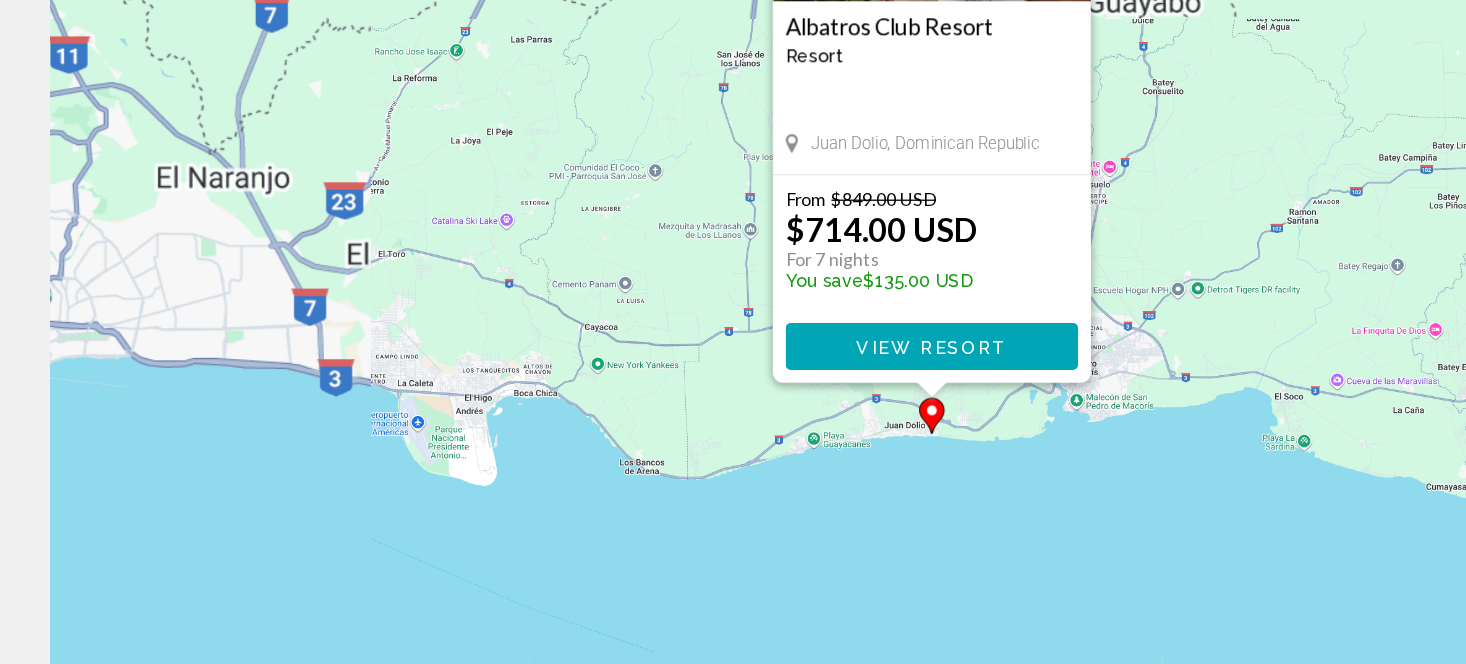 click on "Save up to  16%   Albatros Club Resort  Resort  -  This is an adults only resort
[CITY], [COUNTRY] From $849.00 USD $714.00 USD For 7 nights You save  $135.00 USD  View Resort" at bounding box center (733, 191) 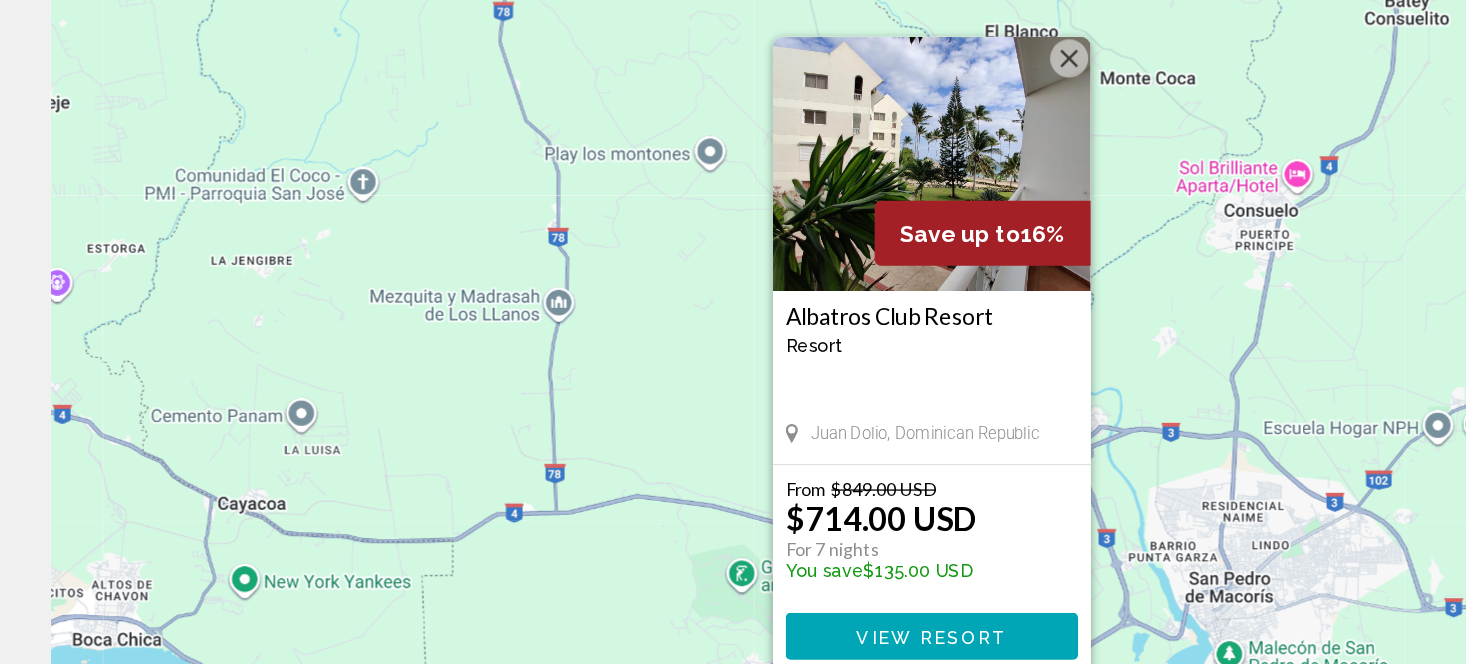 click on "Albatros Club Resort  Resort  -  This is an adults only resort
[CITY], [COUNTRY]" at bounding box center [733, 437] 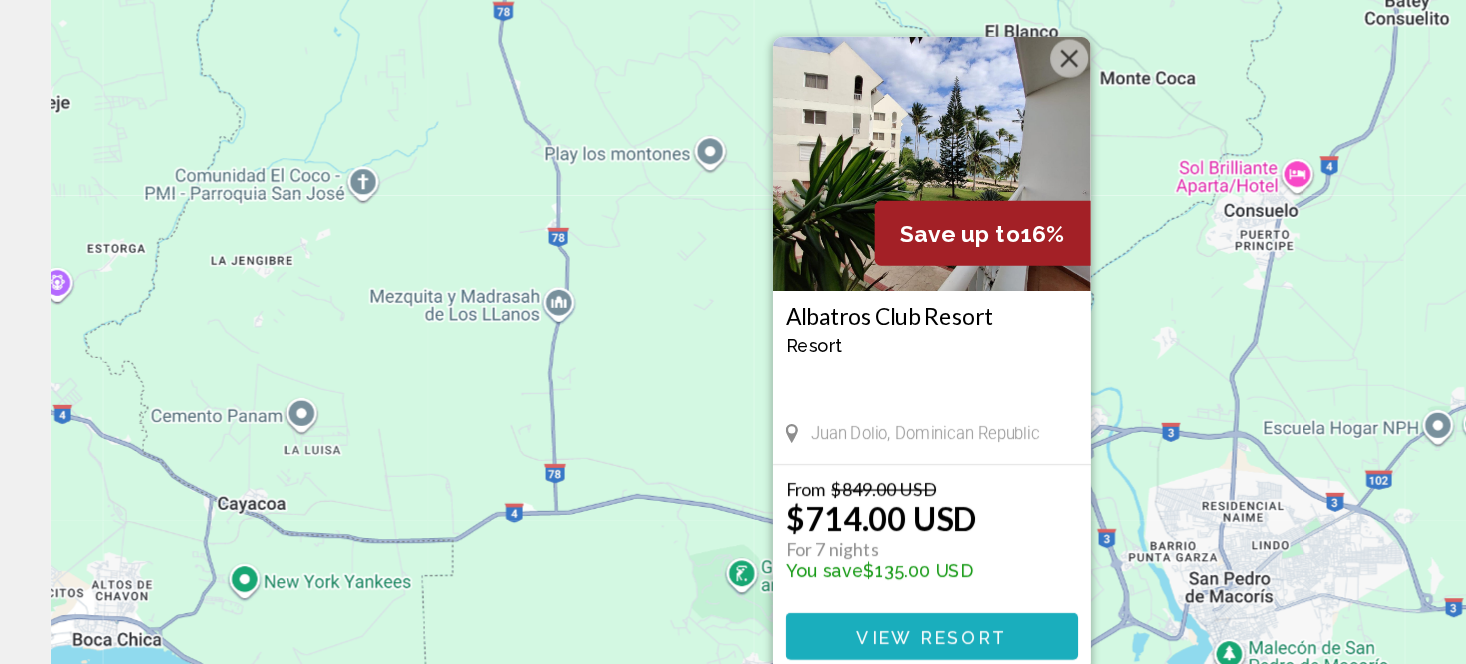 click on "View Resort" at bounding box center [732, 641] 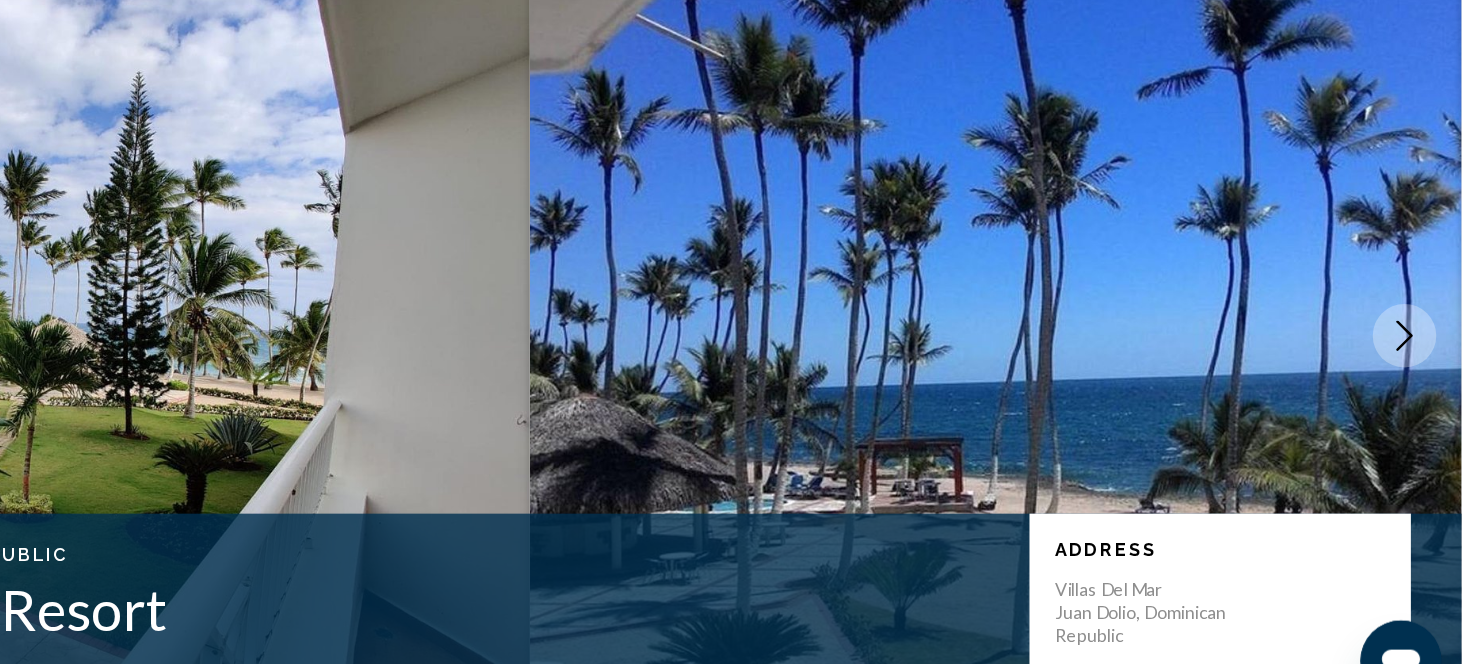 type 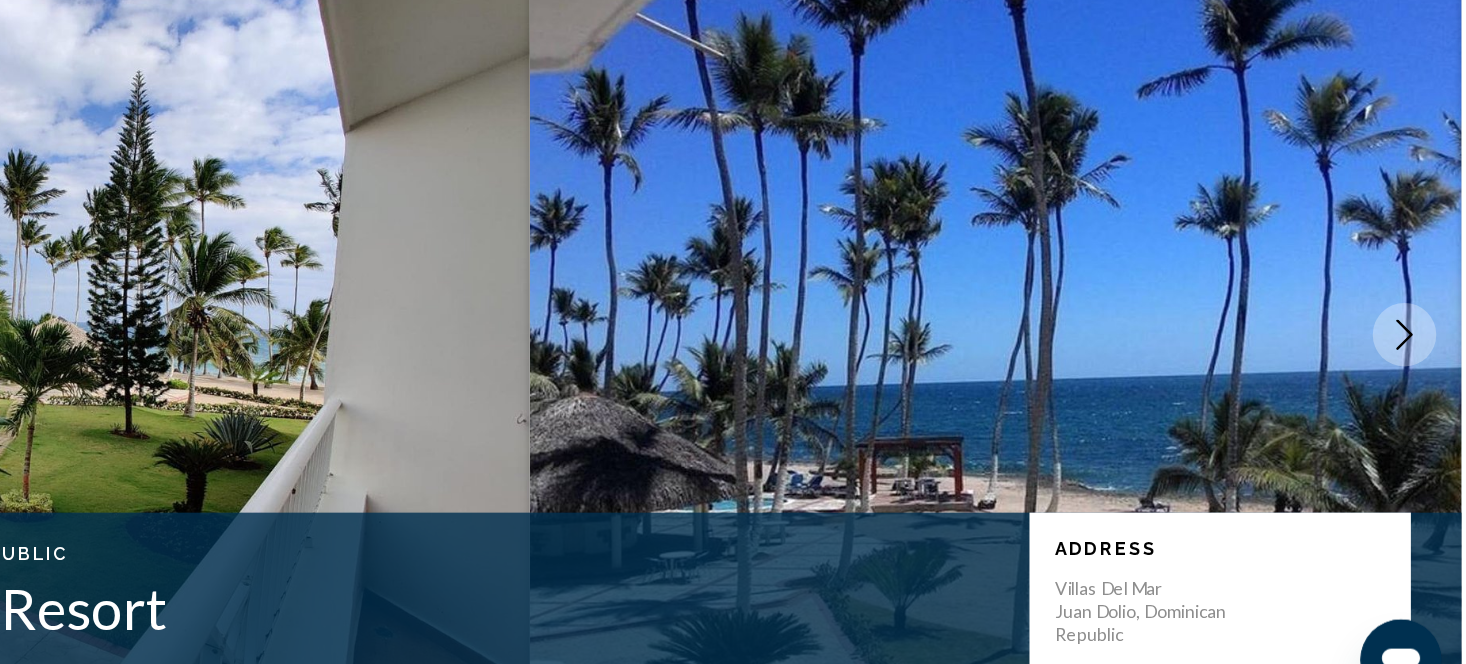 click on "Albatros Club Resort" at bounding box center (573, 575) 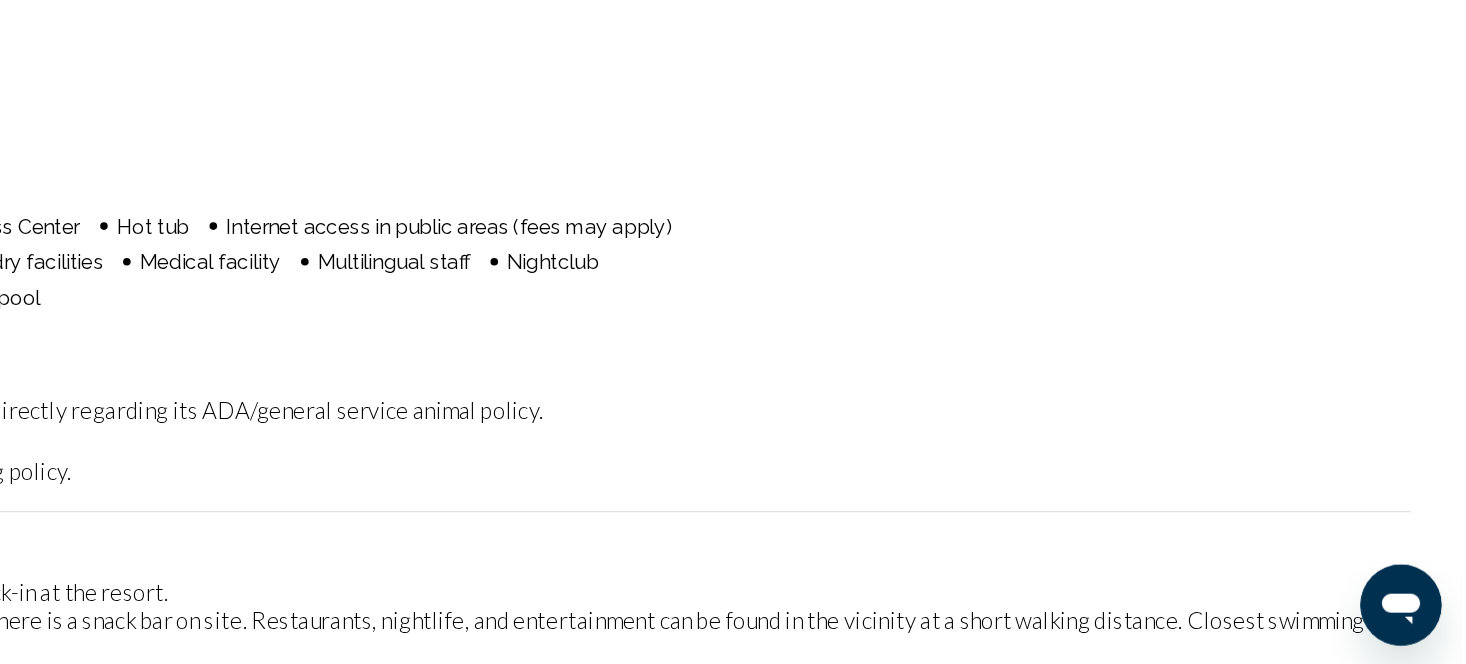 scroll, scrollTop: 1509, scrollLeft: 0, axis: vertical 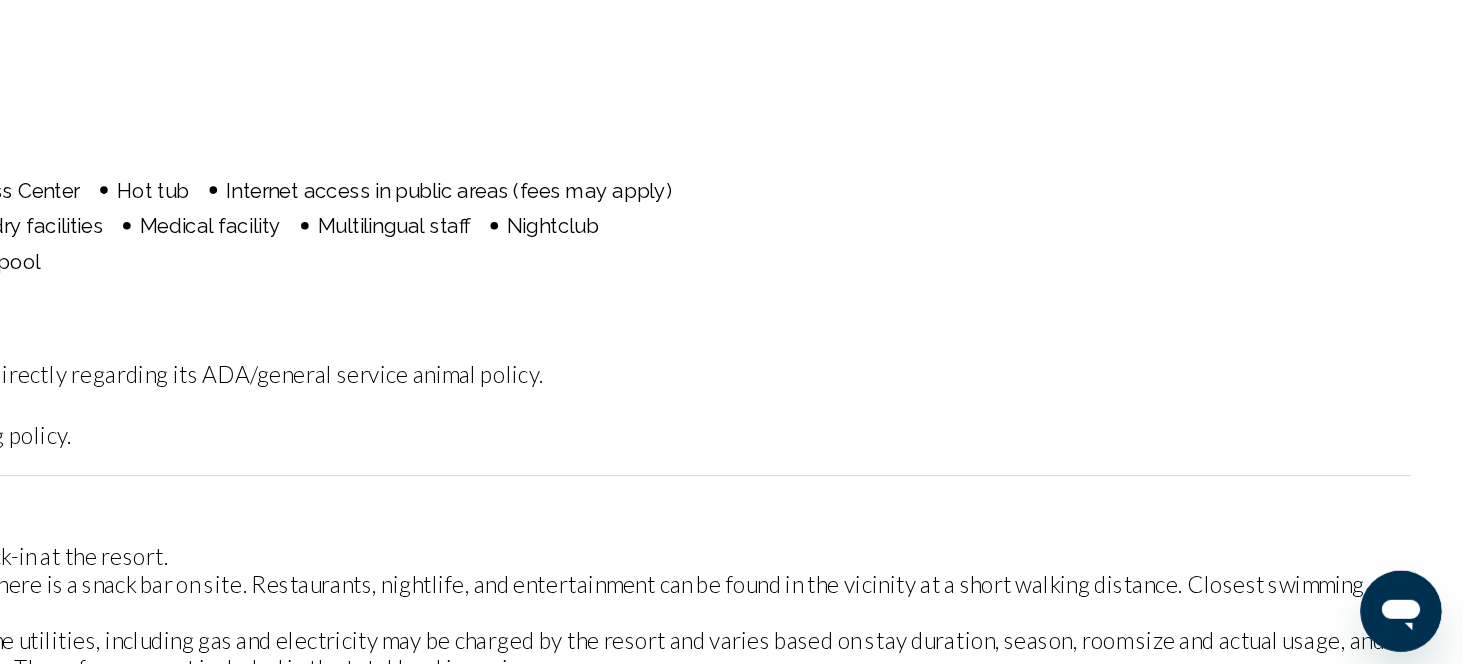 click on "Amenities
Fitness Center
Swimming Pool Bar/lounge Car Rental Fitness Center Hot tub Internet access in public areas (fees may apply) Languages spoken onsite Laundry facilities Medical facility Multilingual staff Nightclub Poolside bar Spa Swimming pool No Amenities available. Policy Restrictions Pets No Pets.  Please contact the resort directly regarding its ADA/general service animal policy. Smoking Restrictions Please check with resort for smoking policy. General Urgent Info Security deposit required upon check-in at the resort. This is NOT an all inclusive resort. There is a snack bar on site. Restaurants, nightlife, and entertainment can be found in the vicinity at a short walking distance. Closest swimming beach is 300 meters away General Urgent Info (non-member) NOT all inclusive resort. Limited facilities. The closest swimming beach is 300 meters away." at bounding box center [733, 430] 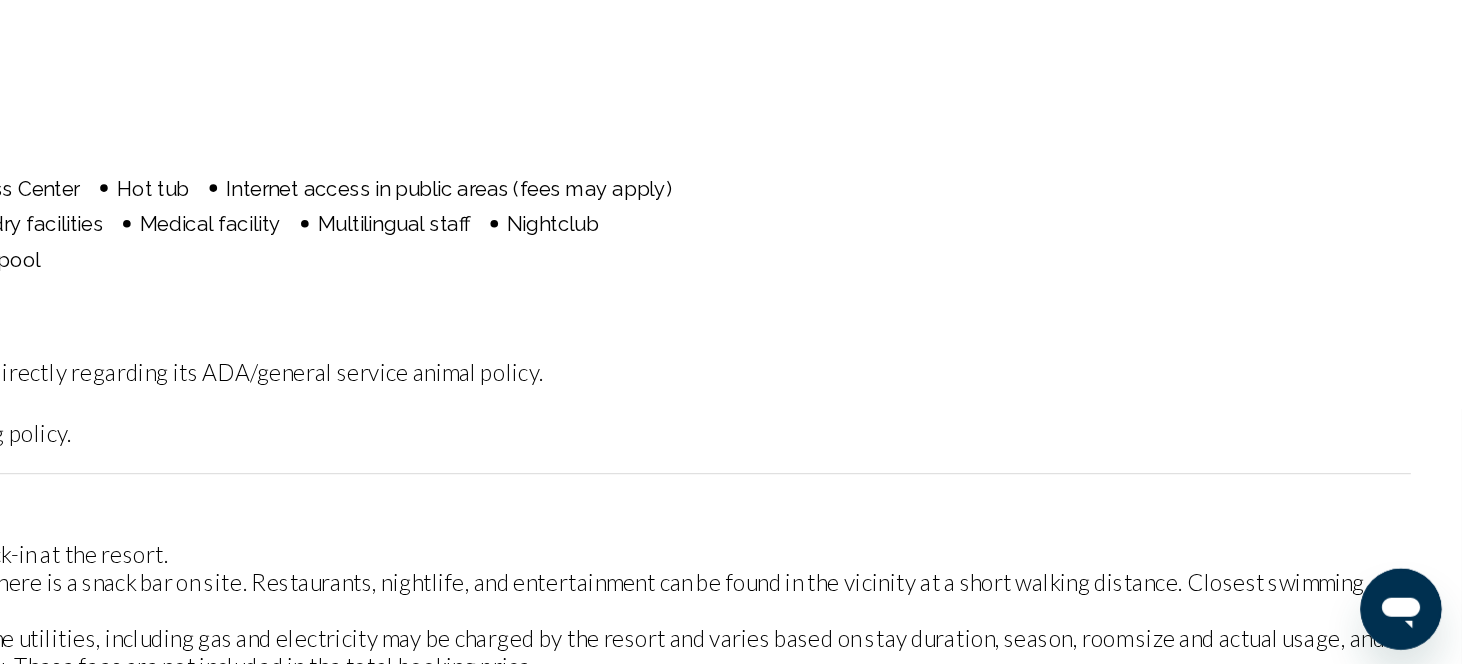click on "Amenities
Fitness Center
Swimming Pool Bar/lounge Car Rental Fitness Center Hot tub Internet access in public areas (fees may apply) Languages spoken onsite Laundry facilities Medical facility Multilingual staff Nightclub Poolside bar Spa Swimming pool No Amenities available. Policy Restrictions Pets No Pets.  Please contact the resort directly regarding its ADA/general service animal policy. Smoking Restrictions Please check with resort for smoking policy. General Urgent Info Security deposit required upon check-in at the resort. This is NOT an all inclusive resort. There is a snack bar on site. Restaurants, nightlife, and entertainment can be found in the vicinity at a short walking distance. Closest swimming beach is 300 meters away General Urgent Info (non-member) NOT all inclusive resort. Limited facilities. The closest swimming beach is 300 meters away." at bounding box center [733, 430] 